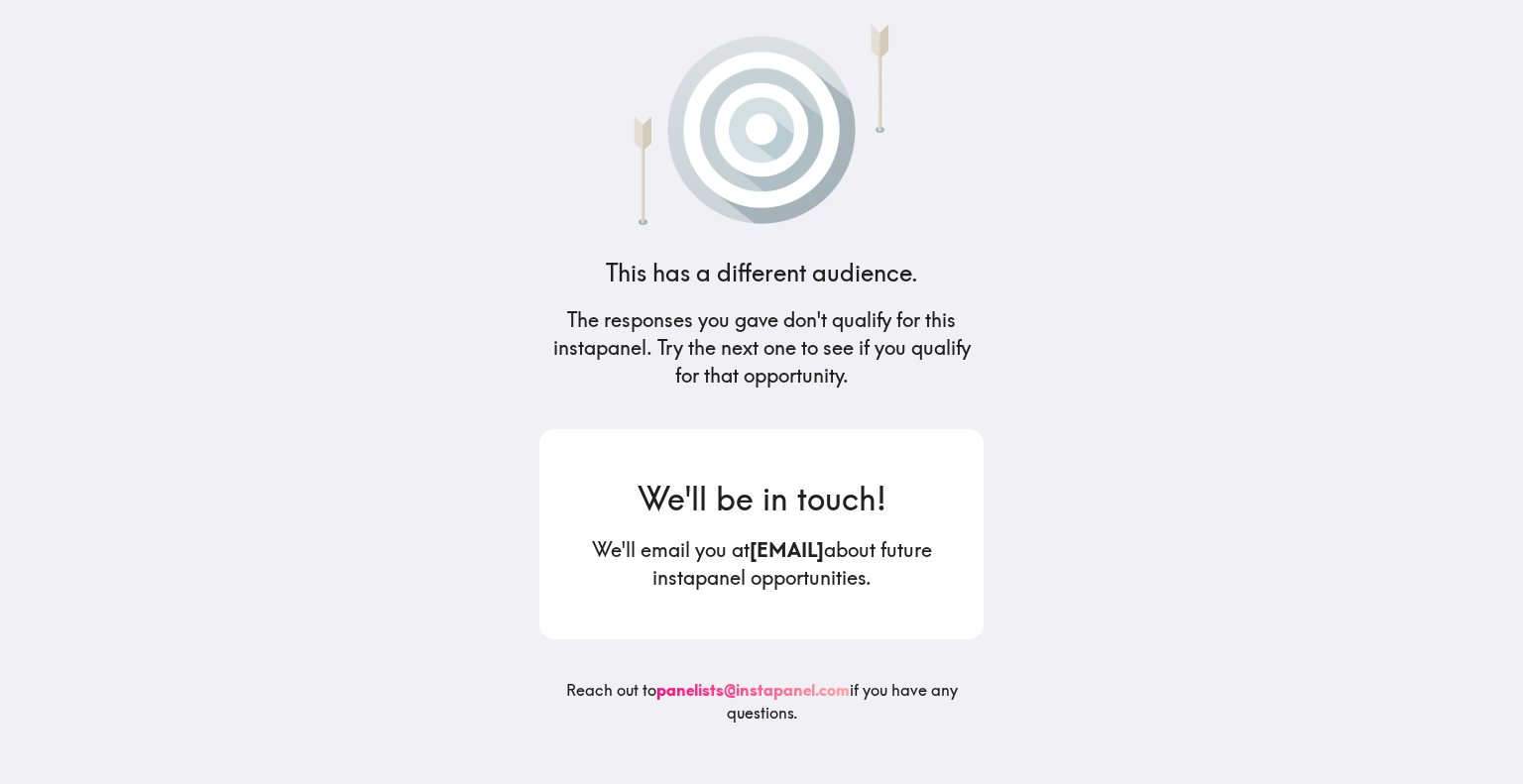 scroll, scrollTop: 0, scrollLeft: 0, axis: both 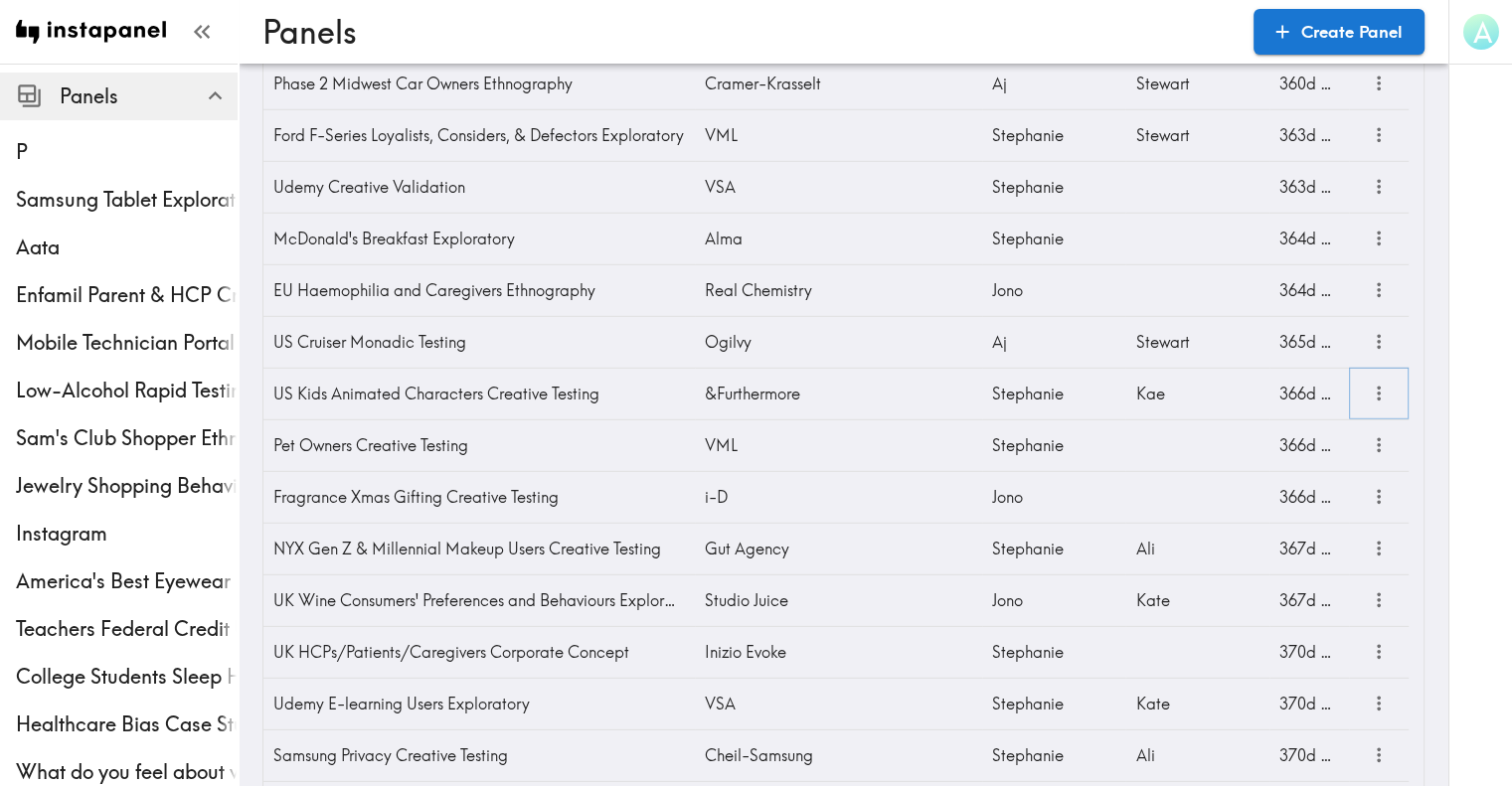 click 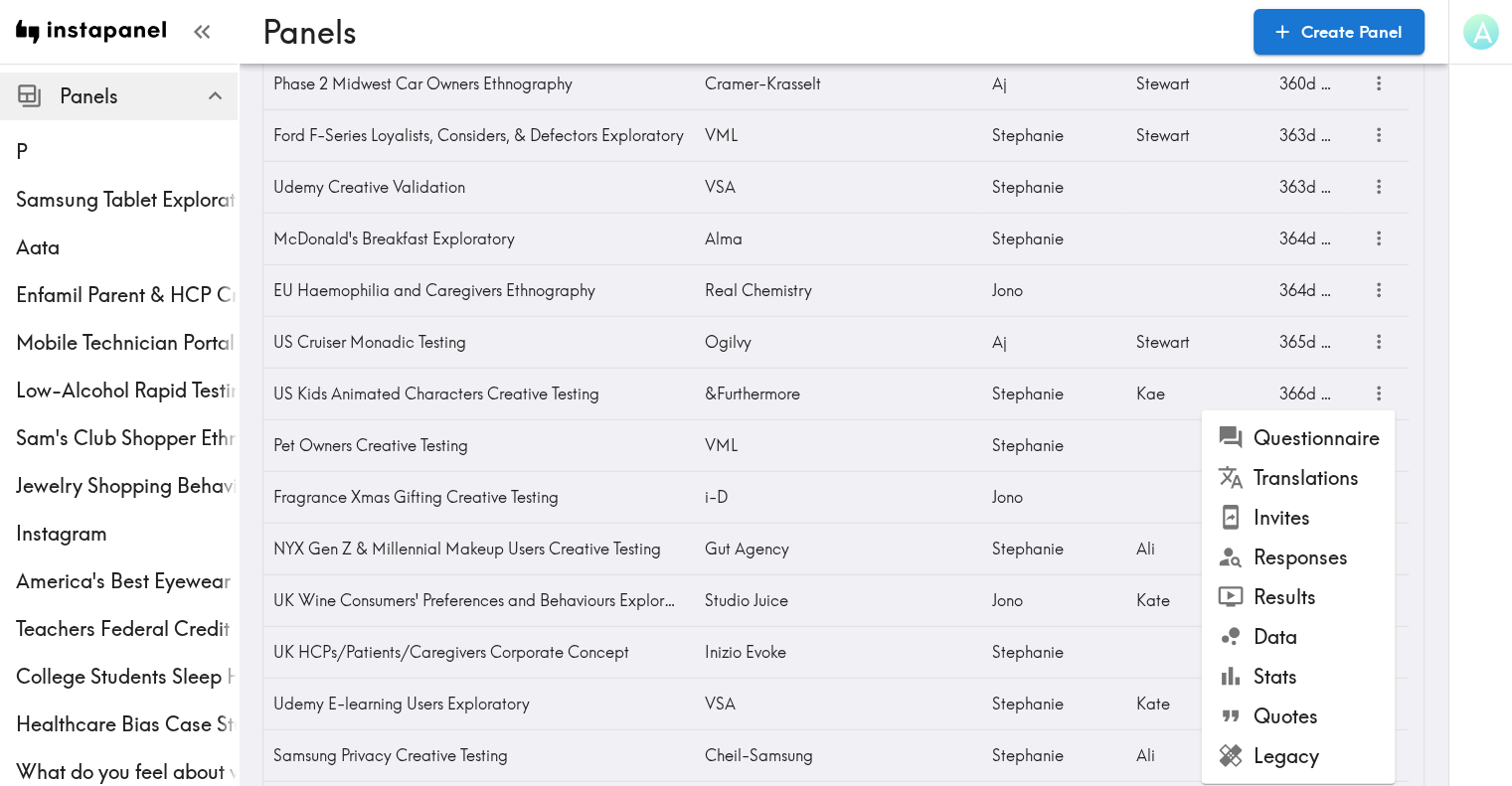click on "Invites" at bounding box center (1297, 518) 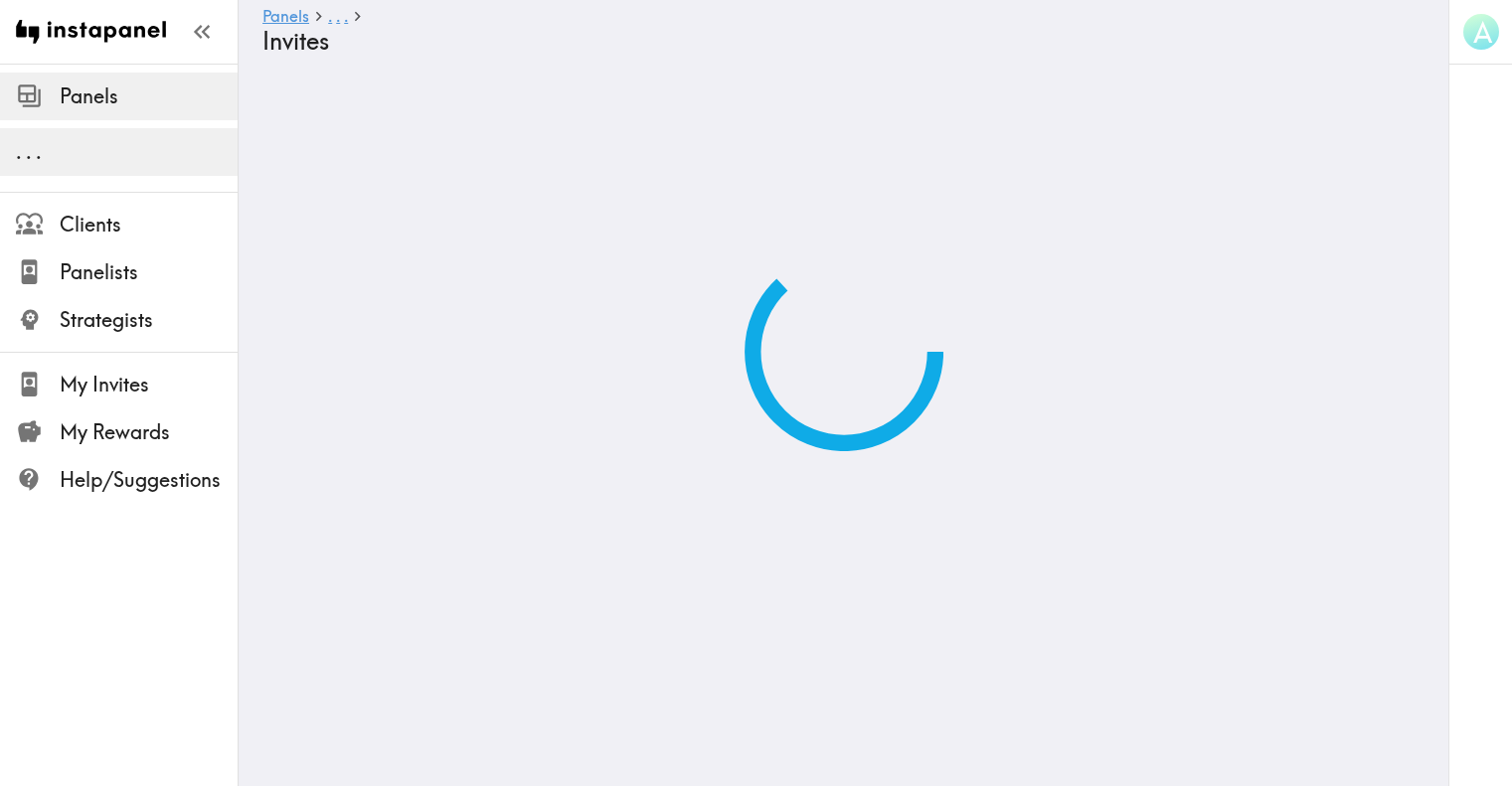 scroll, scrollTop: 0, scrollLeft: 0, axis: both 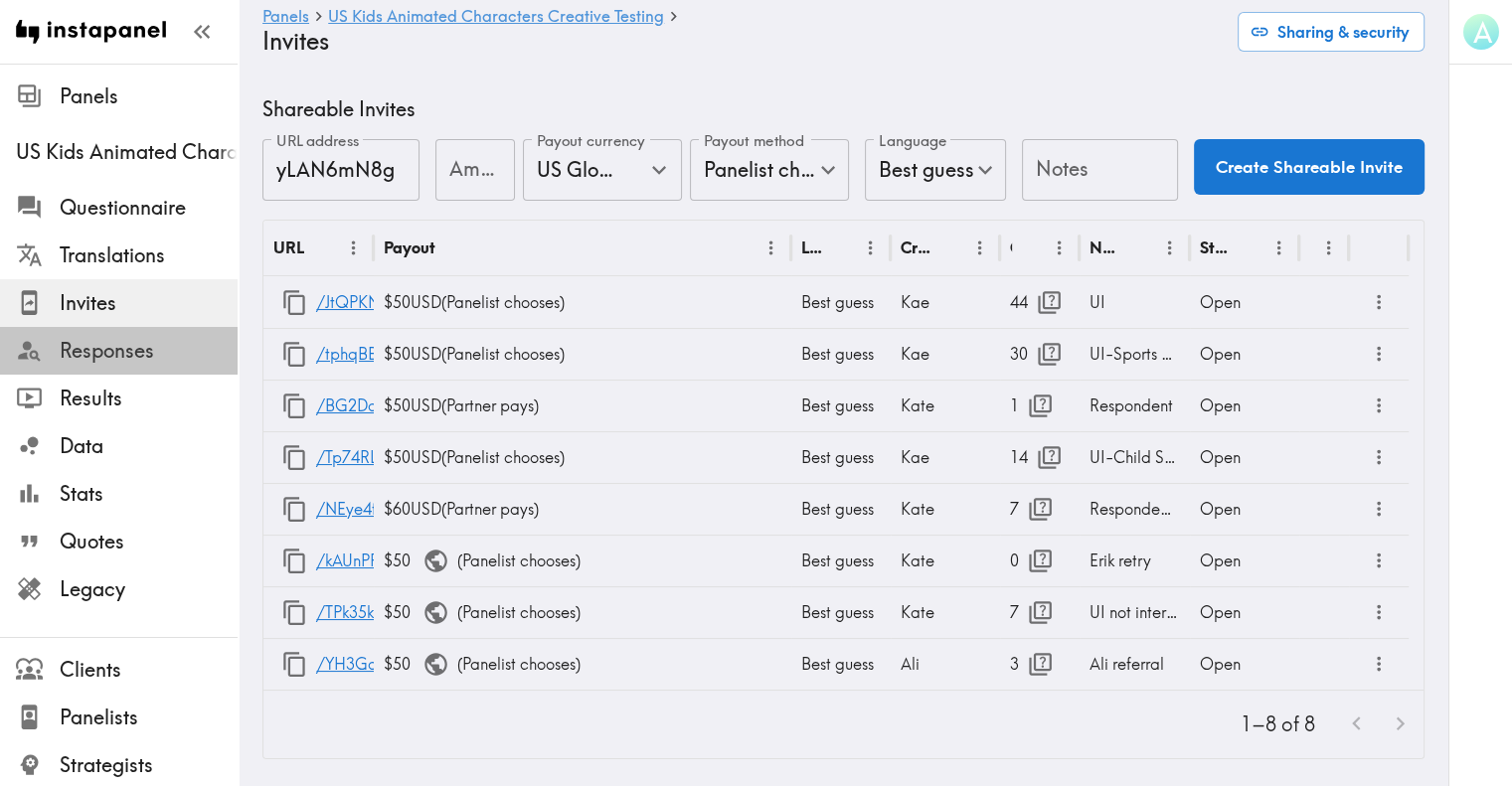 click on "Responses" at bounding box center [148, 351] 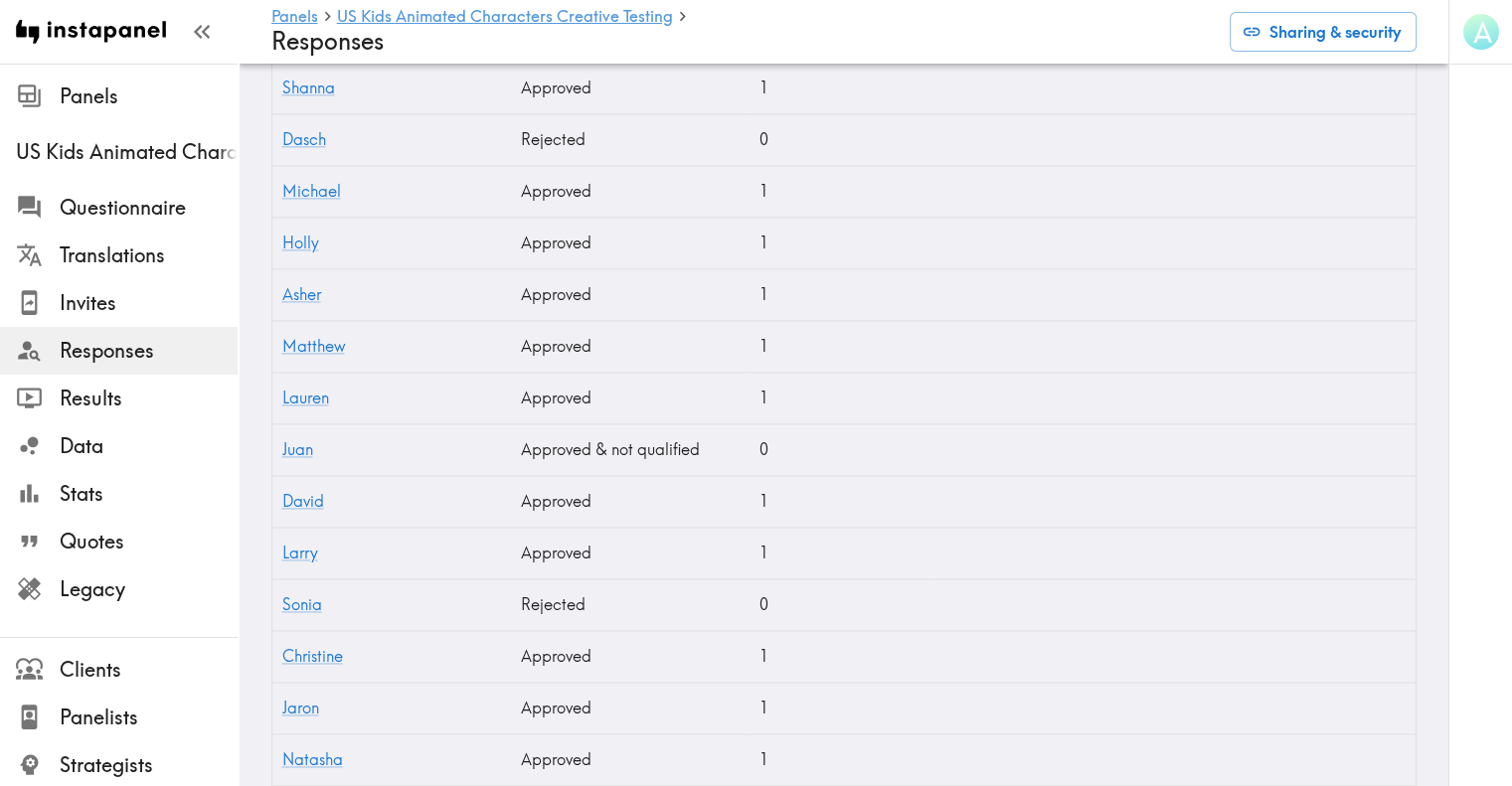 scroll, scrollTop: 2777, scrollLeft: 0, axis: vertical 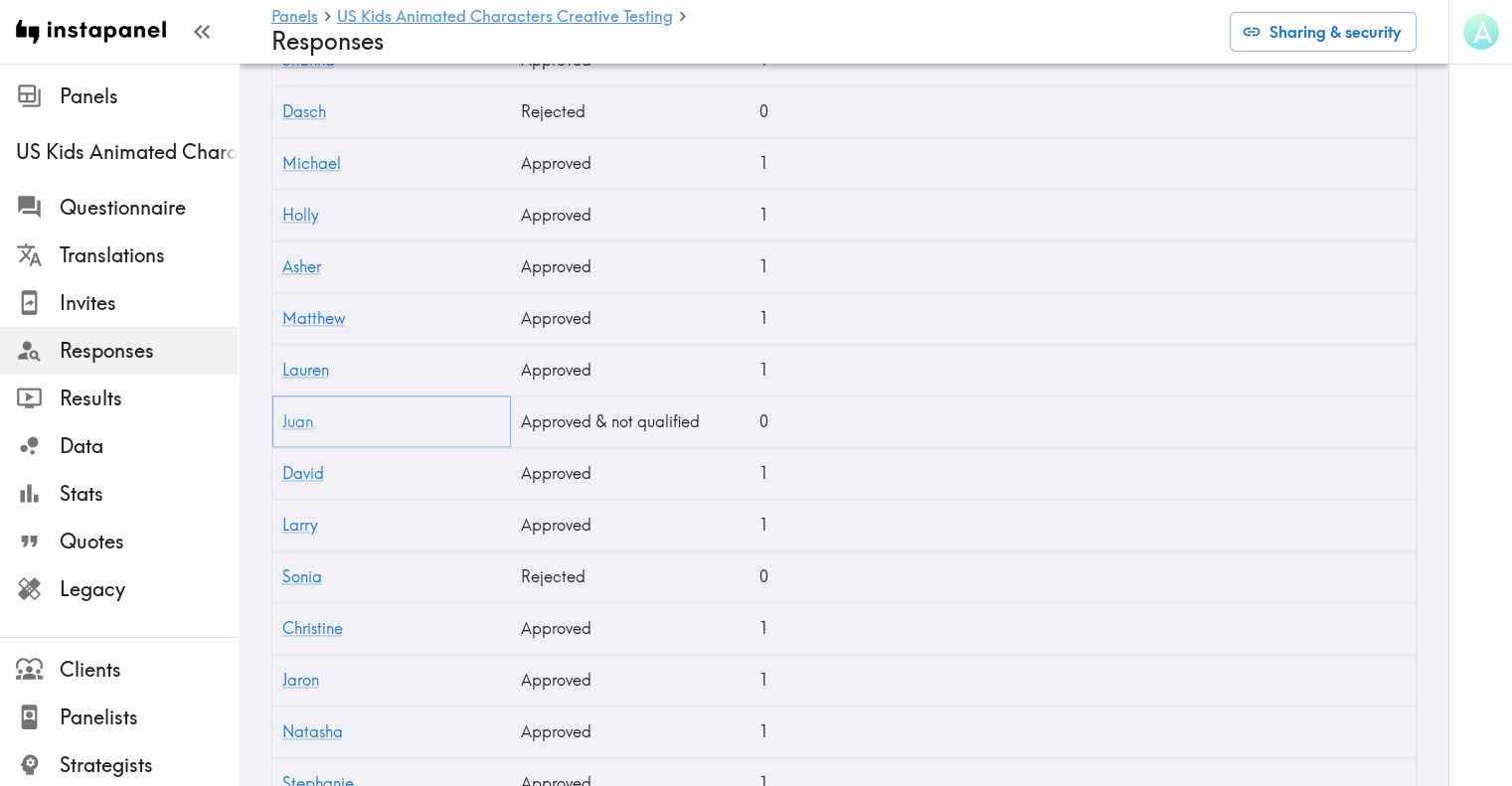 click on "Juan" at bounding box center (297, 421) 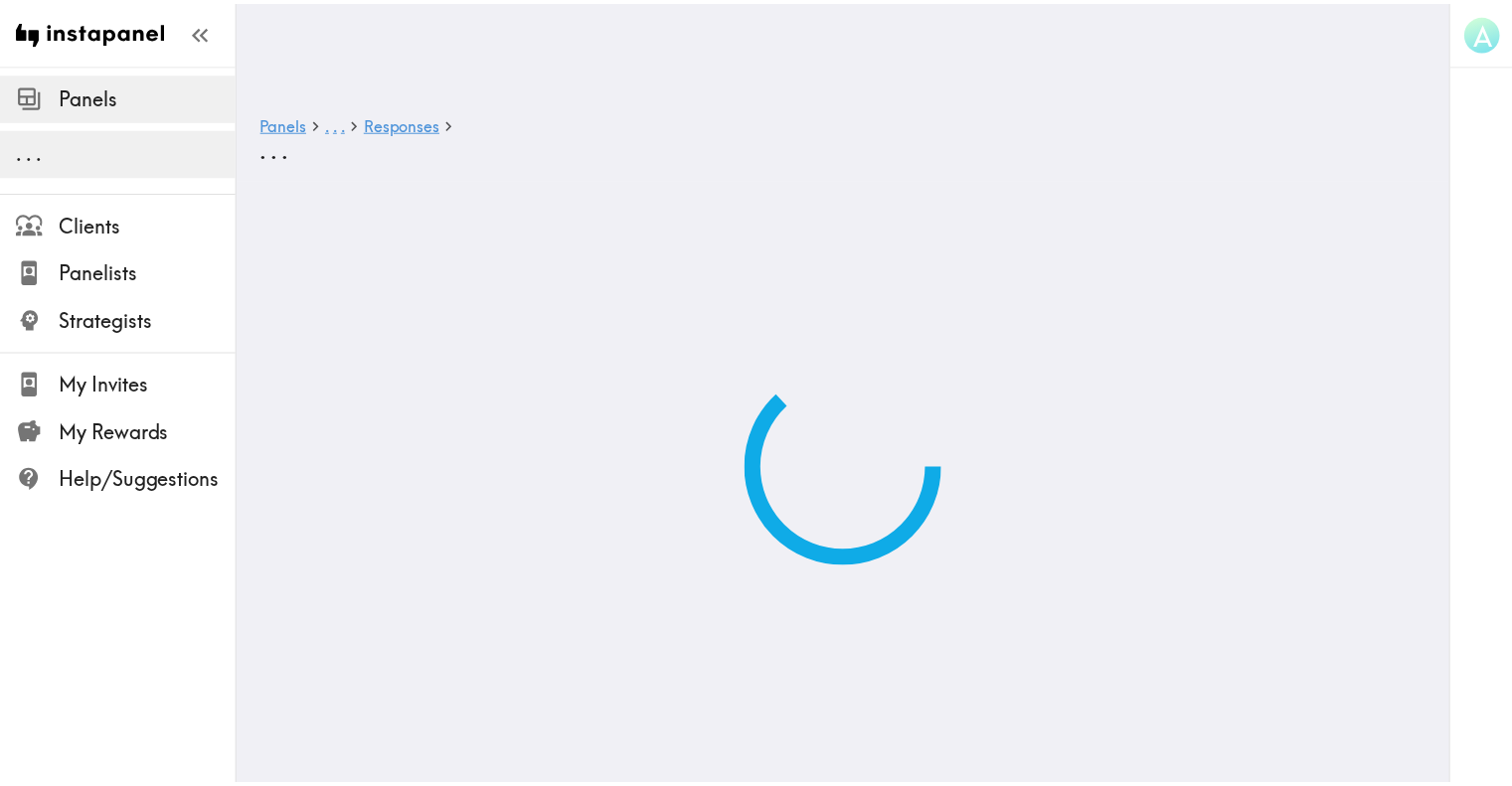 scroll, scrollTop: 0, scrollLeft: 0, axis: both 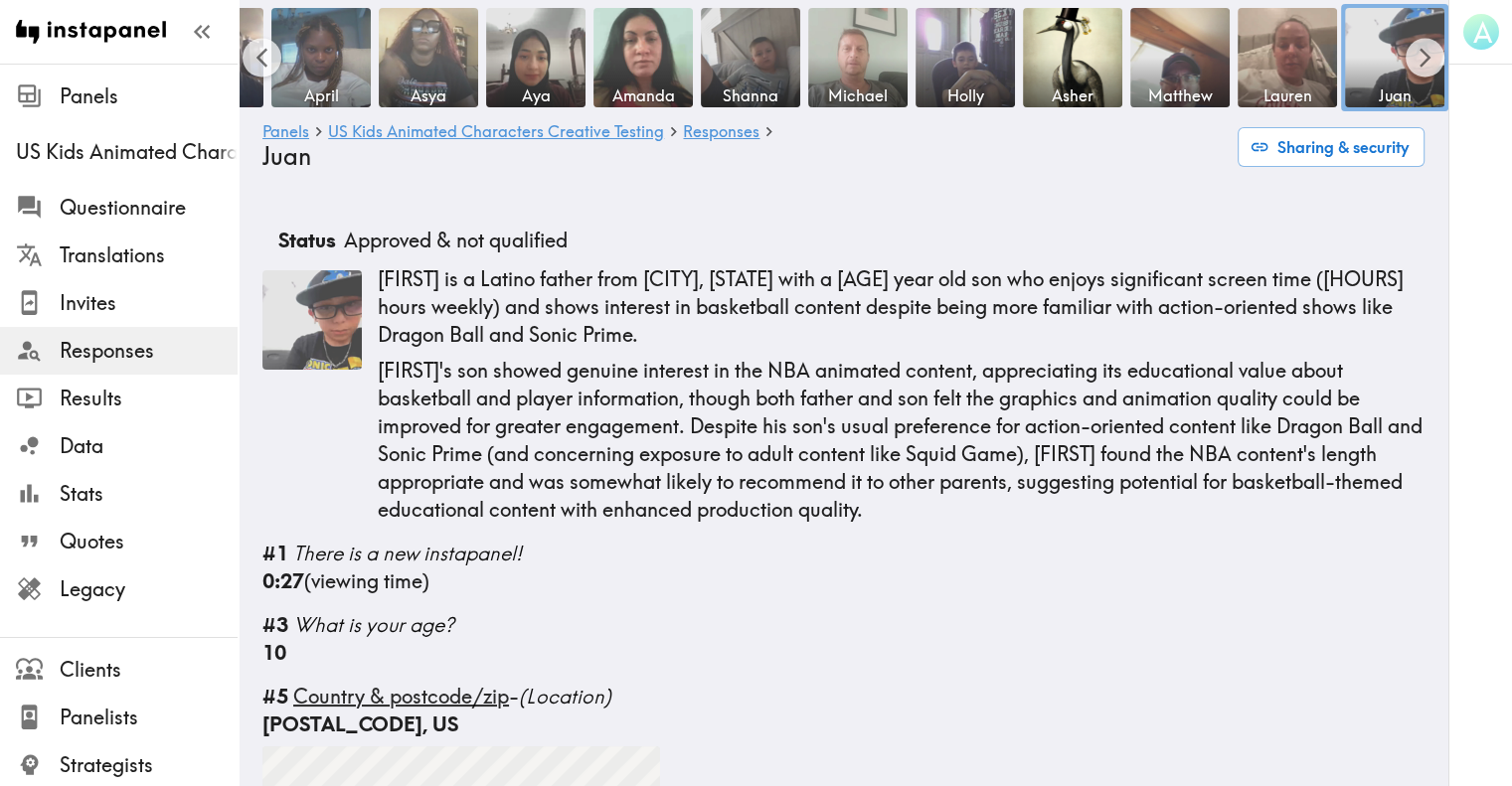 click on "Responses" at bounding box center (148, 351) 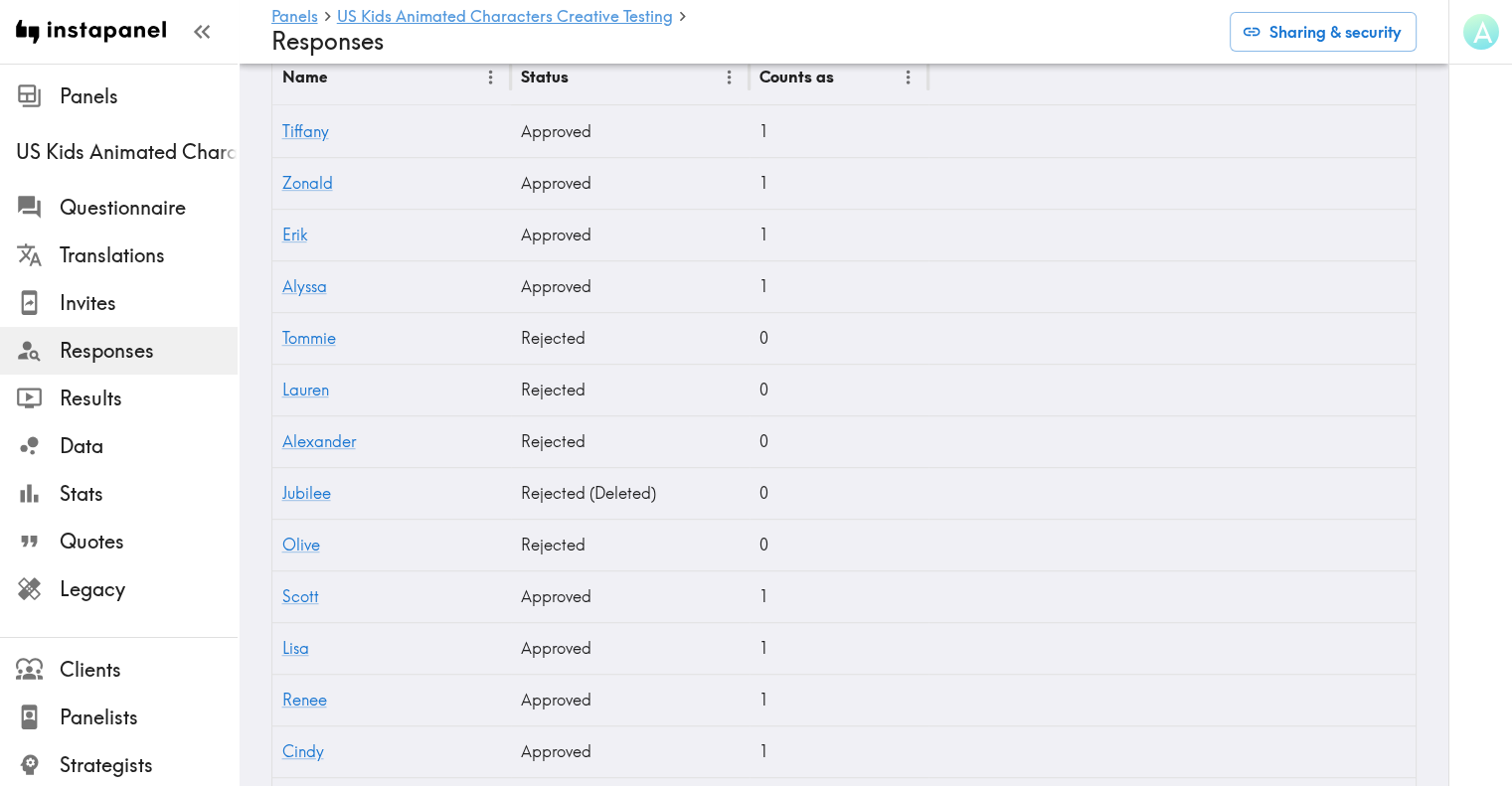 scroll, scrollTop: 1252, scrollLeft: 0, axis: vertical 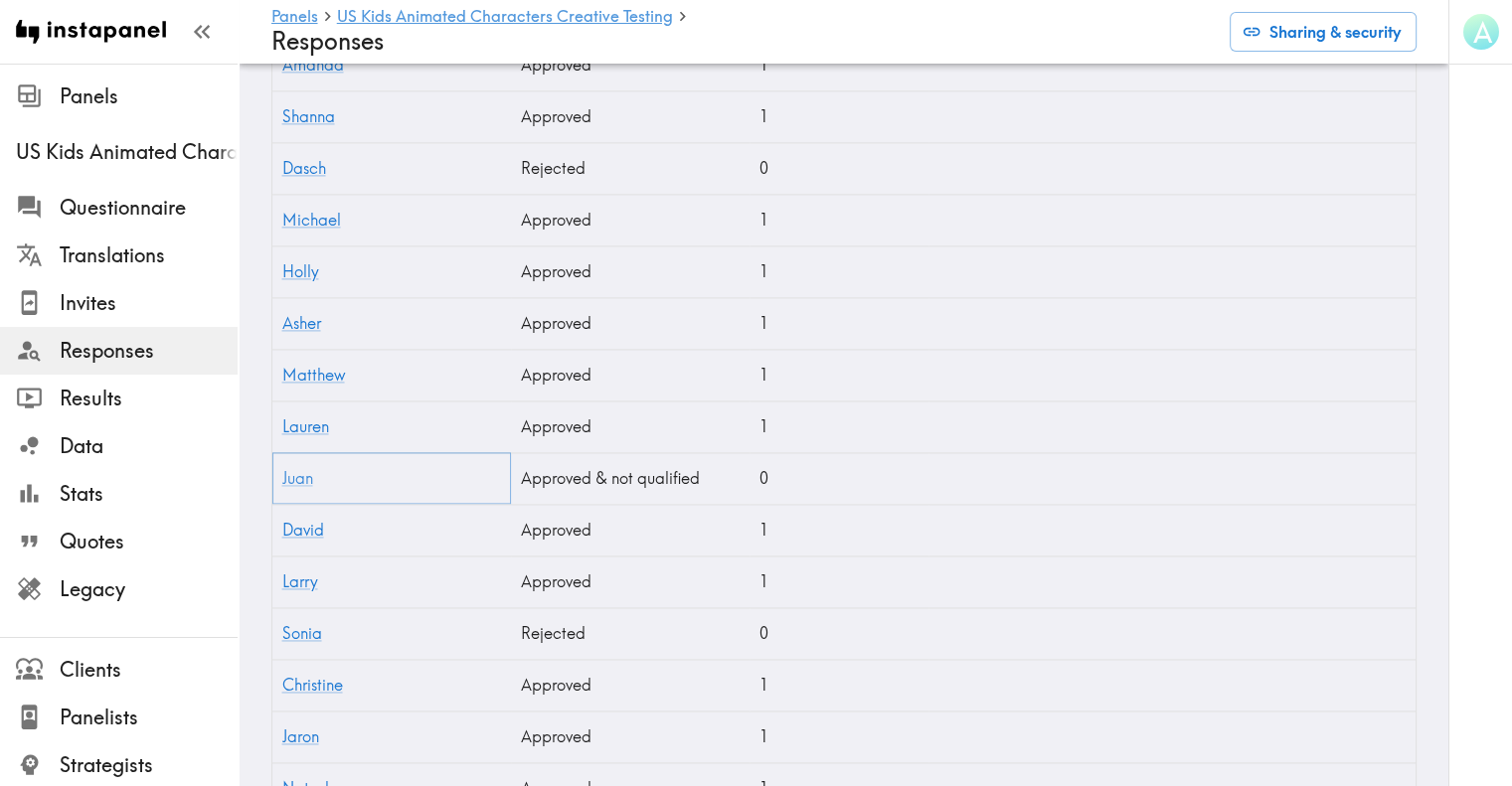 click on "Juan" at bounding box center [297, 478] 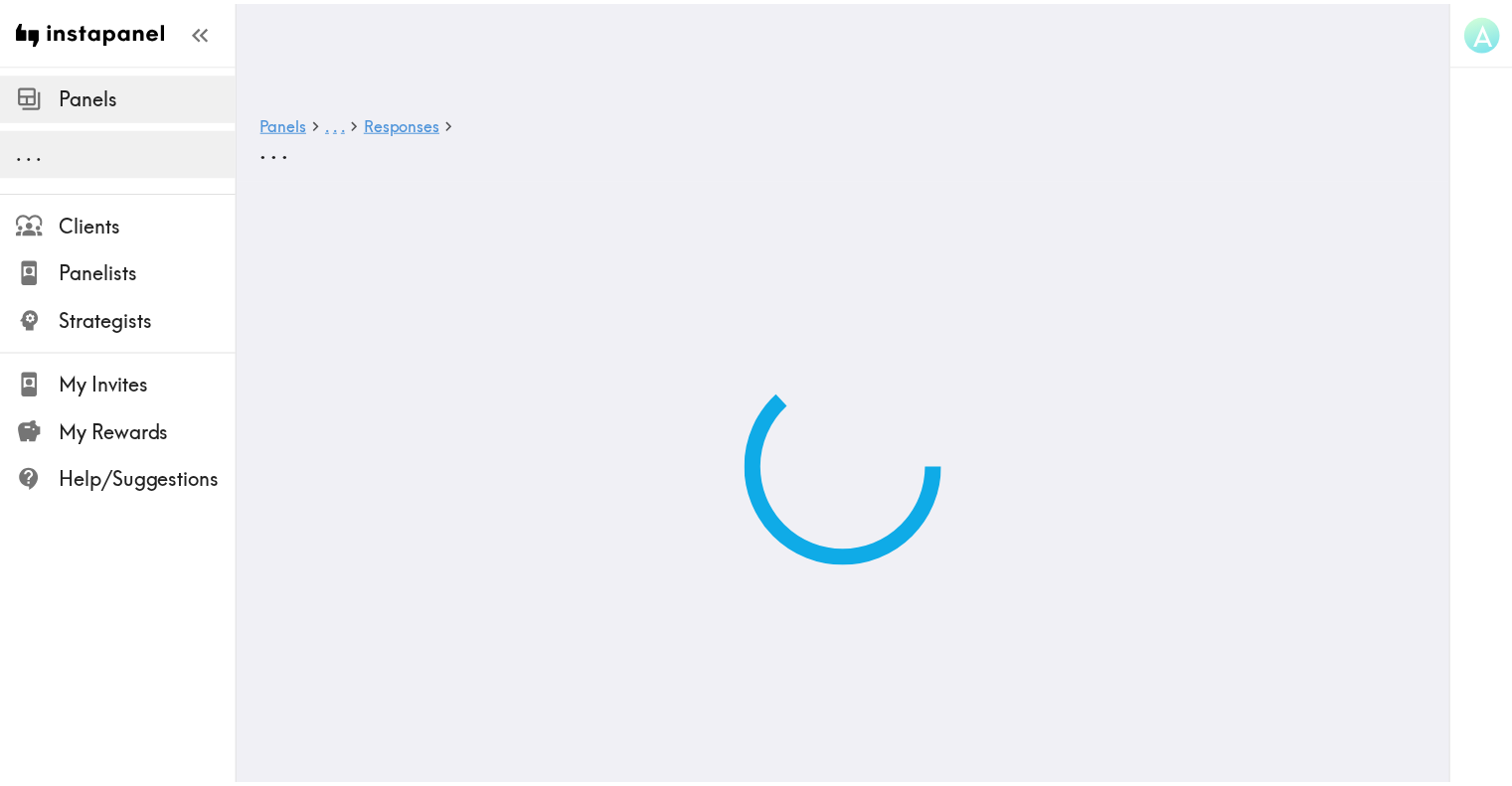scroll, scrollTop: 0, scrollLeft: 0, axis: both 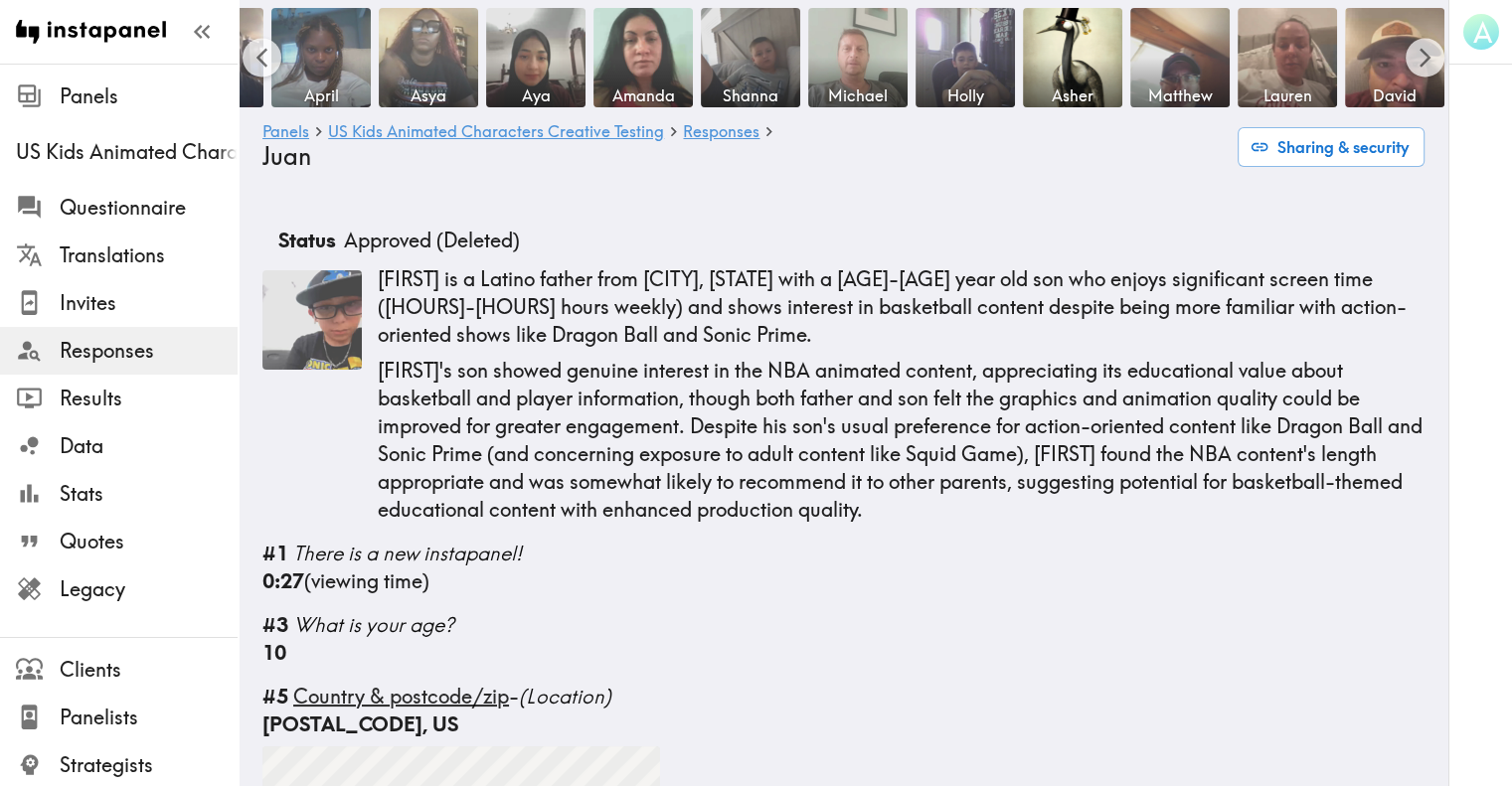 click on "Responses" at bounding box center (148, 351) 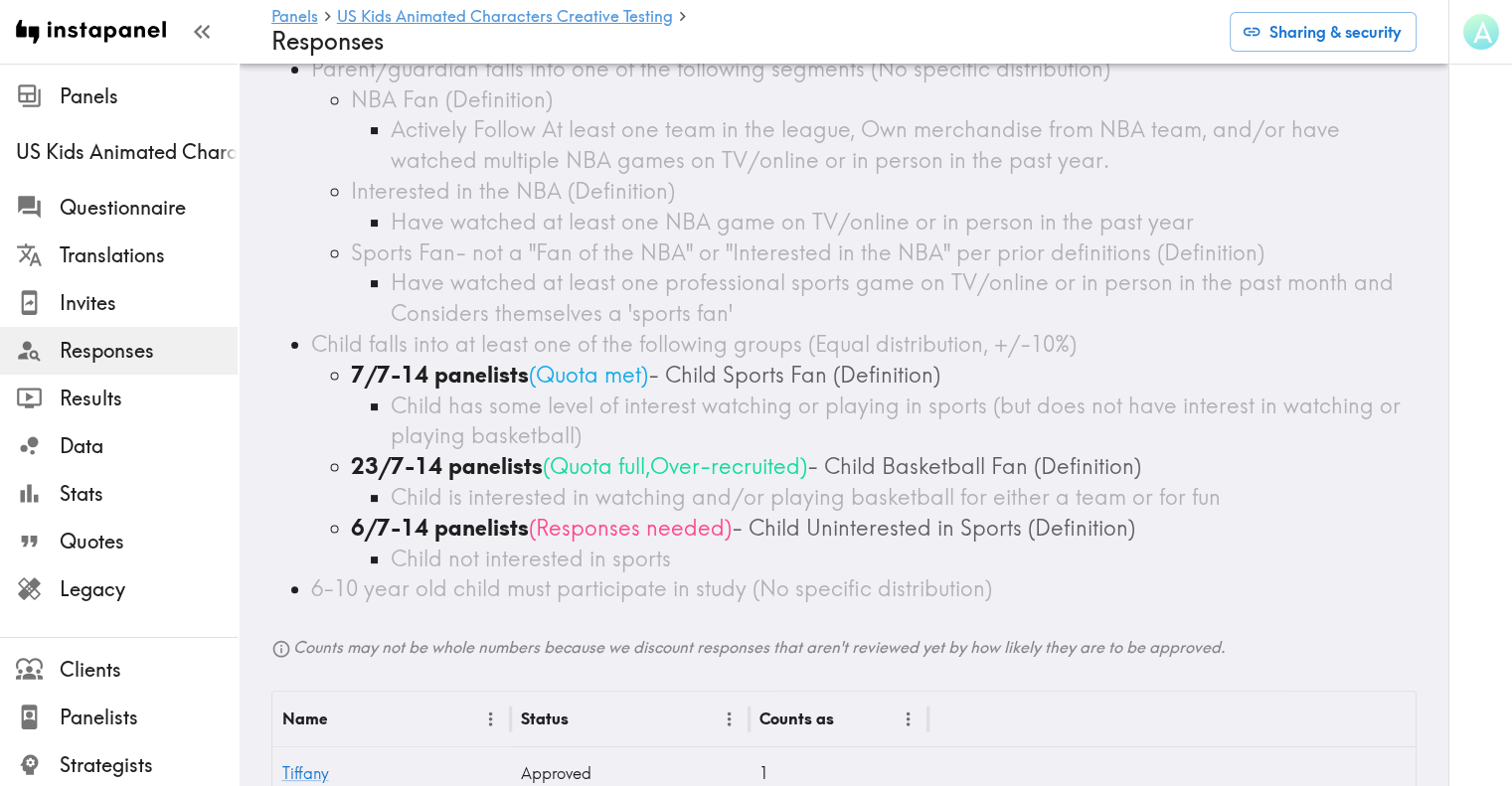 scroll, scrollTop: 412, scrollLeft: 0, axis: vertical 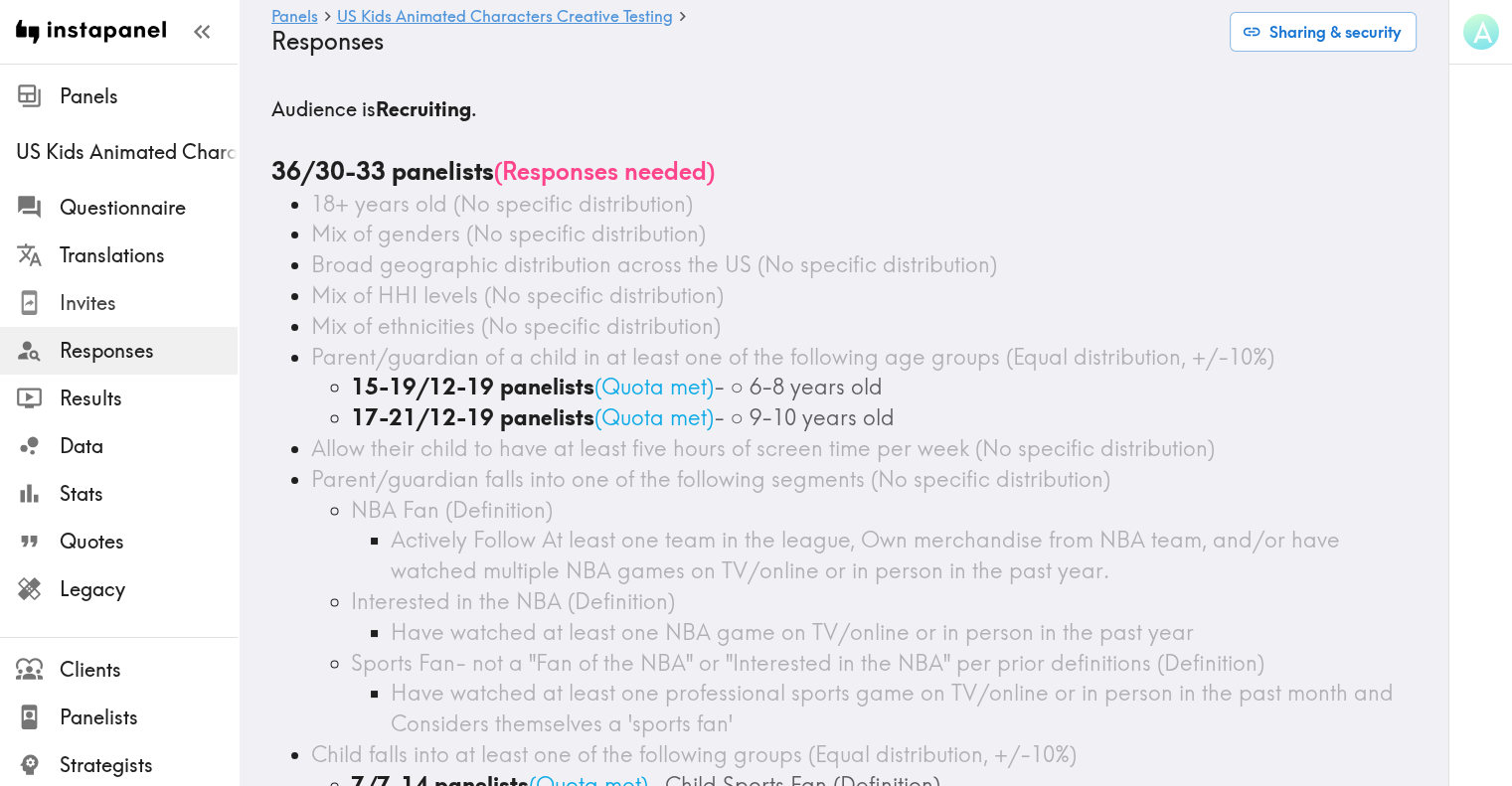 click on "Invites" at bounding box center (148, 303) 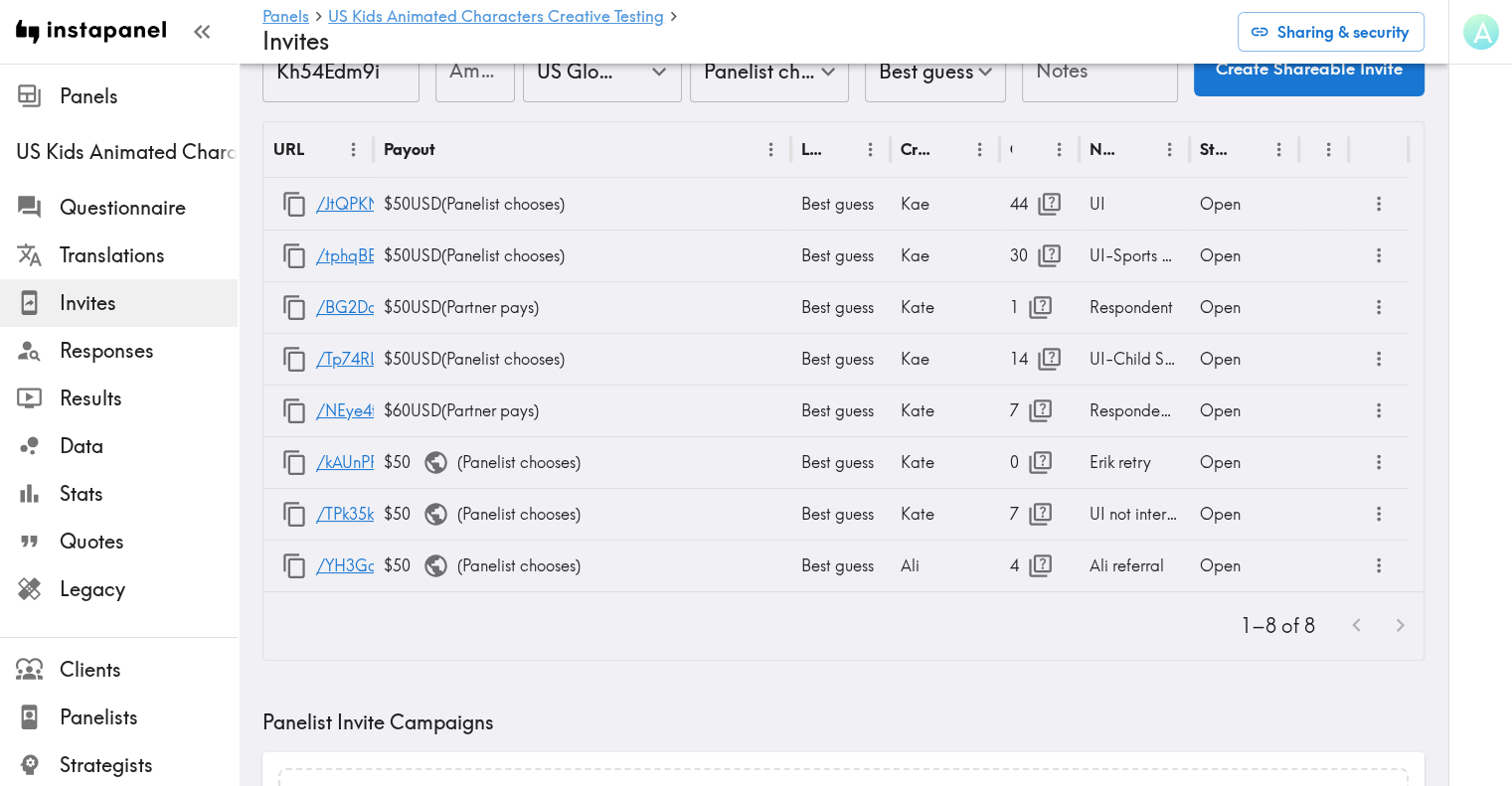 scroll, scrollTop: 97, scrollLeft: 0, axis: vertical 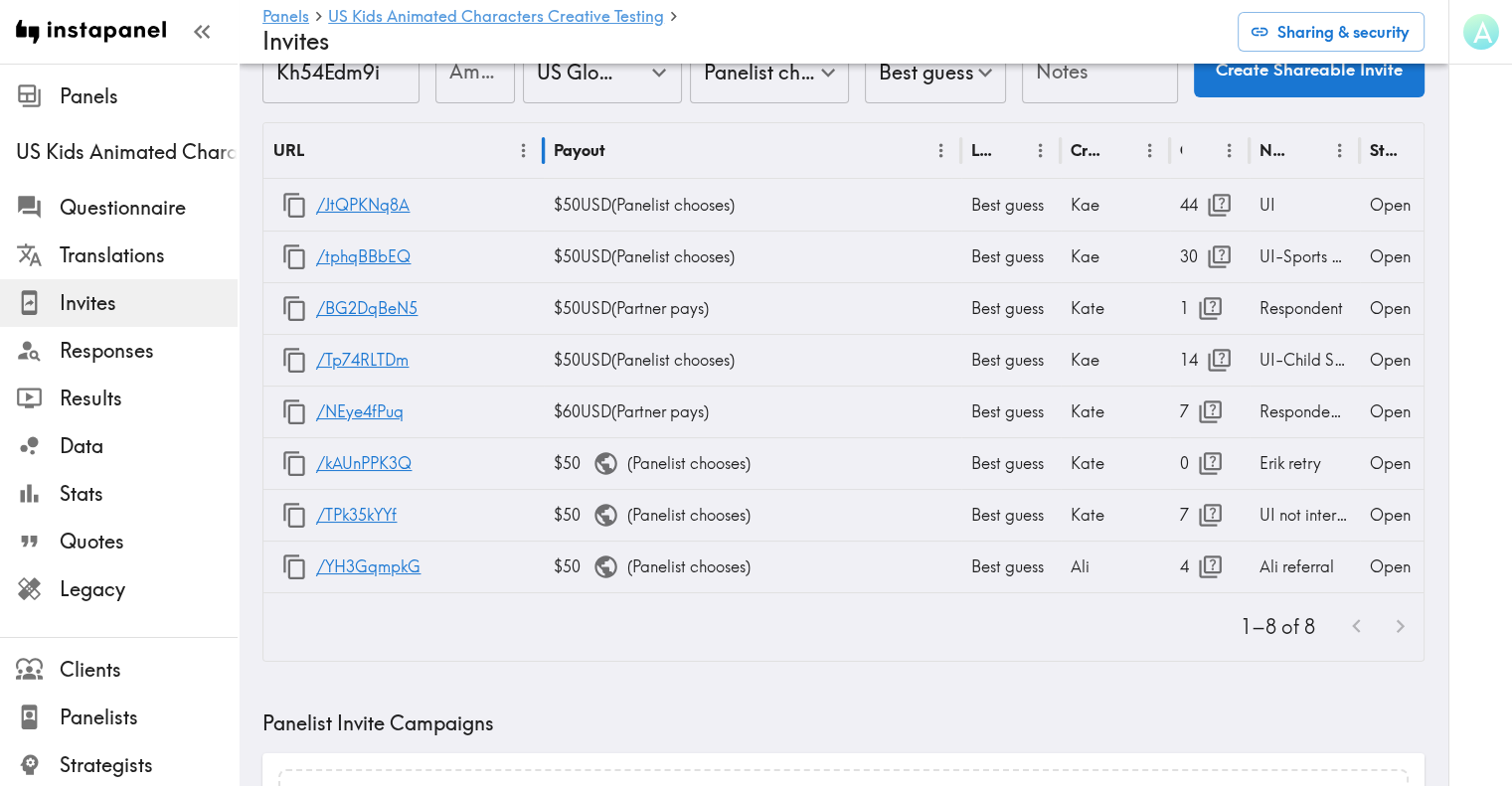 drag, startPoint x: 370, startPoint y: 142, endPoint x: 561, endPoint y: 174, distance: 193.6621 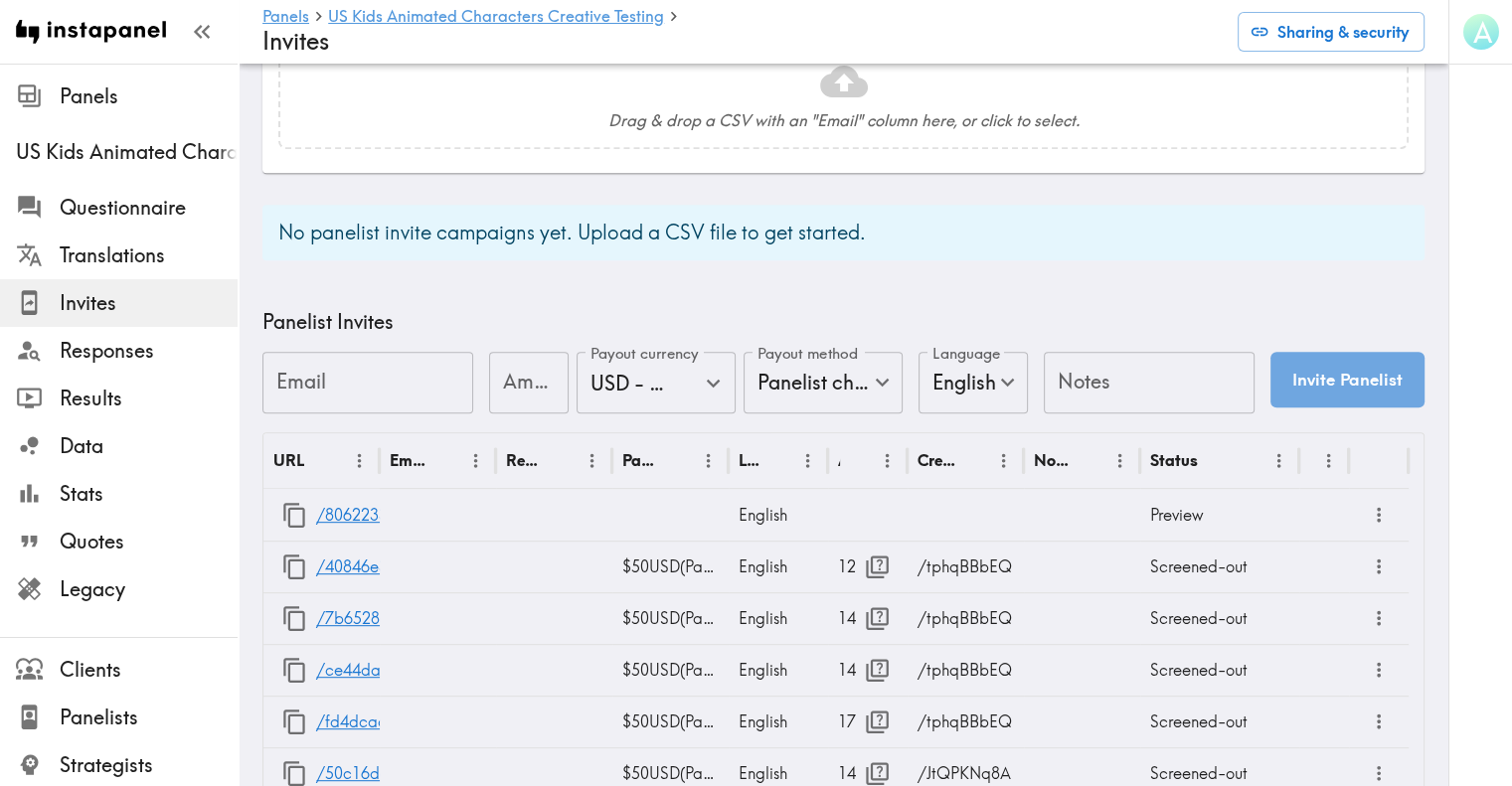 scroll, scrollTop: 829, scrollLeft: 0, axis: vertical 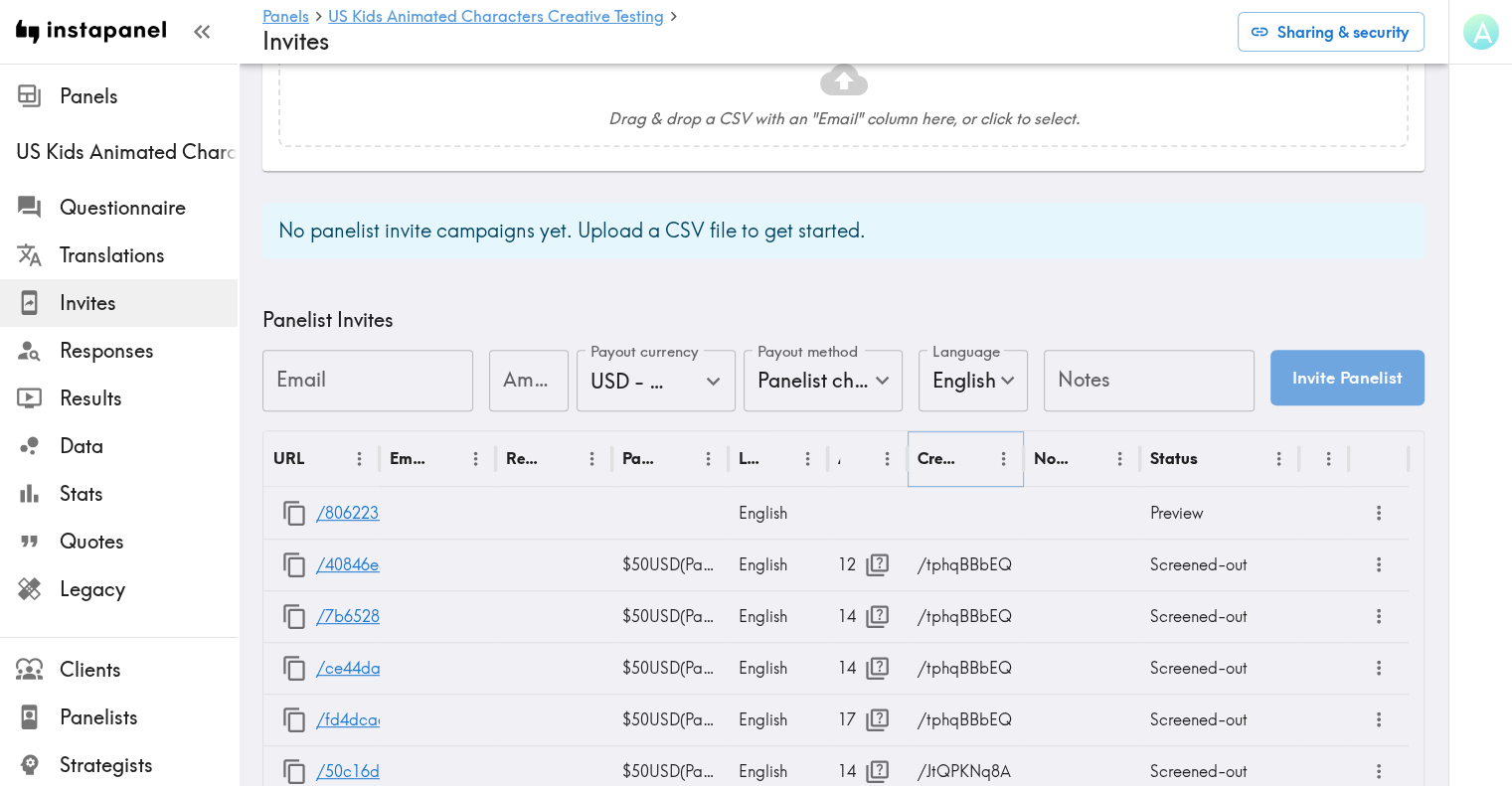 click at bounding box center (1003, 458) 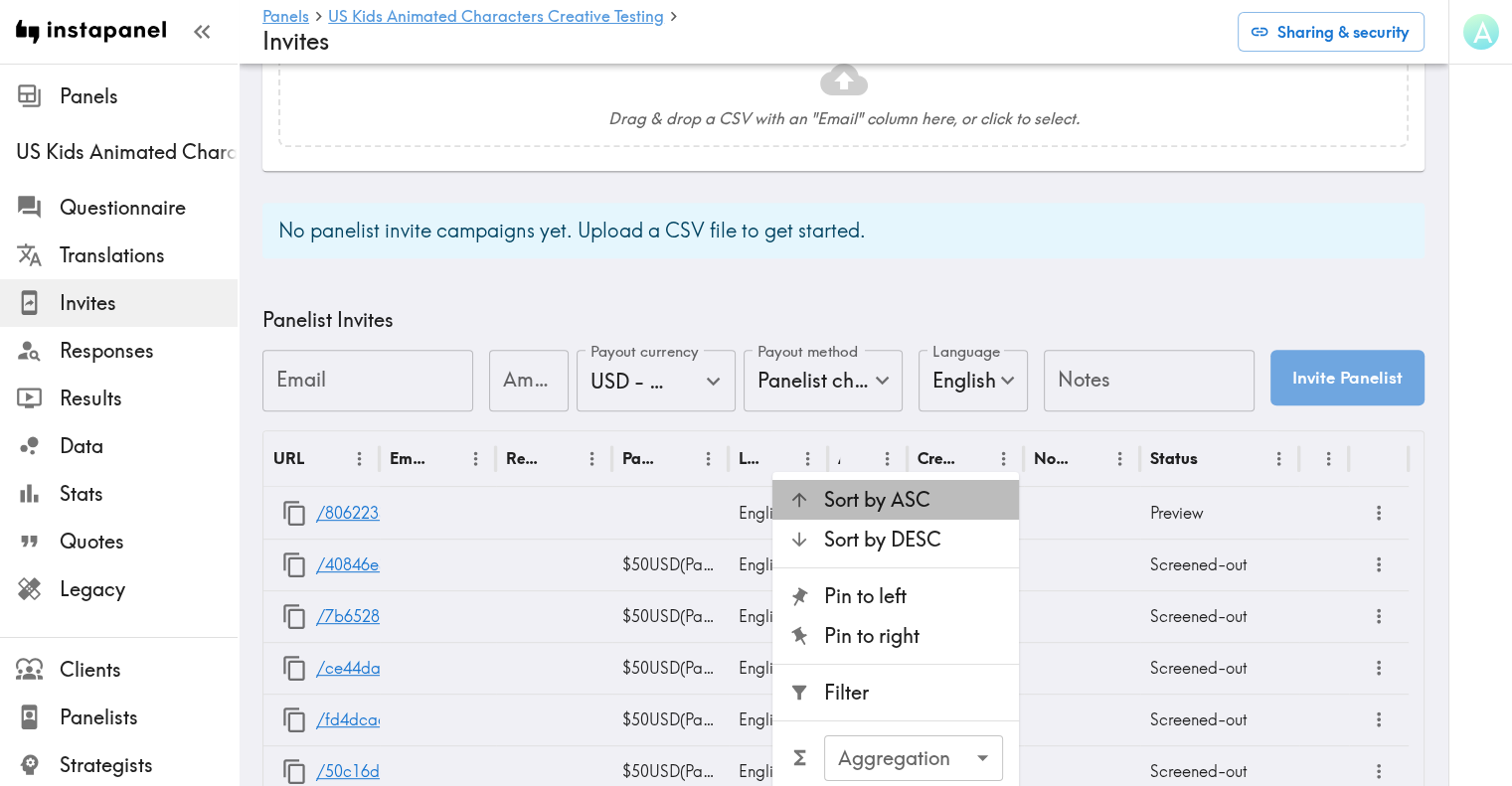 click on "Sort by ASC" at bounding box center [914, 500] 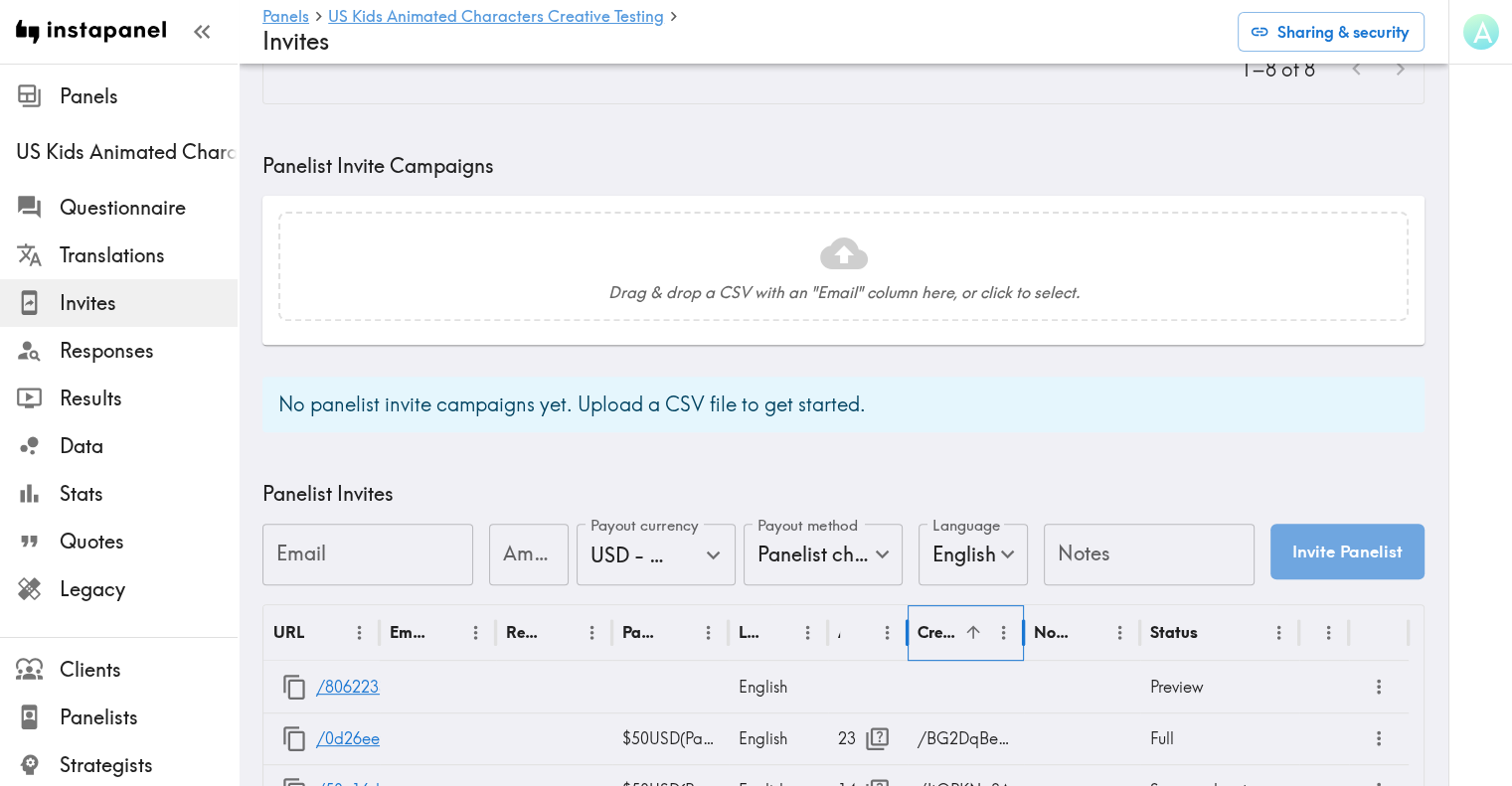 scroll, scrollTop: 654, scrollLeft: 0, axis: vertical 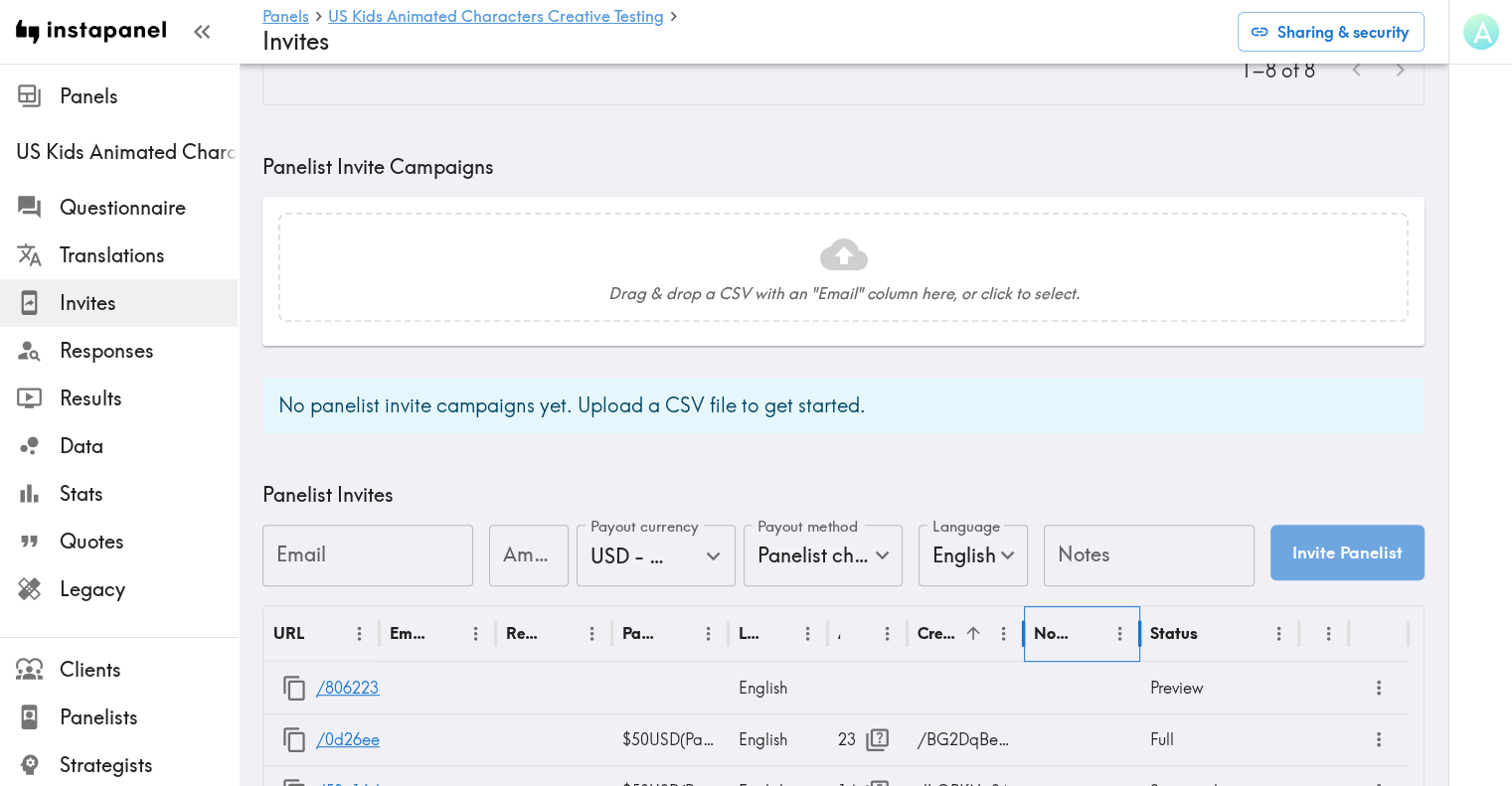 drag, startPoint x: 1031, startPoint y: 628, endPoint x: 1216, endPoint y: 584, distance: 190.16046 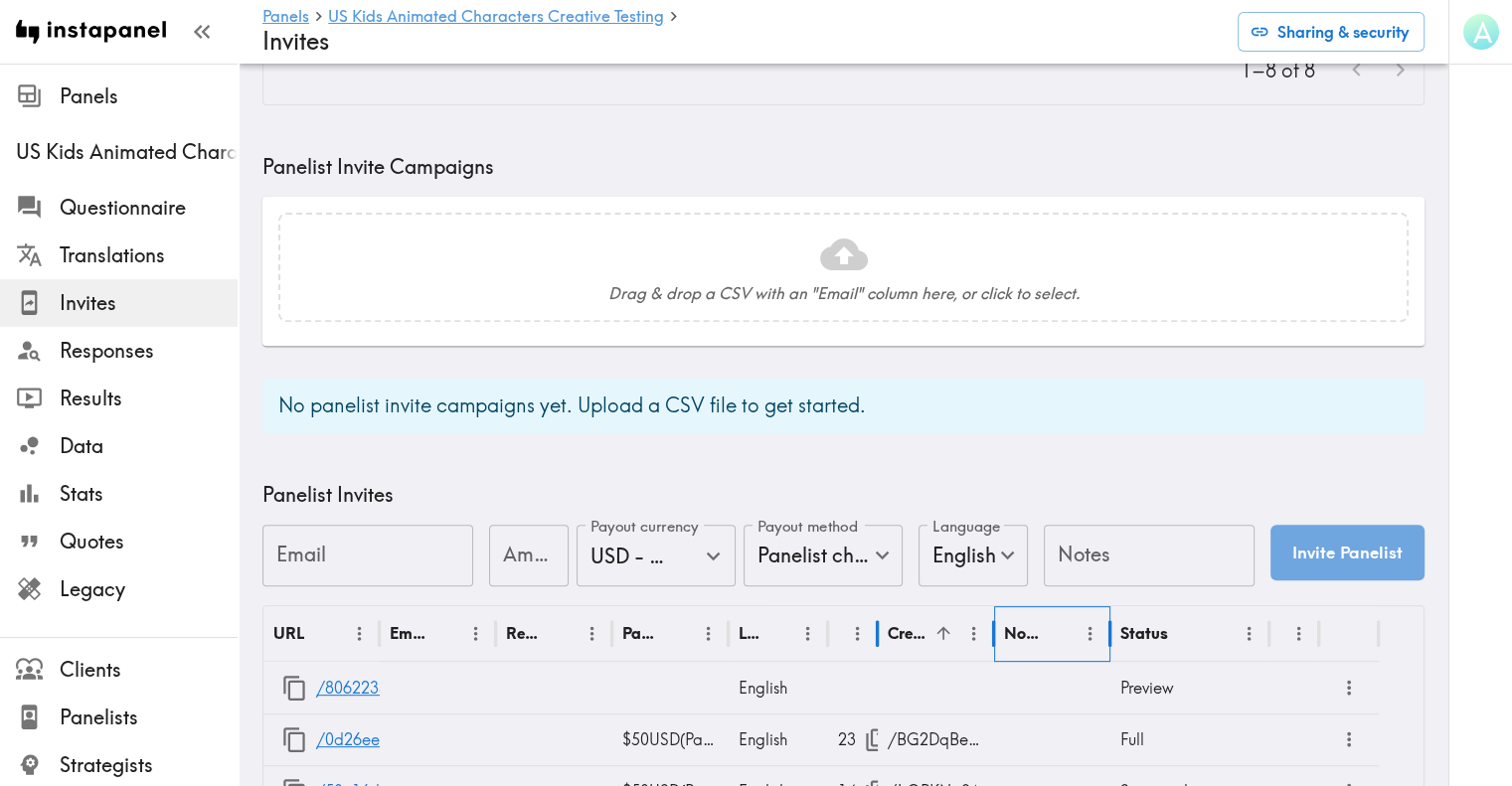 drag, startPoint x: 911, startPoint y: 642, endPoint x: 894, endPoint y: 637, distance: 17.720045 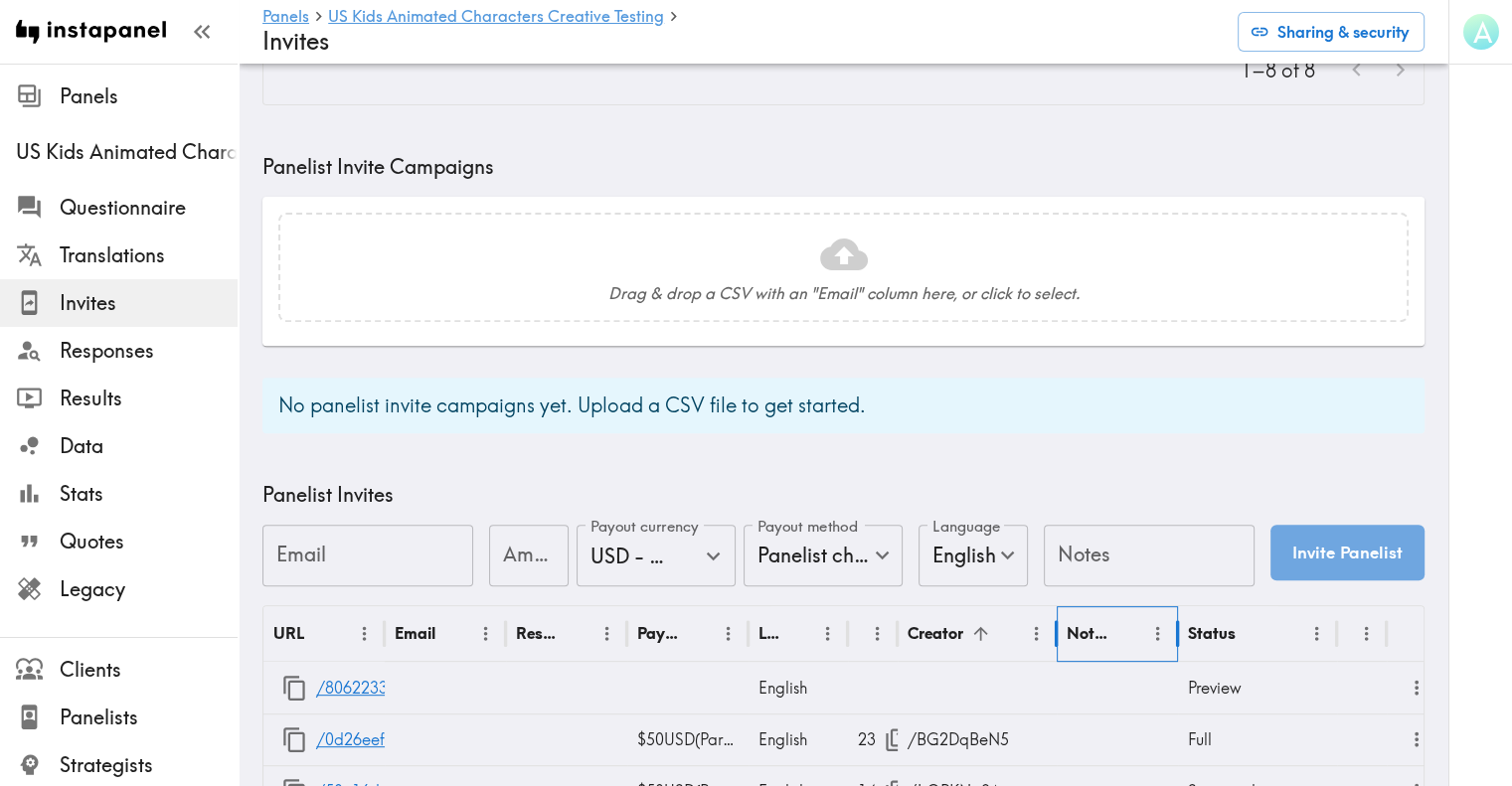 drag, startPoint x: 1021, startPoint y: 641, endPoint x: 1157, endPoint y: 646, distance: 136.09188 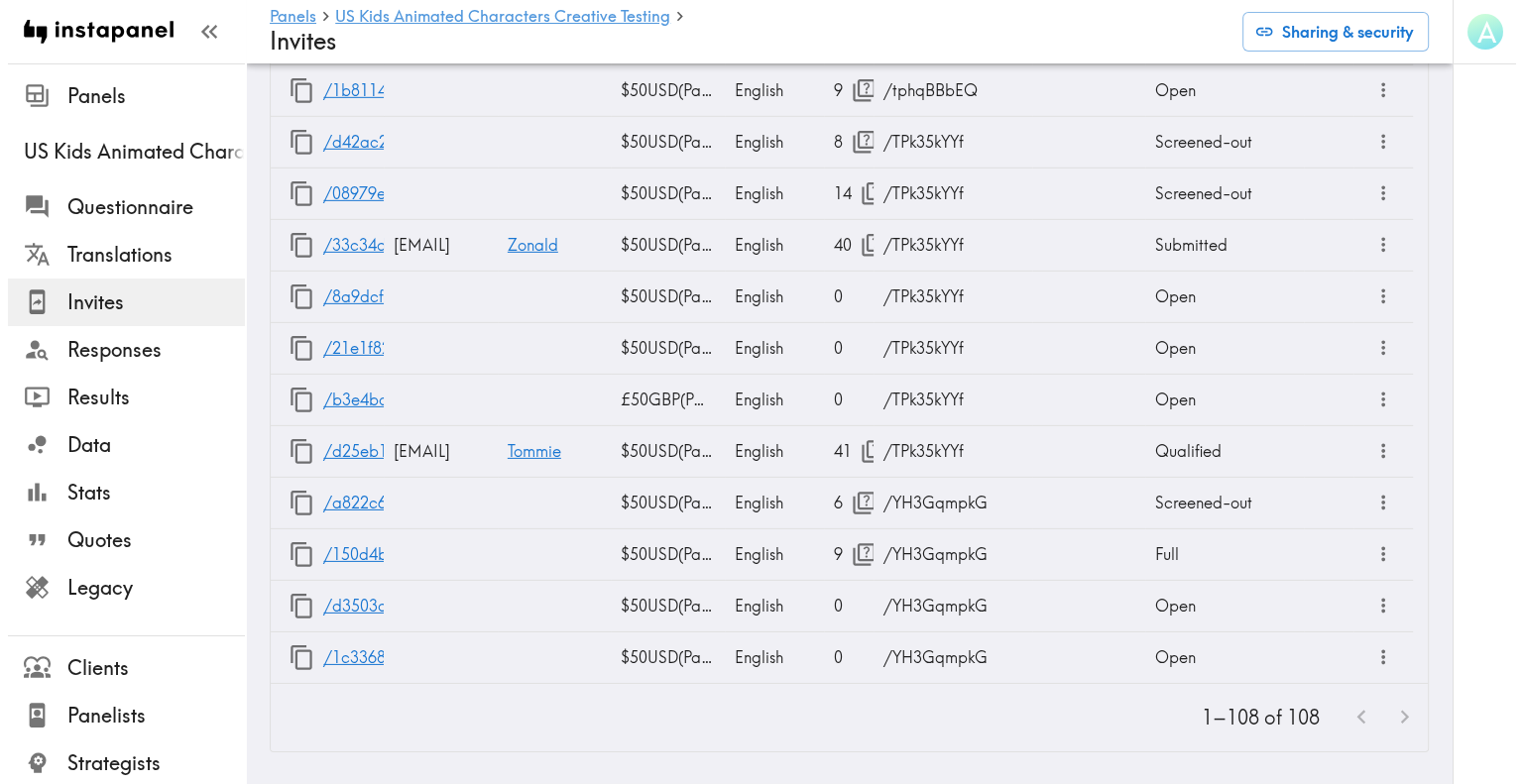 scroll, scrollTop: 6208, scrollLeft: 0, axis: vertical 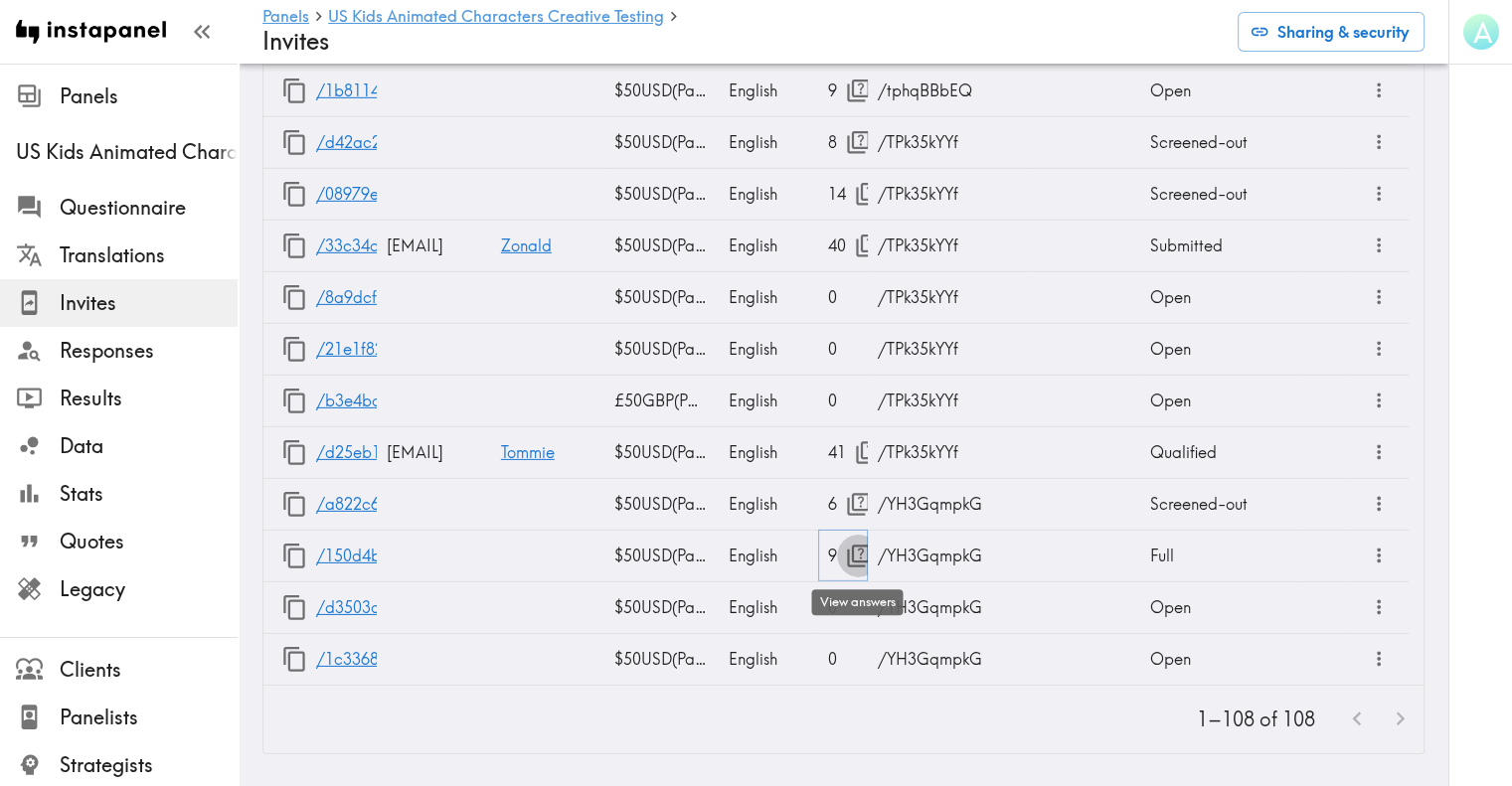 click 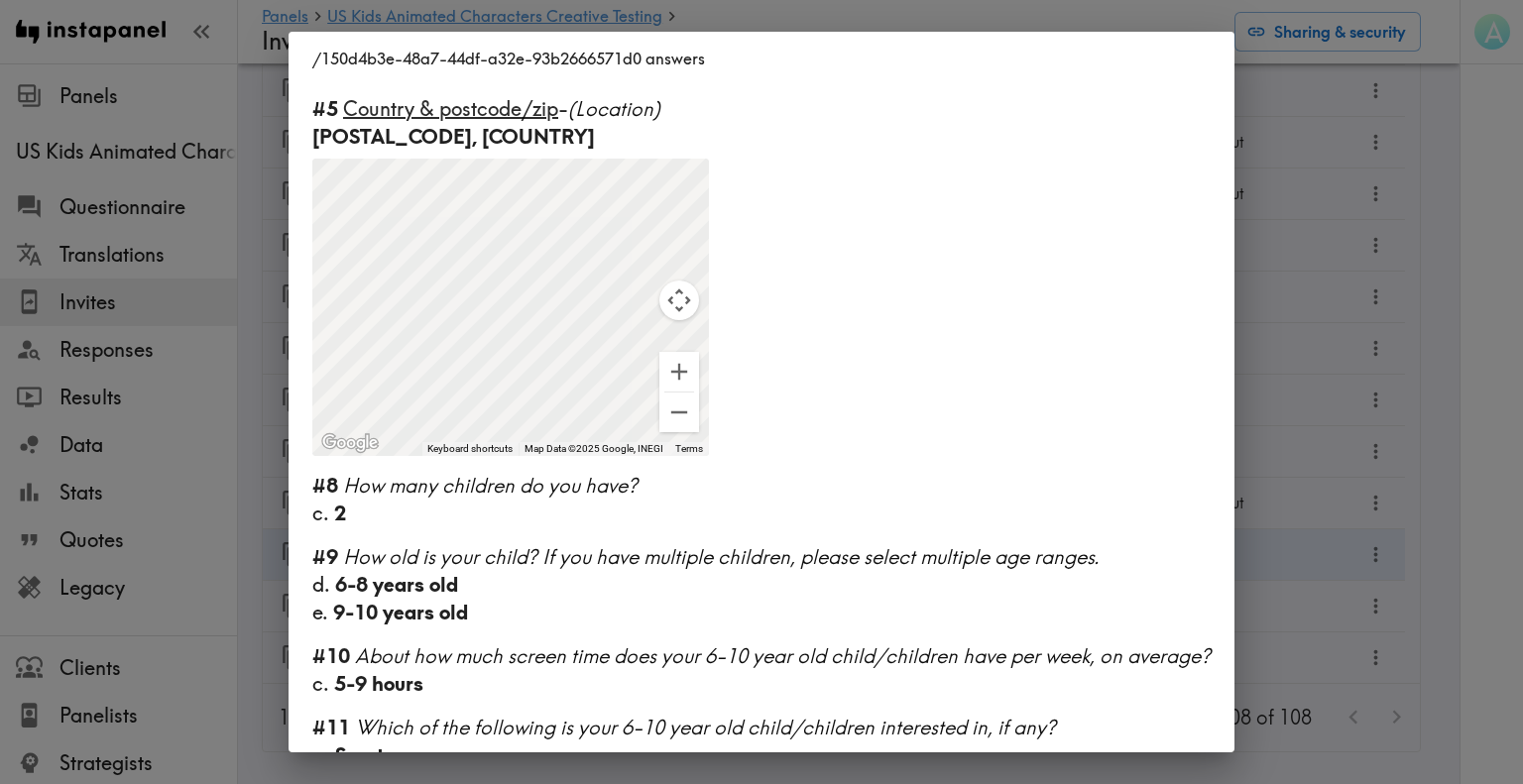 scroll, scrollTop: 0, scrollLeft: 0, axis: both 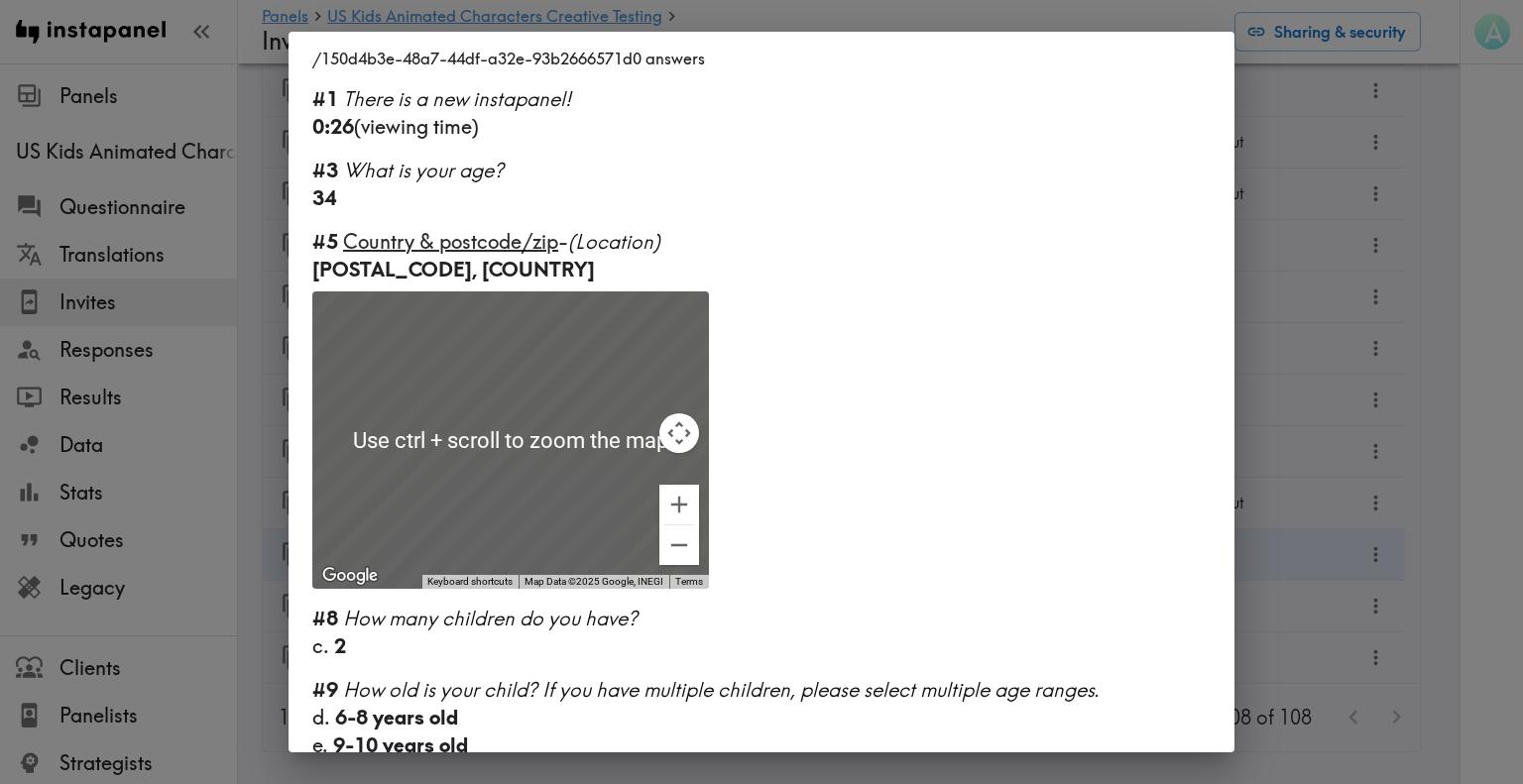 click on "/150d4b3e-48a7-44df-a32e-93b2666571d0 answers #1   There is a new instapanel! 0:26  (viewing time) #3   What is your age? 34 #5   Country & postcode/zip  -  (Location) 47122, US To navigate the map with touch gestures double-tap and hold your finger on the map, then drag the map. ← Move left → Move right ↑ Move up ↓ Move down + Zoom in - Zoom out Home Jump left by 75% End Jump right by 75% Page Up Jump up by 75% Page Down Jump down by 75% To activate drag with keyboard, press Alt + Enter. Once in keyboard drag state, use the arrow keys to move the marker. To complete the drag, press the Enter key. To cancel, press Escape. Use ctrl + scroll to zoom the map Keyboard shortcuts Map Data Map Data ©2025 Google, INEGI Map data ©2025 Google, INEGI 500 km  Click to toggle between metric and imperial units Terms Report a map error #8   How many children do you have? c.   2 #9   How old is your child? If you have multiple children, please select multiple age ranges. d.   6-8 years old e.   9-10 years old #10" at bounding box center (762, 392) 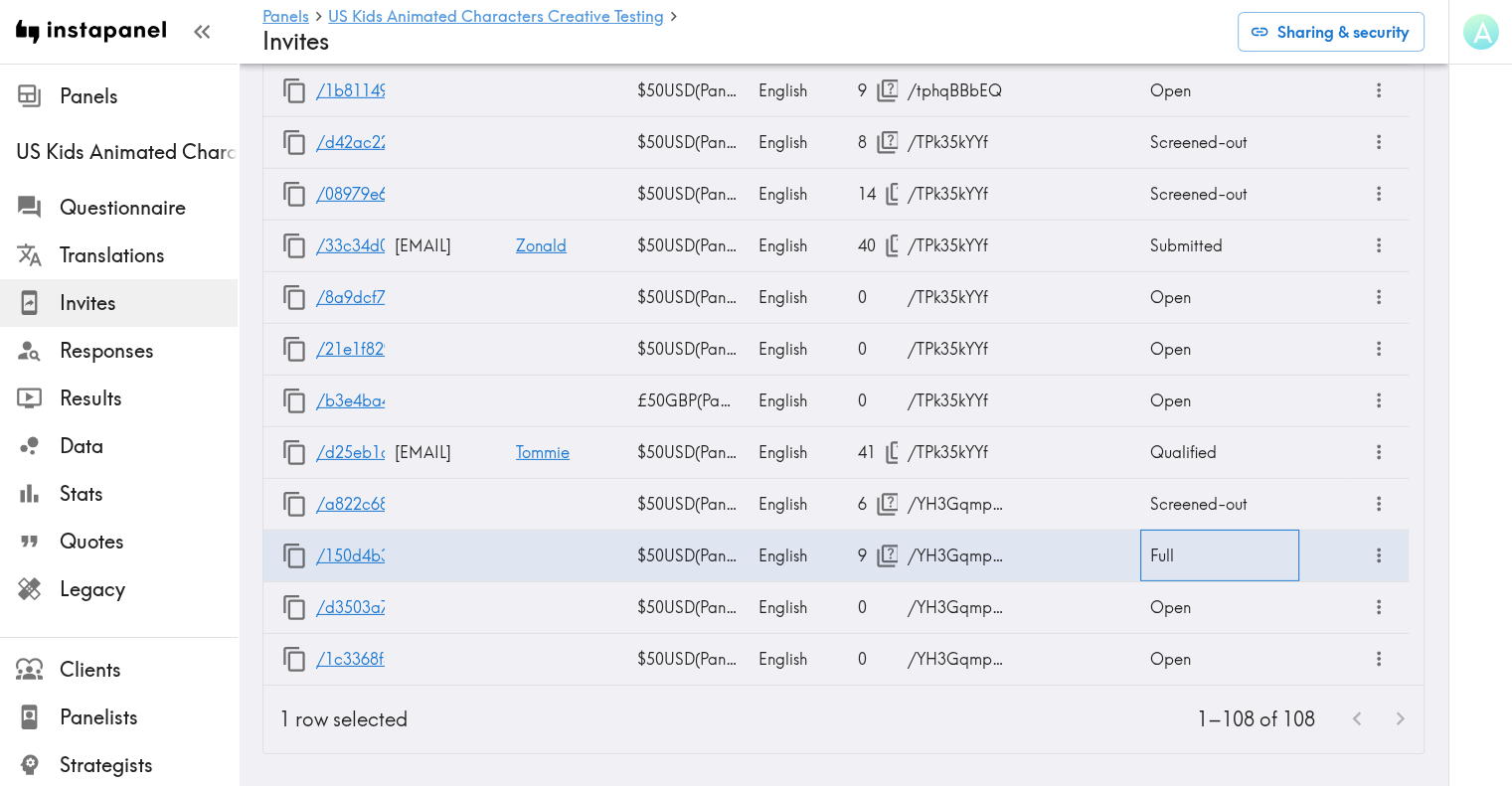 click on "Full" at bounding box center (1220, 555) 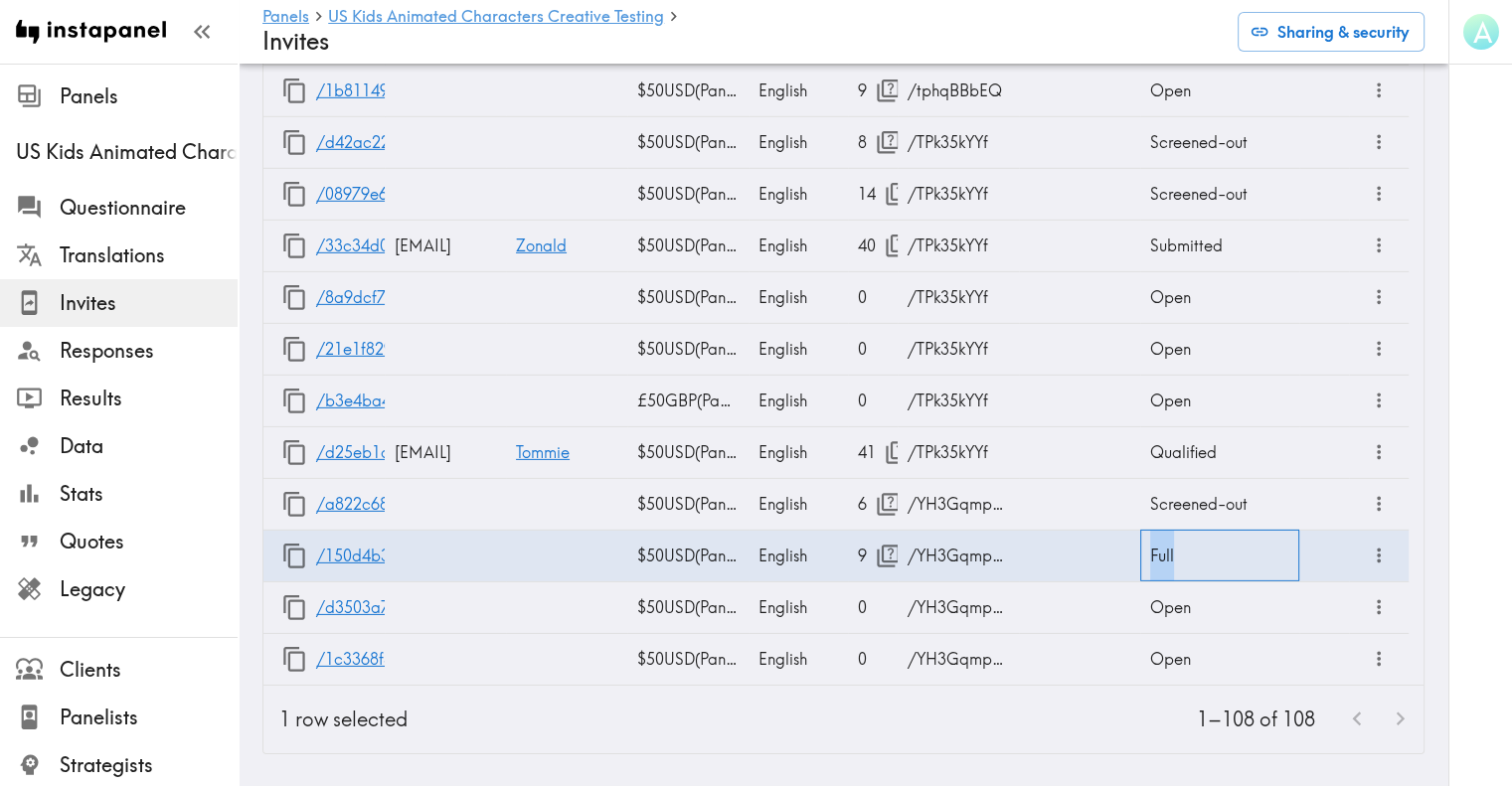 click on "Full" at bounding box center (1220, 555) 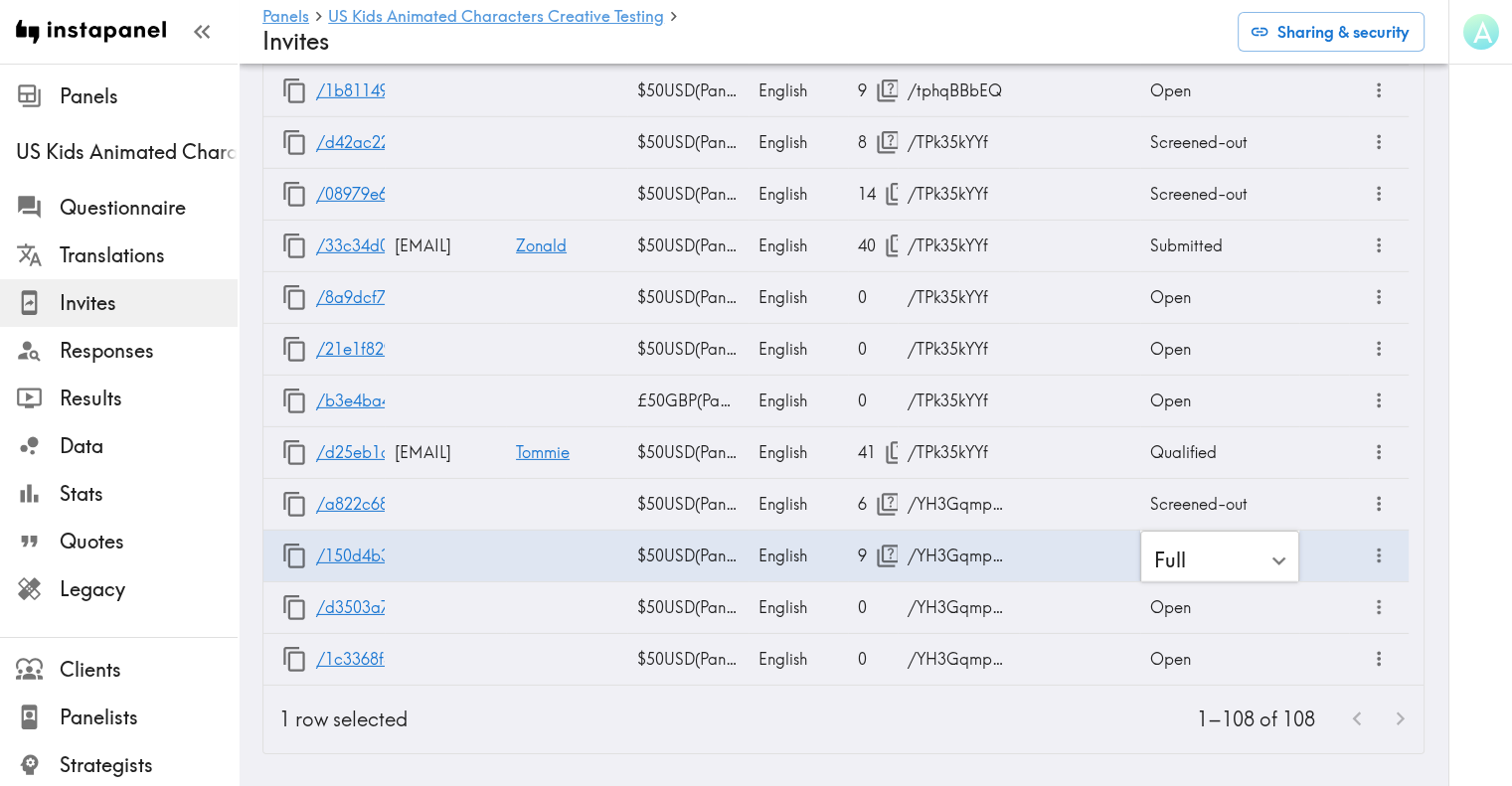 click on "Instapanel -  Panels  -  US Kids Animated Characters Creative Testing  -  Invites Panels US Kids Animated Characters Creative Testing Questionnaire Translations Invites Responses Results Data Stats Quotes Legacy Clients Panelists Strategists My Invites My Rewards Help/Suggestions A Panels   US Kids Animated Characters Creative Testing   Invites Sharing & security Shareable Invites URL address Kh54Edm9i URL address Amount Amount Payout currency US Global Equivalent - converted and cost-of-living adjusted Payout currency Payout method Panelist chooses Panelist chooses Payout method Language Best guess Language Notes Notes Create Shareable Invite URL Payout Language Creator Opens Notes Status /JtQPKNq8A $50  USD  ( Panelist chooses ) Best guess Kae 44 UI Open /tphqBBbEQ $50  USD  ( Panelist chooses ) Best guess Kae 30 UI-Sports Fans Only Open /BG2DqBeN5 $50  USD  ( Partner pays ) Best guess Kate 1 Respondent Open /Tp74RLTDm $50  USD  ( Panelist chooses ) Best guess Kae 14 UI-Child Sports Fans Open /NEye4fPuq $60" at bounding box center [756, -2681] 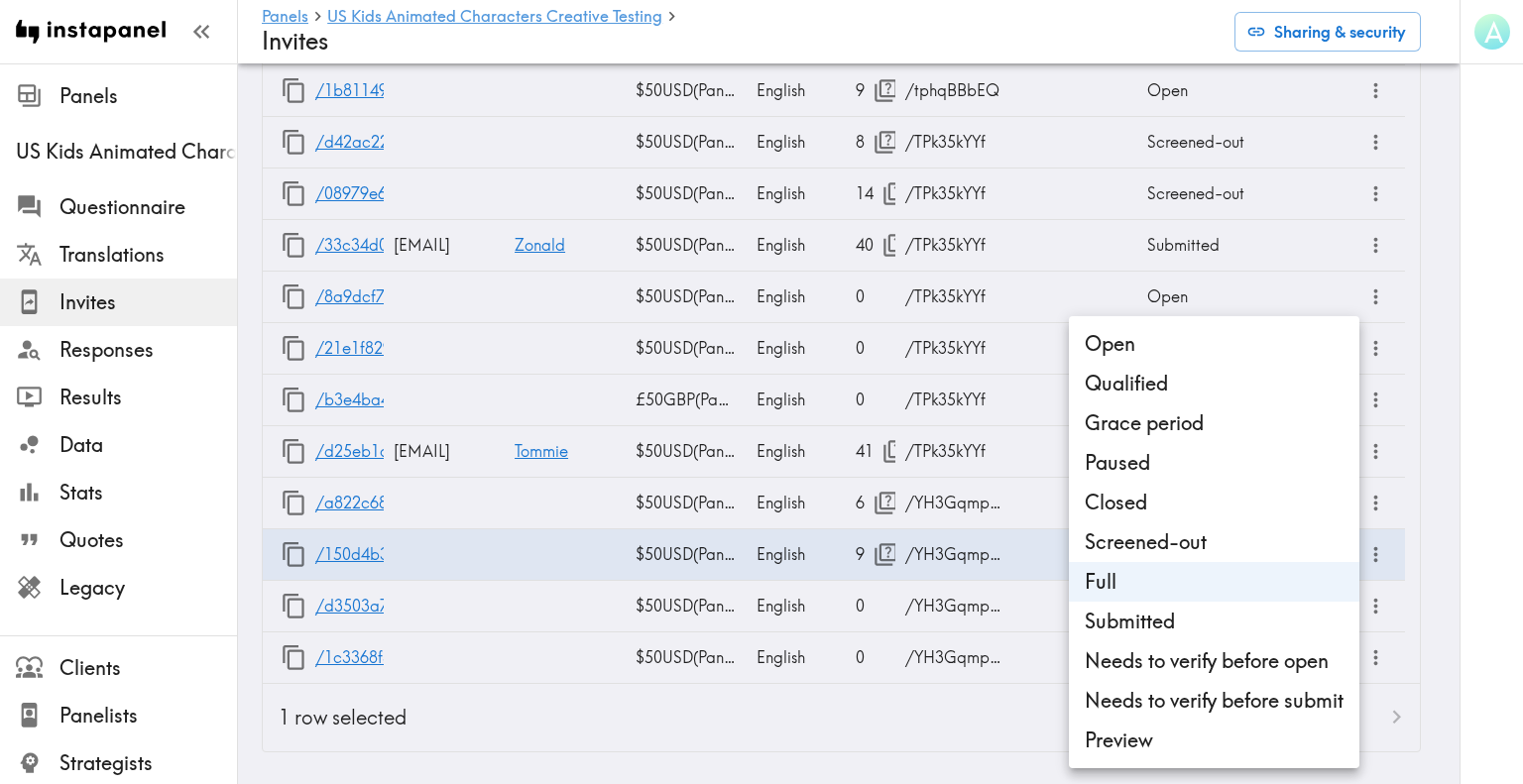 click on "Qualified" at bounding box center [1214, 384] 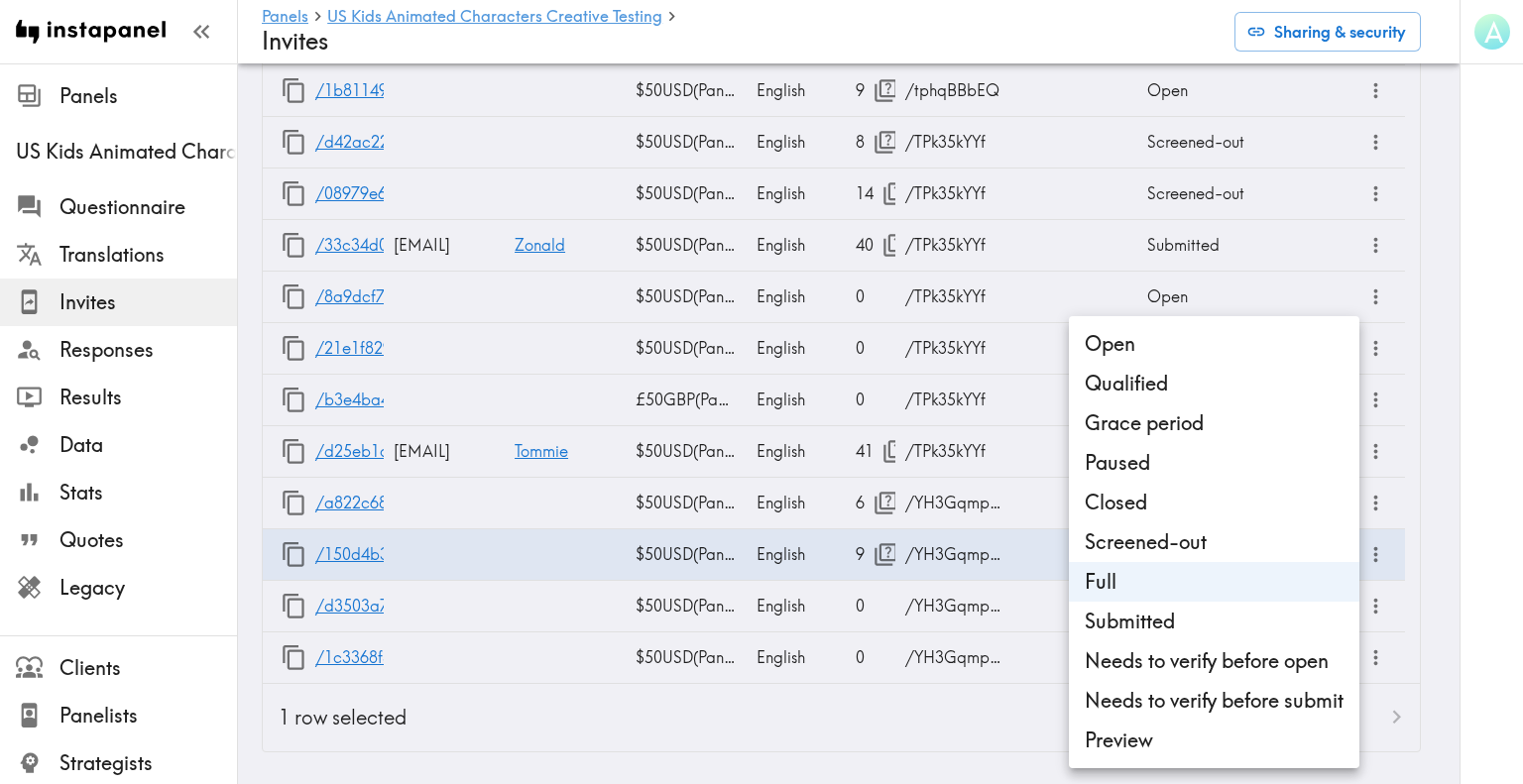 type on "Qualified" 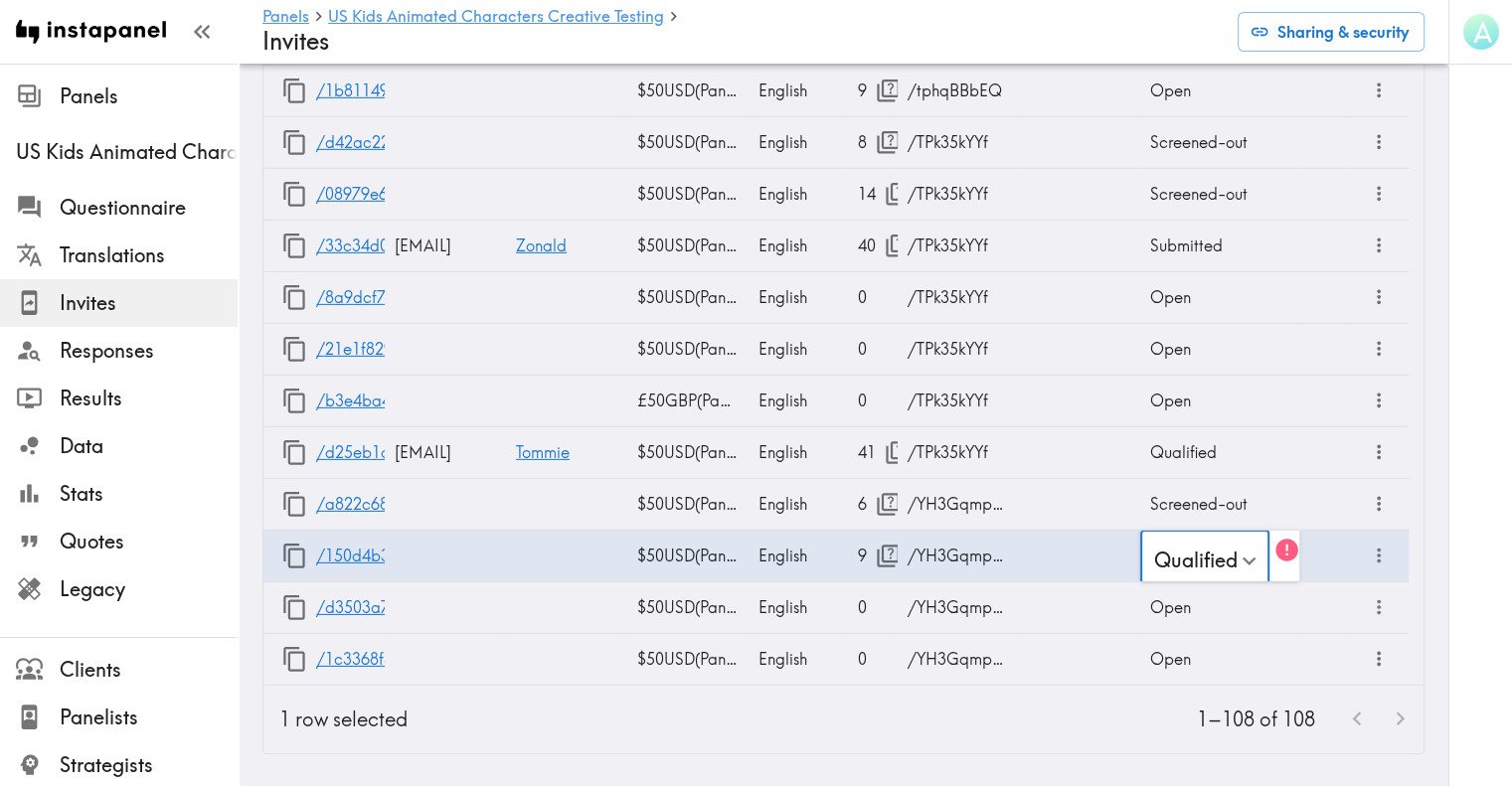 click on "A" at bounding box center [1480, 393] 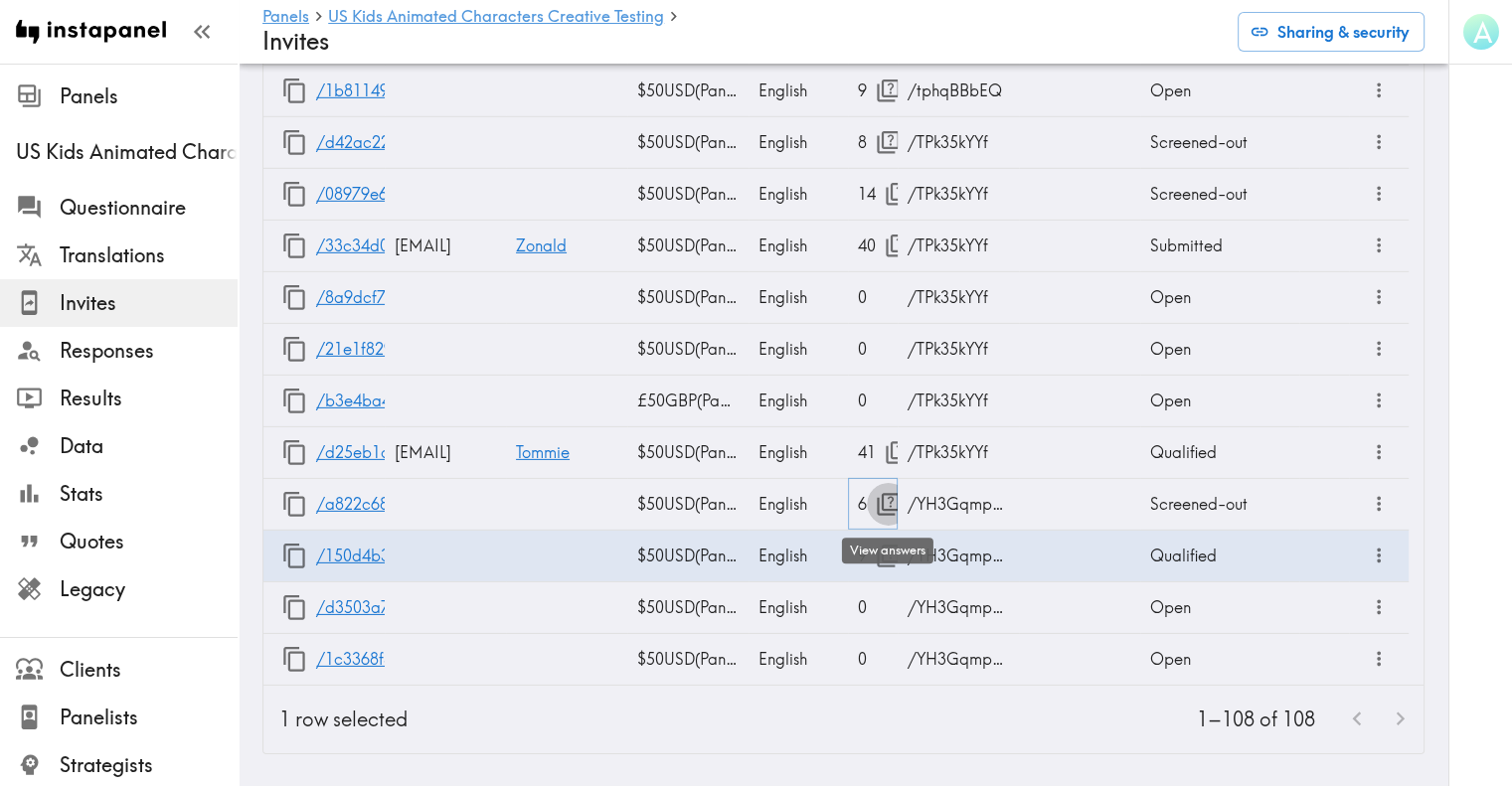 click 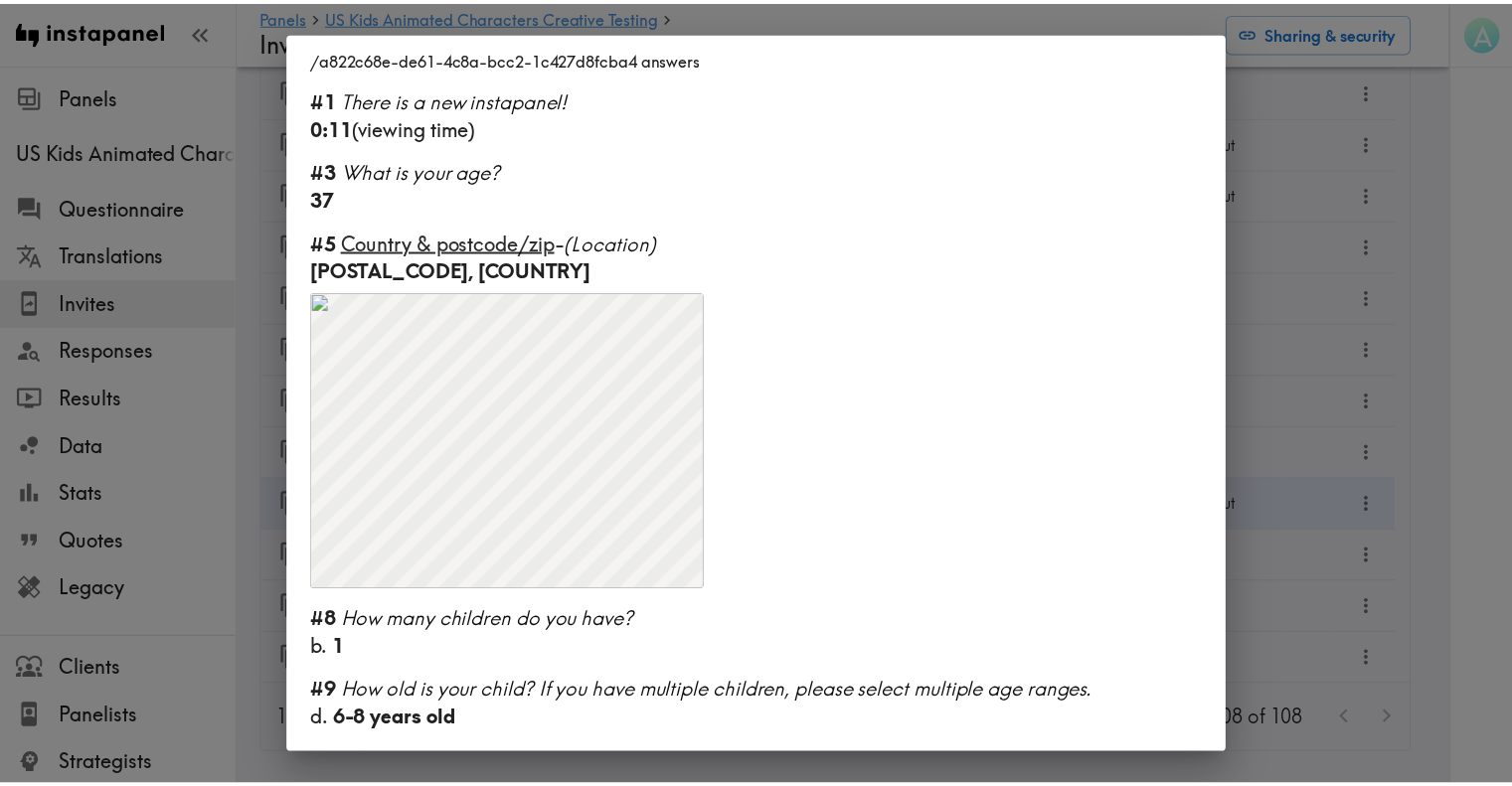 scroll, scrollTop: 71, scrollLeft: 0, axis: vertical 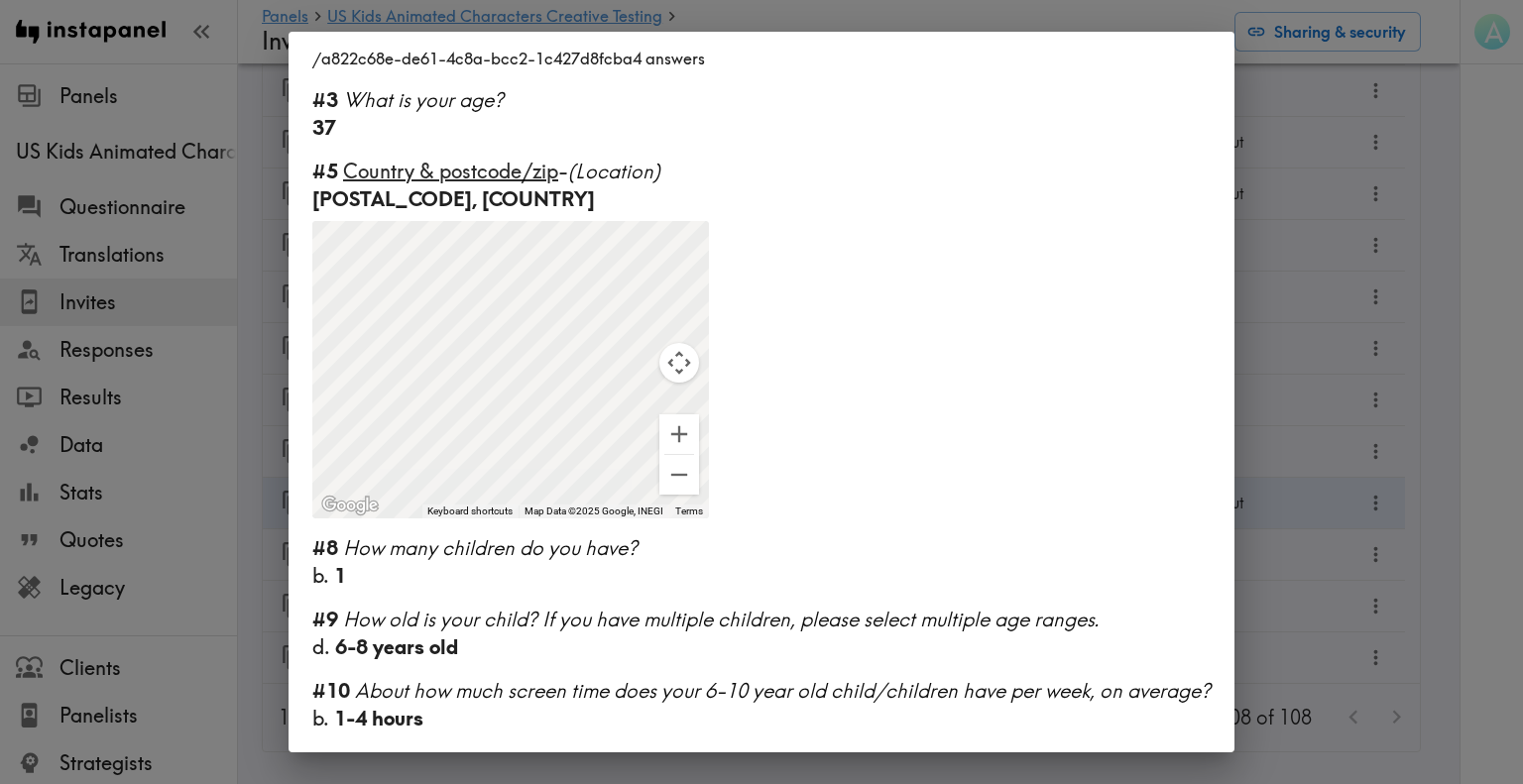 click on "/a822c68e-de61-4c8a-bcc2-1c427d8fcba4 answers #1   There is a new instapanel! 0:11  (viewing time) #3   What is your age? 37 #5   Country & postcode/zip  -  (Location) 40207, US To navigate the map with touch gestures double-tap and hold your finger on the map, then drag the map. ← Move left → Move right ↑ Move up ↓ Move down + Zoom in - Zoom out Home Jump left by 75% End Jump right by 75% Page Up Jump up by 75% Page Down Jump down by 75% To activate drag with keyboard, press Alt + Enter. Once in keyboard drag state, use the arrow keys to move the marker. To complete the drag, press the Enter key. To cancel, press Escape. Keyboard shortcuts Map Data Map Data ©2025 Google, INEGI Map data ©2025 Google, INEGI 500 km  Click to toggle between metric and imperial units Terms Report a map error #8   How many children do you have? b.   1 #9   How old is your child? If you have multiple children, please select multiple age ranges. d.   6-8 years old #10   b.   1-4 hours" at bounding box center (762, 392) 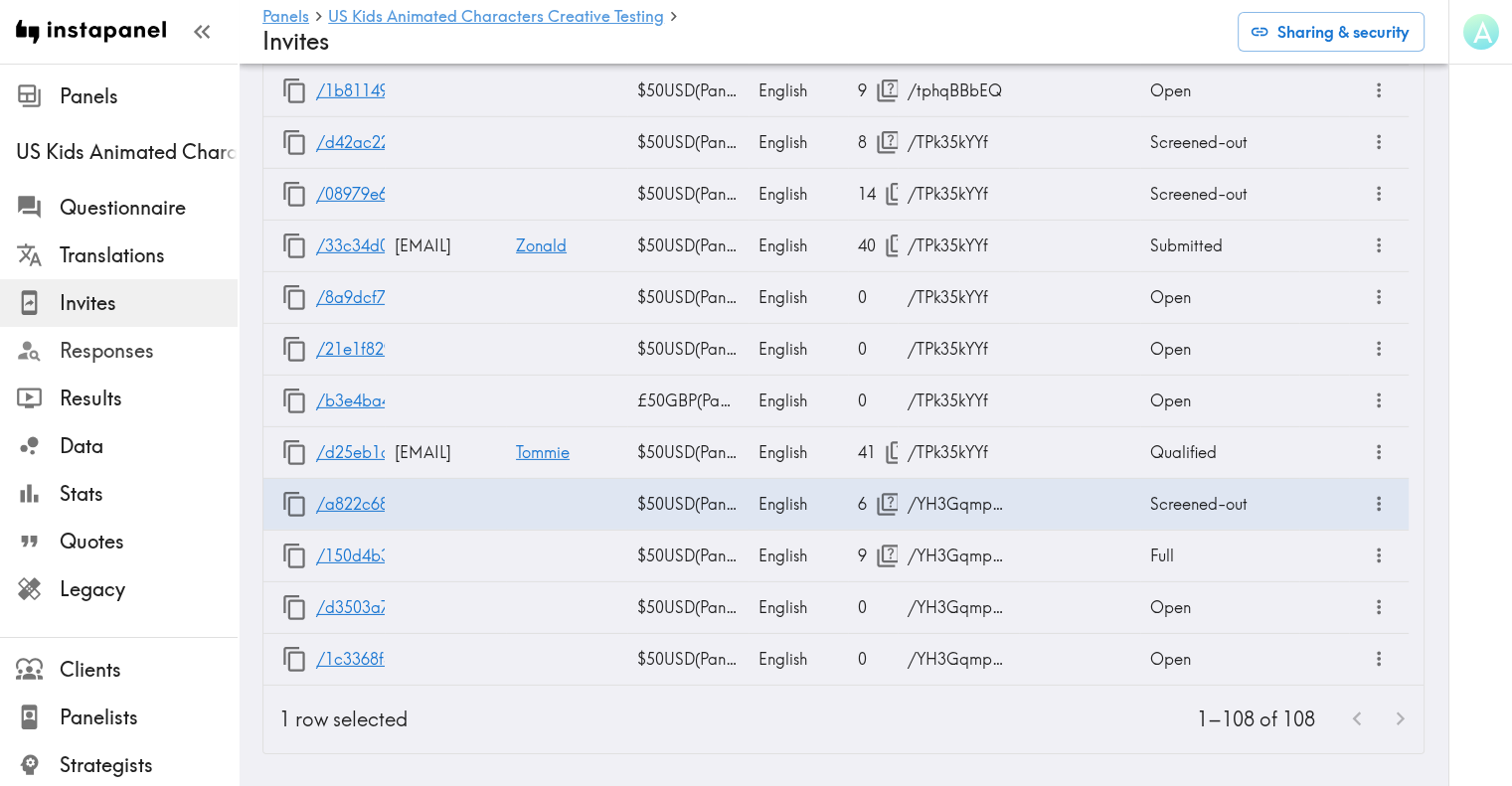 click on "Responses" at bounding box center (148, 351) 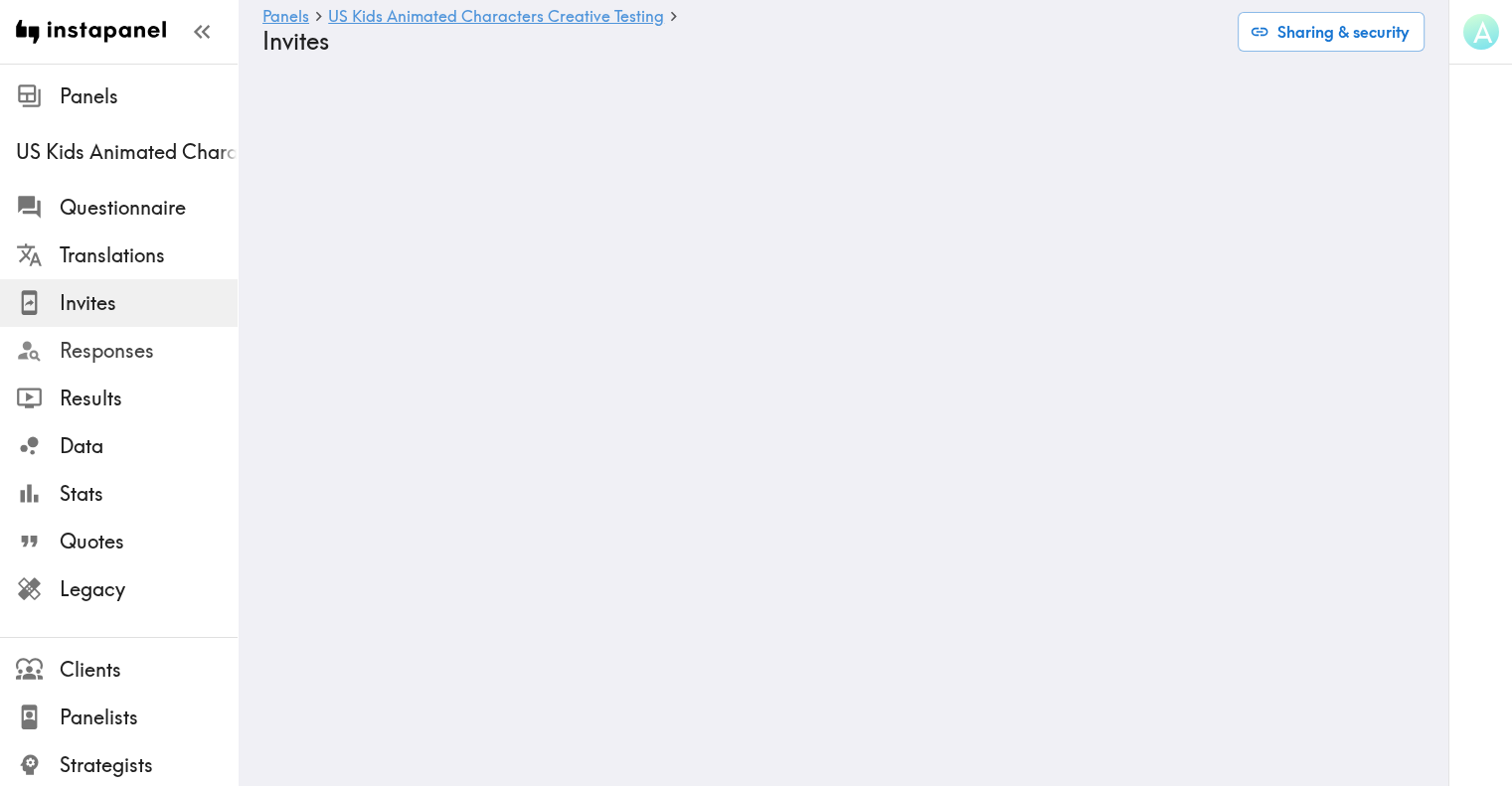 scroll, scrollTop: 0, scrollLeft: 0, axis: both 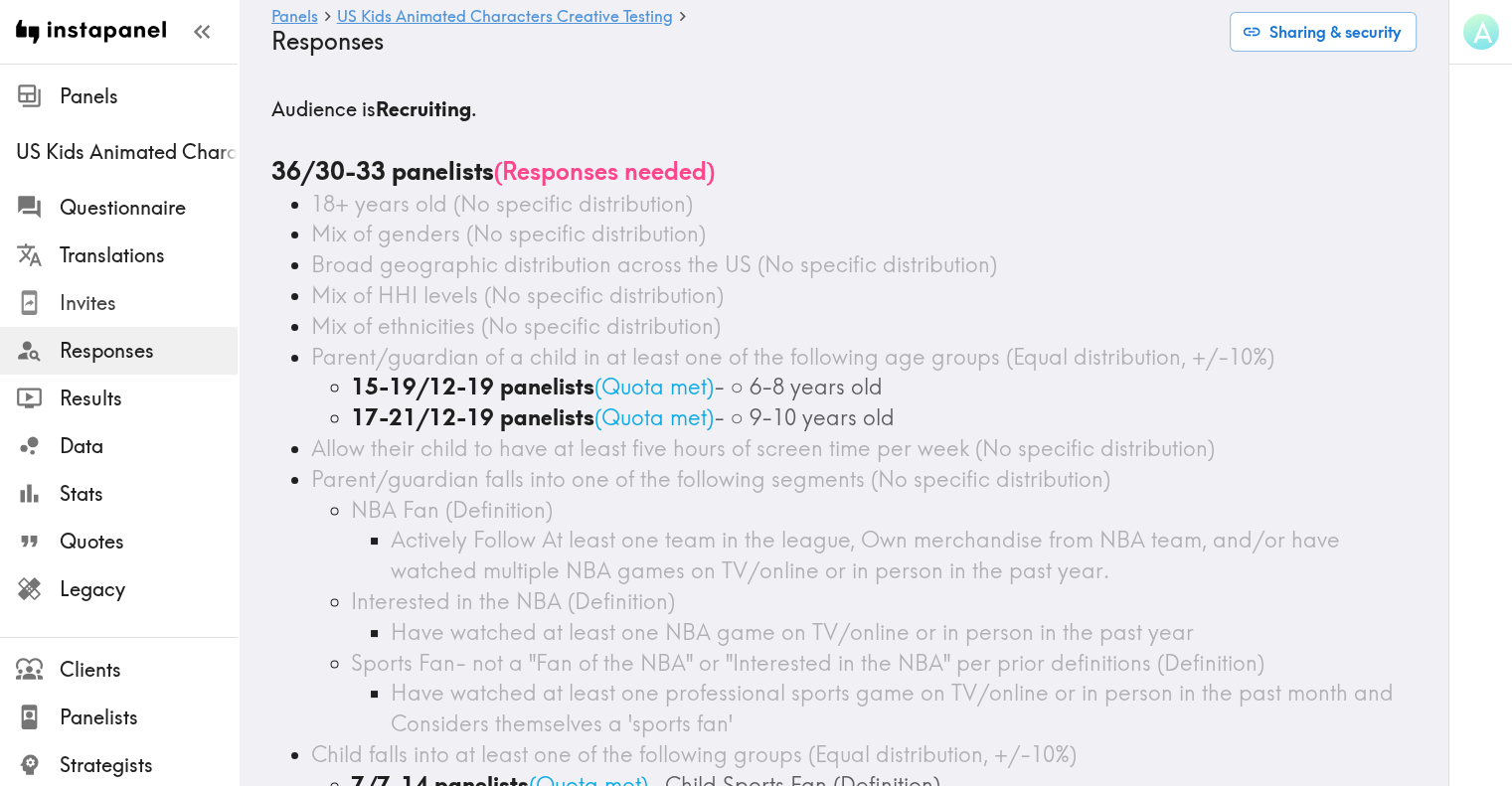 click on "Invites" at bounding box center (148, 303) 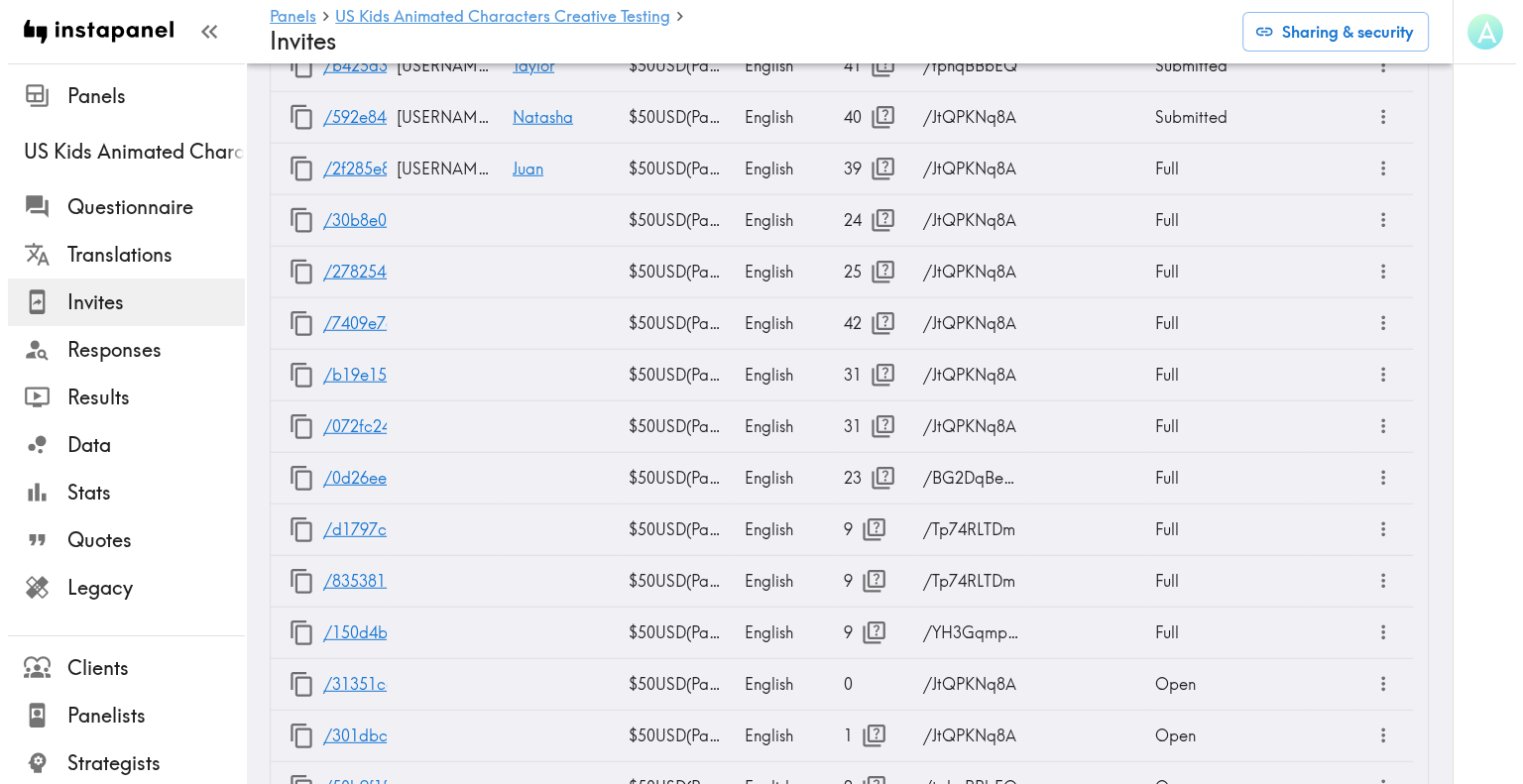 scroll, scrollTop: 5344, scrollLeft: 0, axis: vertical 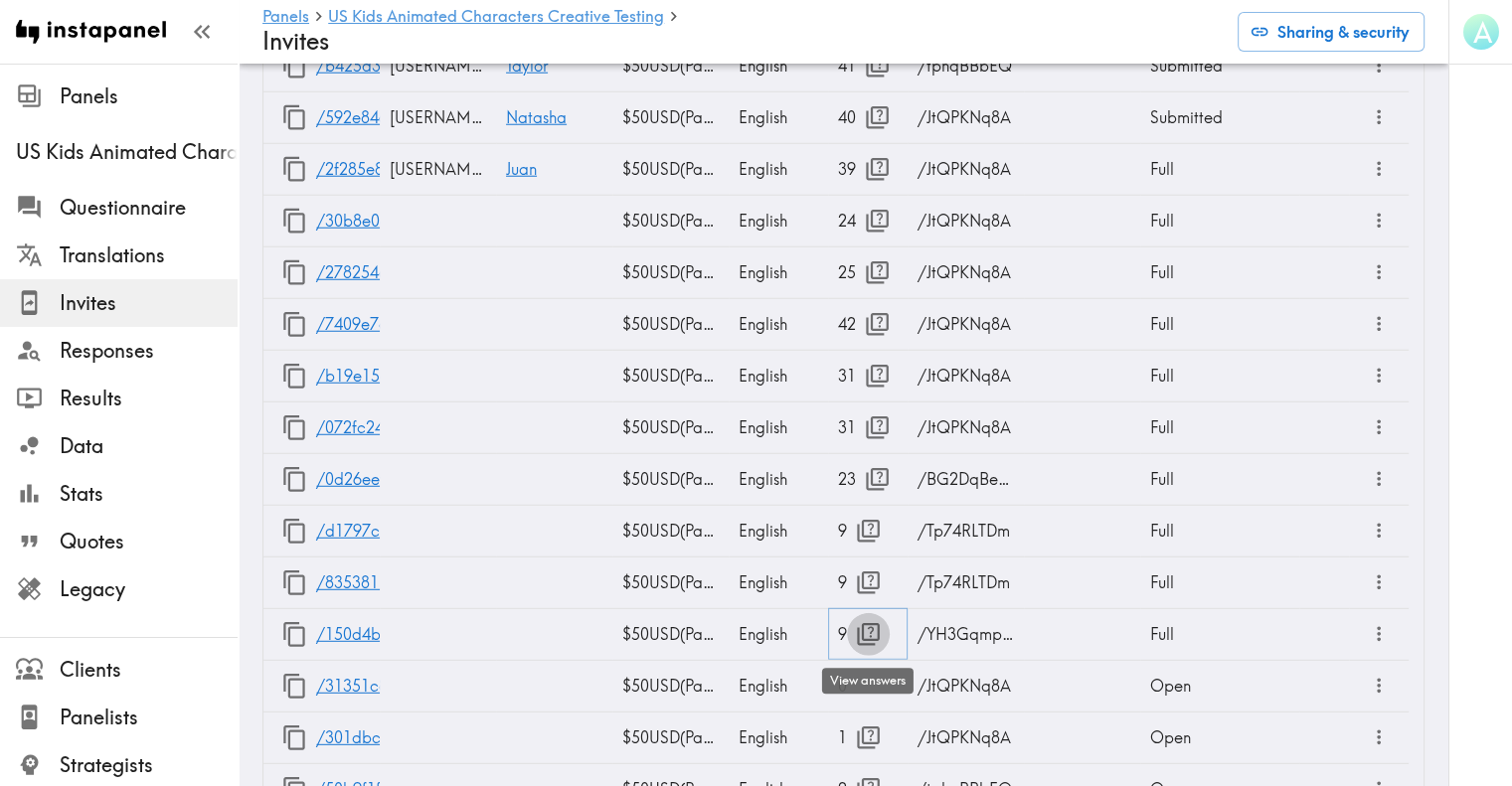 click 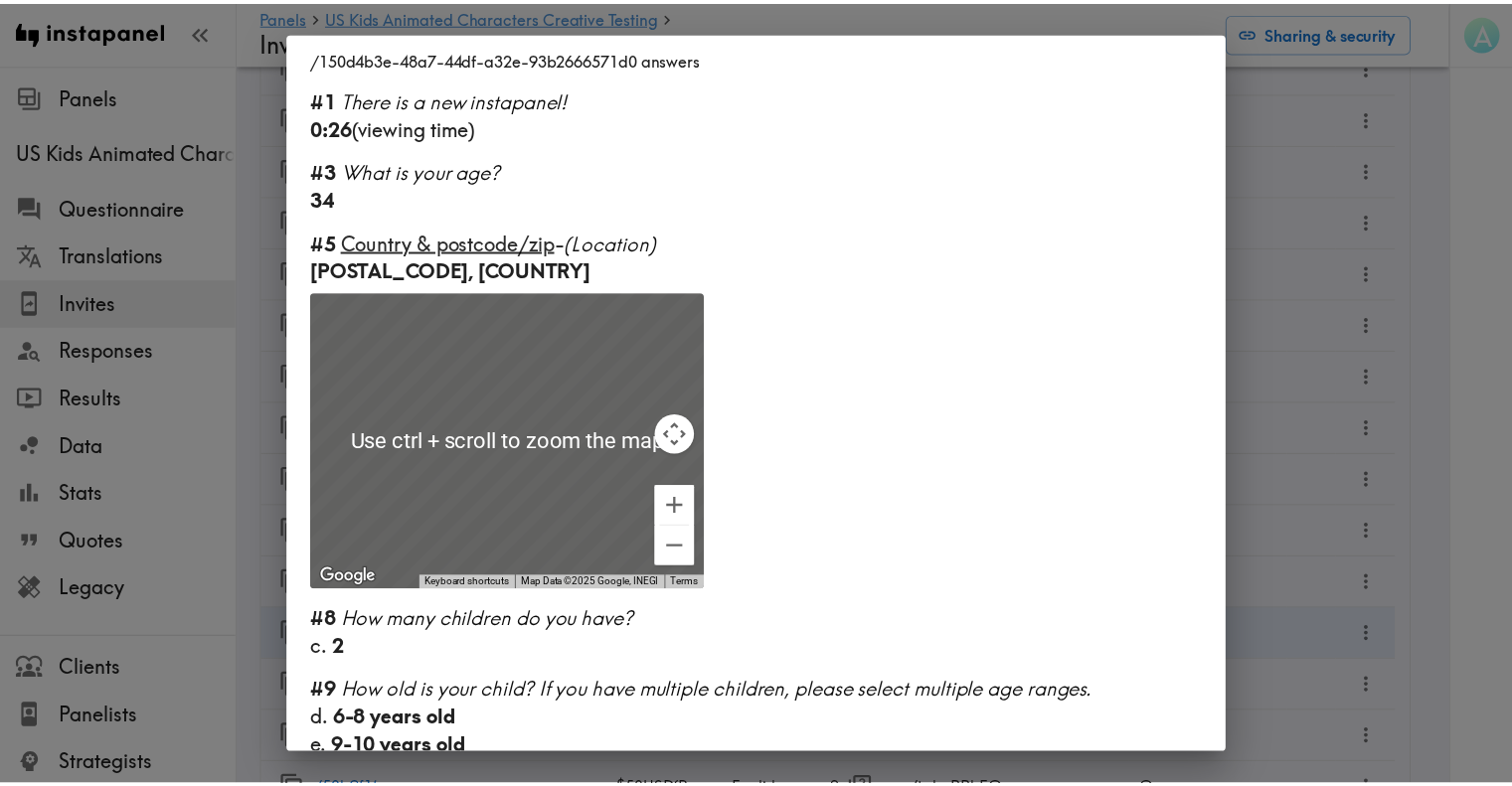 scroll, scrollTop: 424, scrollLeft: 0, axis: vertical 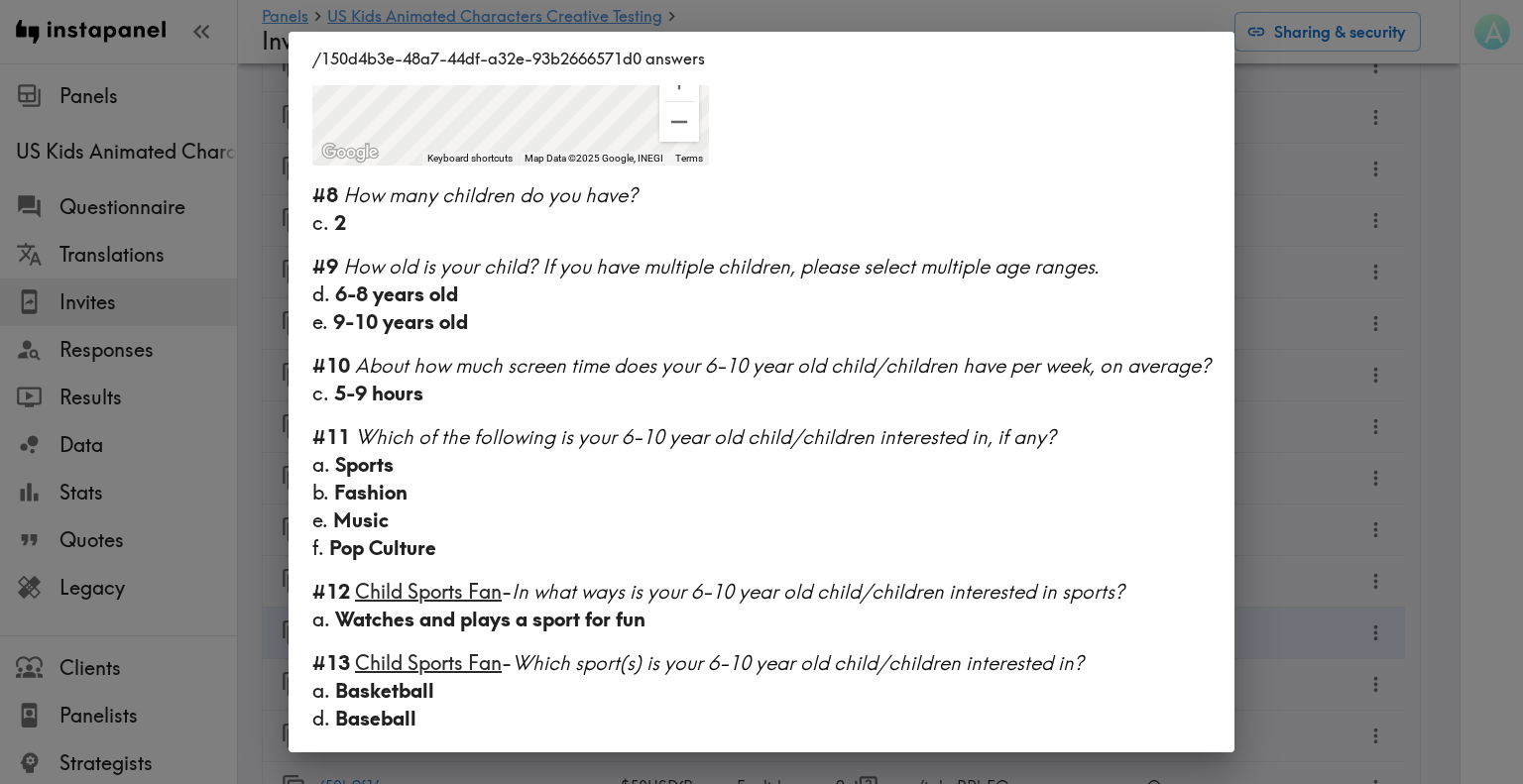 click on "/150d4b3e-48a7-44df-a32e-93b2666571d0 answers #1   There is a new instapanel! 0:26  (viewing time) #3   What is your age? 34 #5   Country & postcode/zip  -  (Location) 47122, US To navigate the map with touch gestures double-tap and hold your finger on the map, then drag the map. ← Move left → Move right ↑ Move up ↓ Move down + Zoom in - Zoom out Home Jump left by 75% End Jump right by 75% Page Up Jump up by 75% Page Down Jump down by 75% To activate drag with keyboard, press Alt + Enter. Once in keyboard drag state, use the arrow keys to move the marker. To complete the drag, press the Enter key. To cancel, press Escape. Use ctrl + scroll to zoom the map Keyboard shortcuts Map Data Map Data ©2025 Google, INEGI Map data ©2025 Google, INEGI 500 km  Click to toggle between metric and imperial units Terms Report a map error #8   How many children do you have? c.   2 #9   How old is your child? If you have multiple children, please select multiple age ranges. d.   6-8 years old e.   9-10 years old #10" at bounding box center [762, 392] 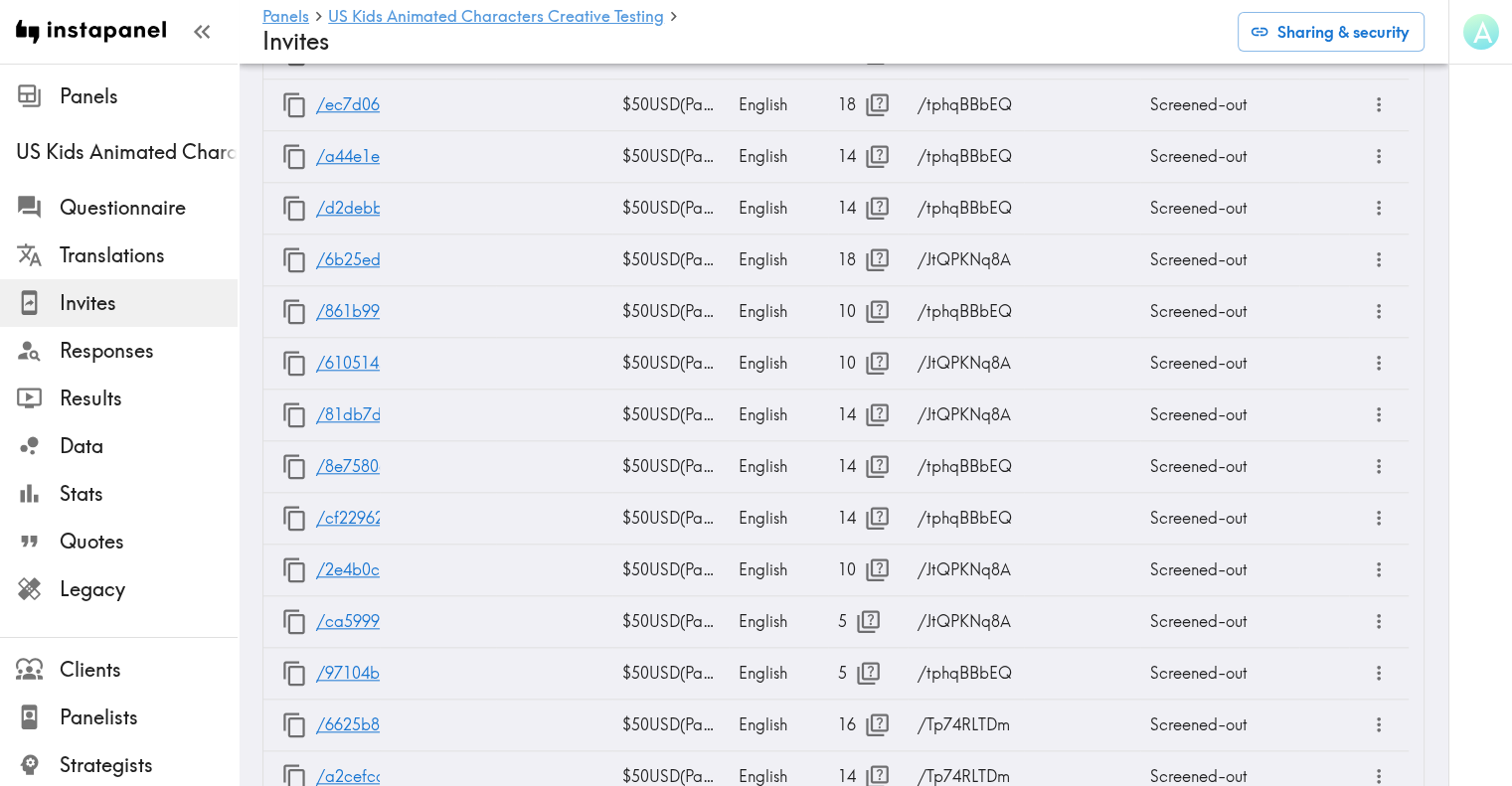 scroll, scrollTop: 1240, scrollLeft: 0, axis: vertical 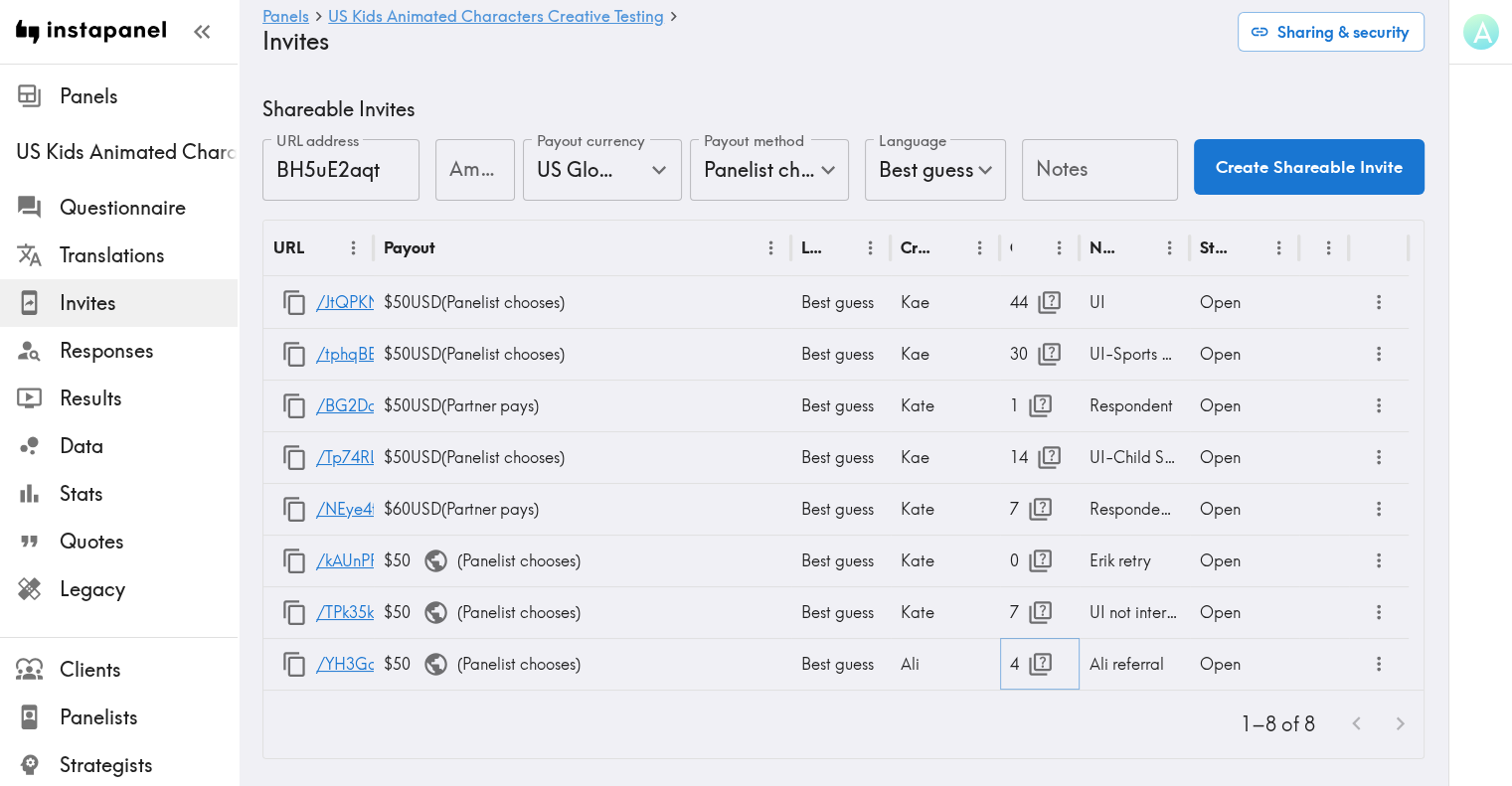 click 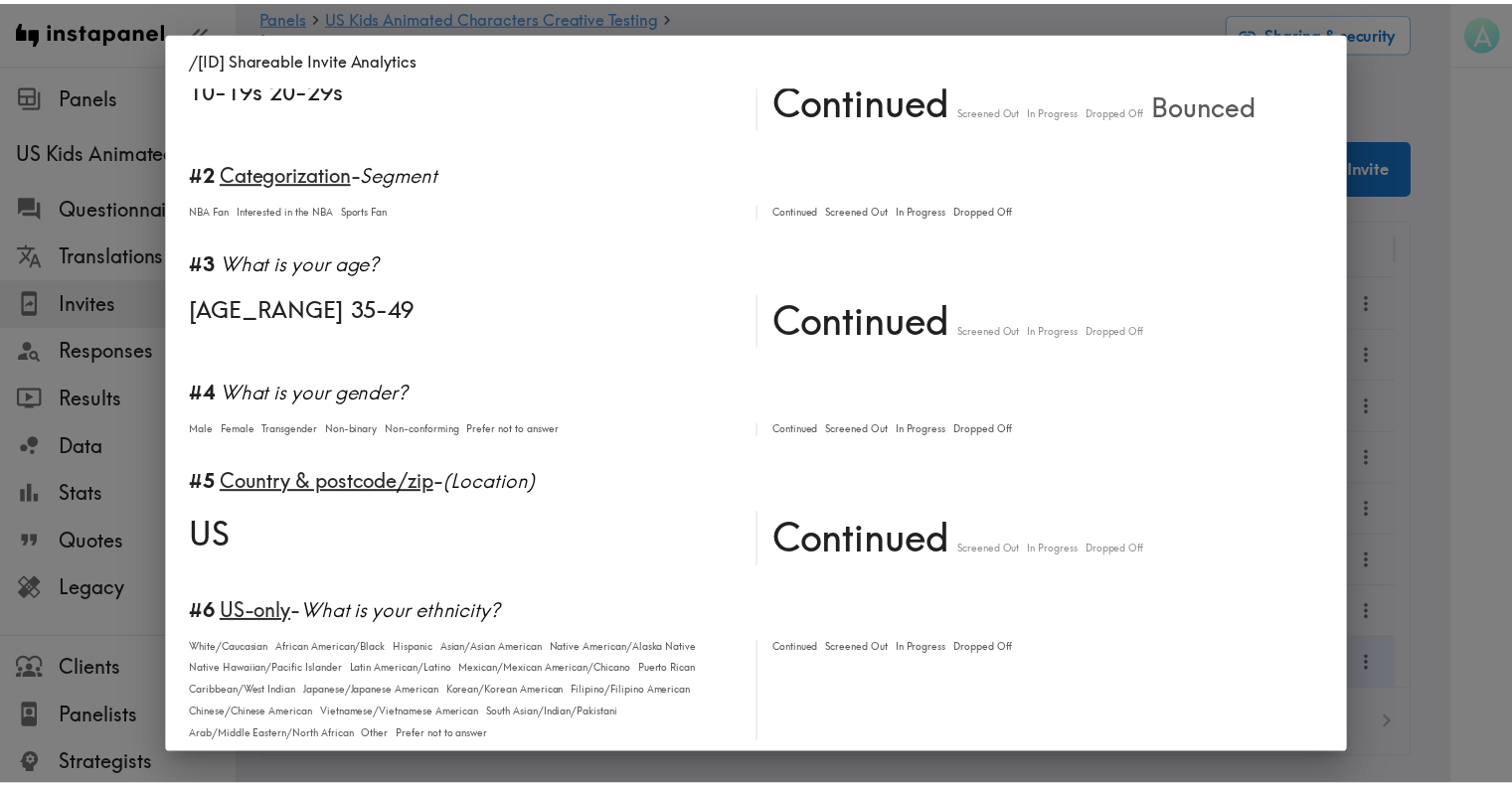 scroll, scrollTop: 0, scrollLeft: 0, axis: both 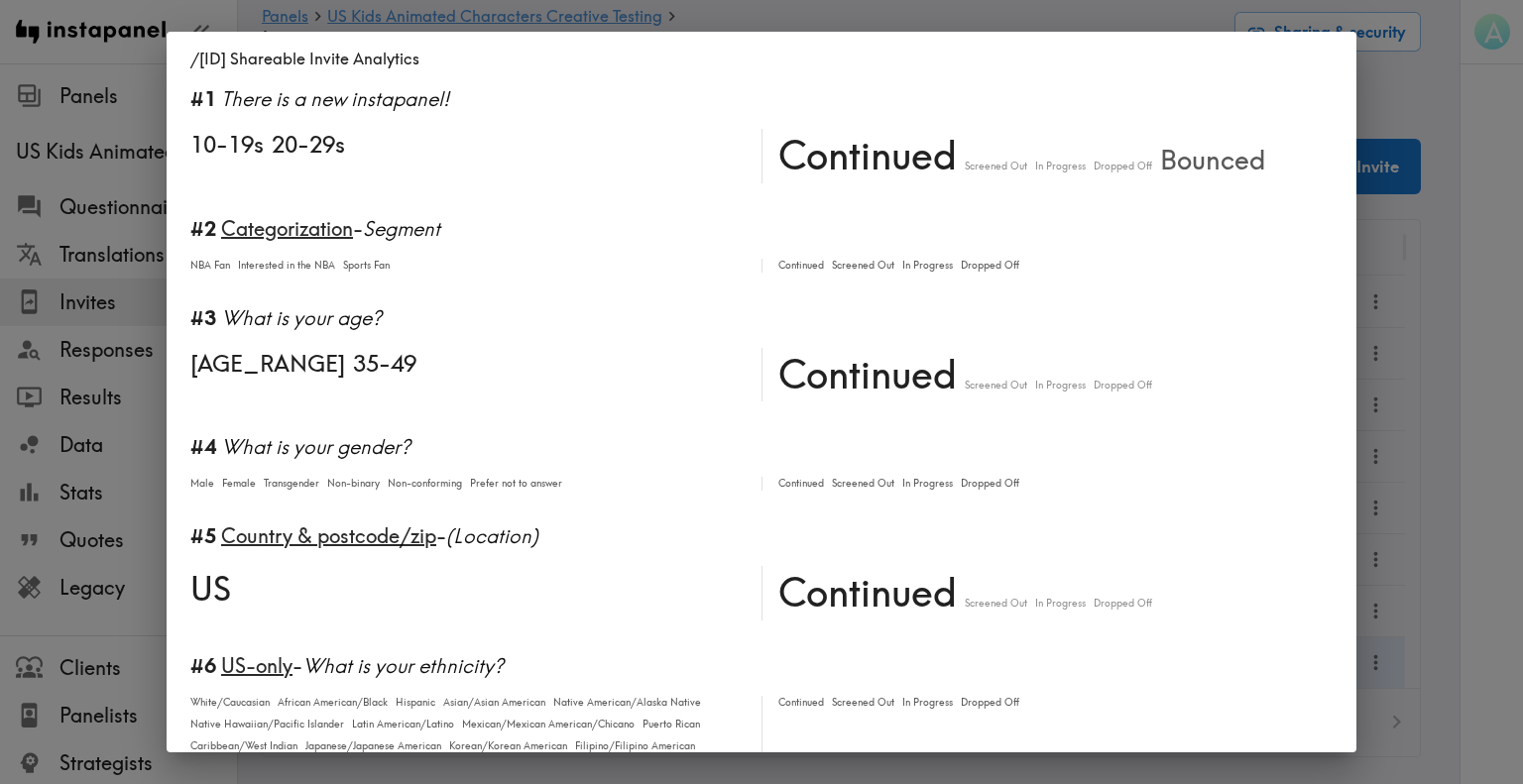 click on "/YH3GqmpkG Shareable Invite Analytics #1   There is a new instapanel!   10-19s 20-29s Continued Screened Out In Progress Dropped Off Bounced #2   Categorization  -  Segment   NBA Fan Interested in the NBA Sports Fan Continued Screened Out In Progress Dropped Off #3   What is your age?   26-34 35-49 Continued Screened Out In Progress Dropped Off #4   What is your gender?   Male Female Transgender Non-binary Non-conforming Prefer not to answer Continued Screened Out In Progress Dropped Off #5   Country & postcode/zip  -  (Location)   US Continued Screened Out In Progress Dropped Off #6   US-only  -  What is your ethnicity?   White/Caucasian African American/Black Hispanic Asian/Asian American Native American/Alaska Native Native Hawaiian/Pacific Islander Latin American/Latino Mexican/Mexican American/Chicano Puerto Rican Caribbean/West Indian Japanese/Japanese American Korean/Korean American Filipino/Filipino American Chinese/Chinese American Vietnamese/Vietnamese American South Asian/Indian/Pakistani Other #7" at bounding box center (762, 392) 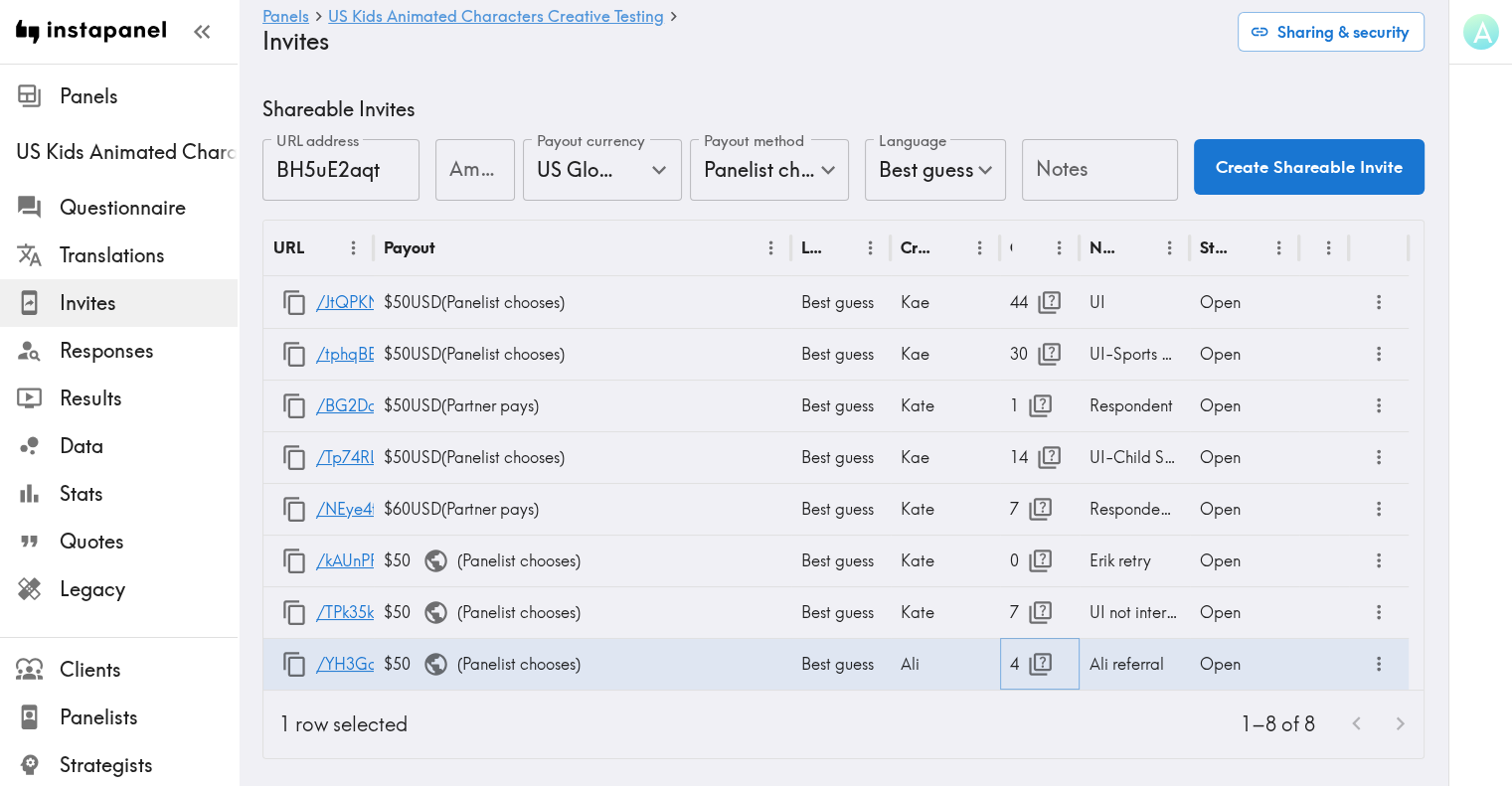 type 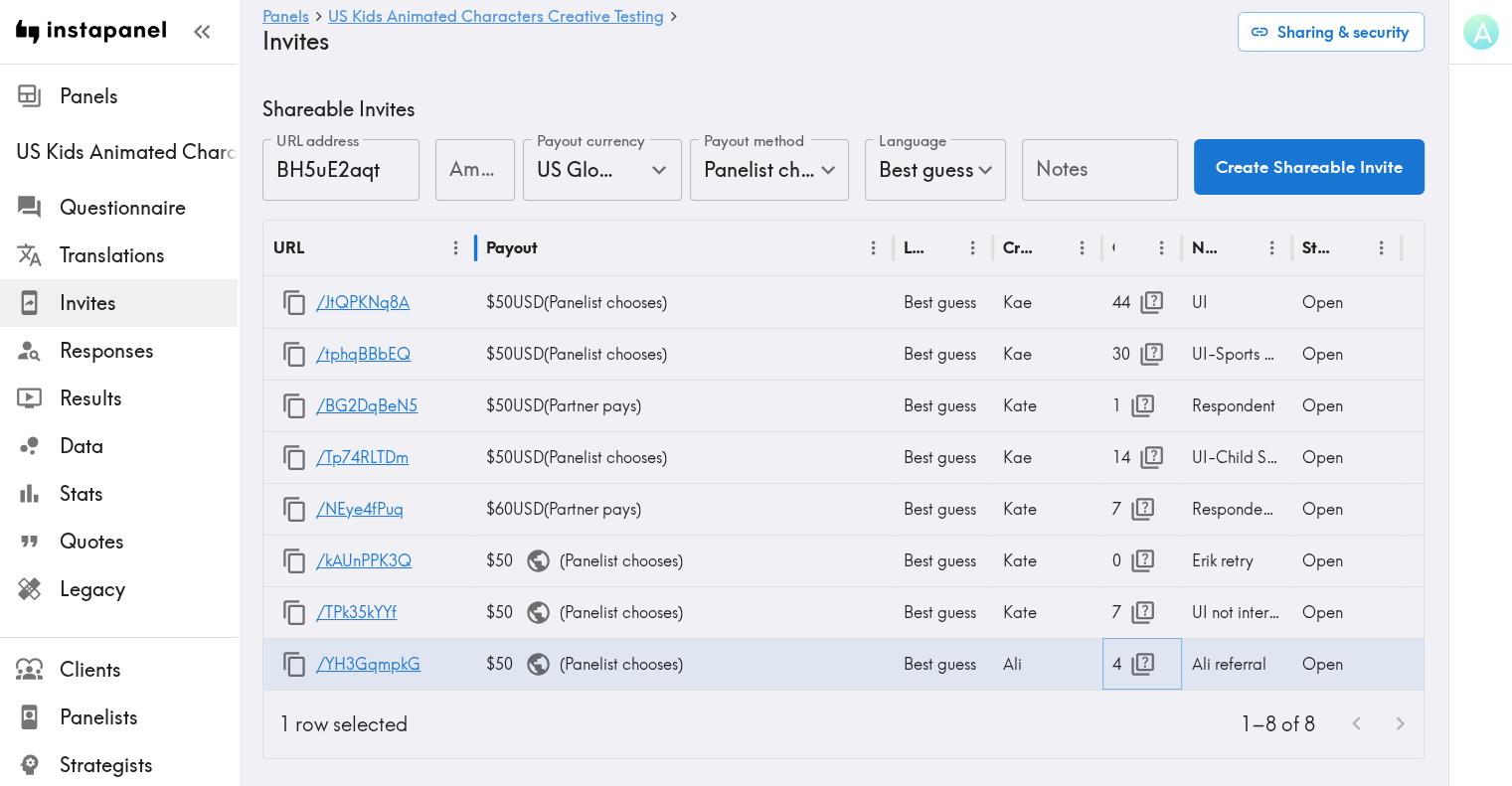 drag, startPoint x: 378, startPoint y: 259, endPoint x: 544, endPoint y: 278, distance: 167.08381 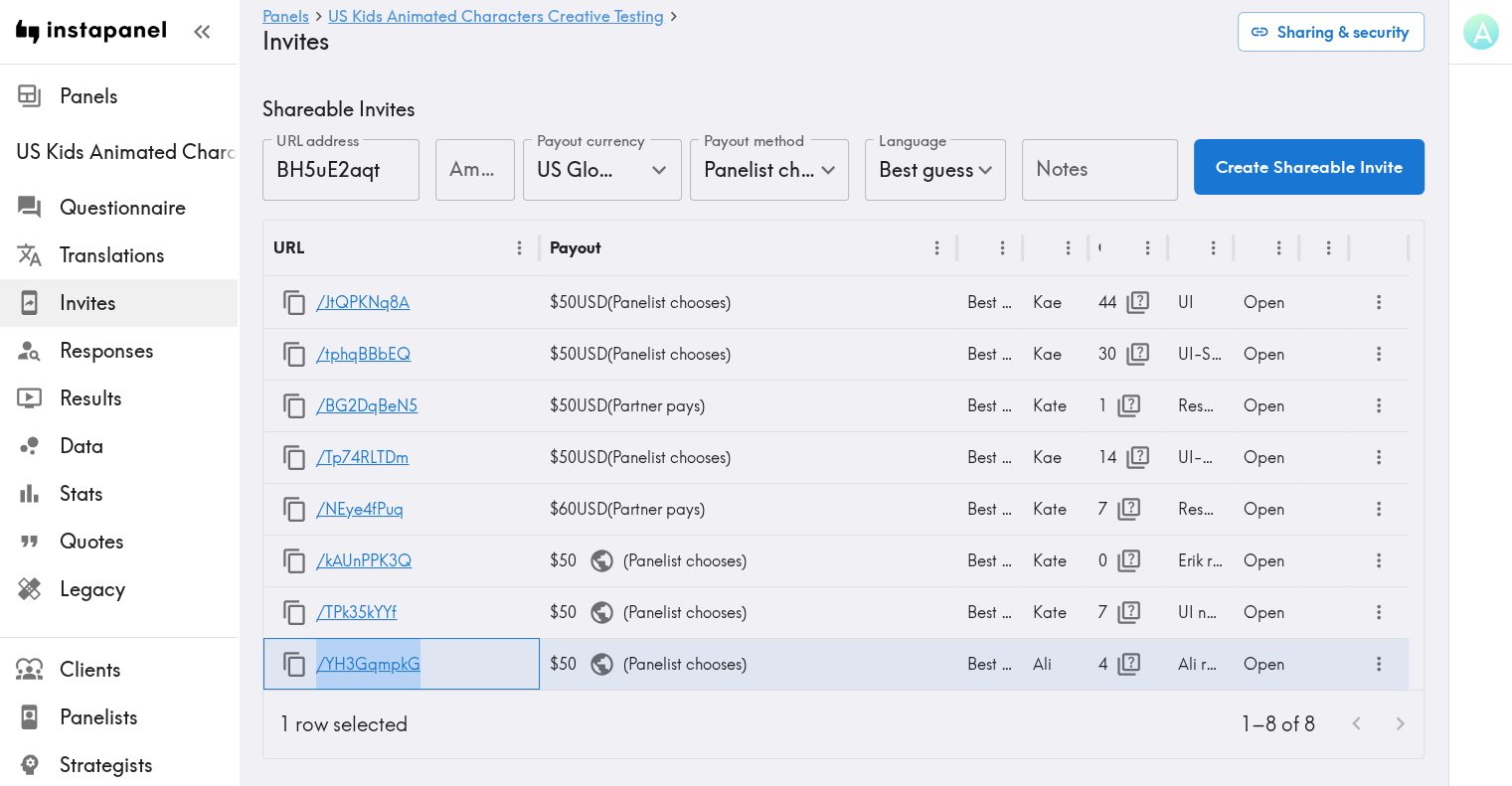 drag, startPoint x: 430, startPoint y: 682, endPoint x: 302, endPoint y: 668, distance: 128.76335 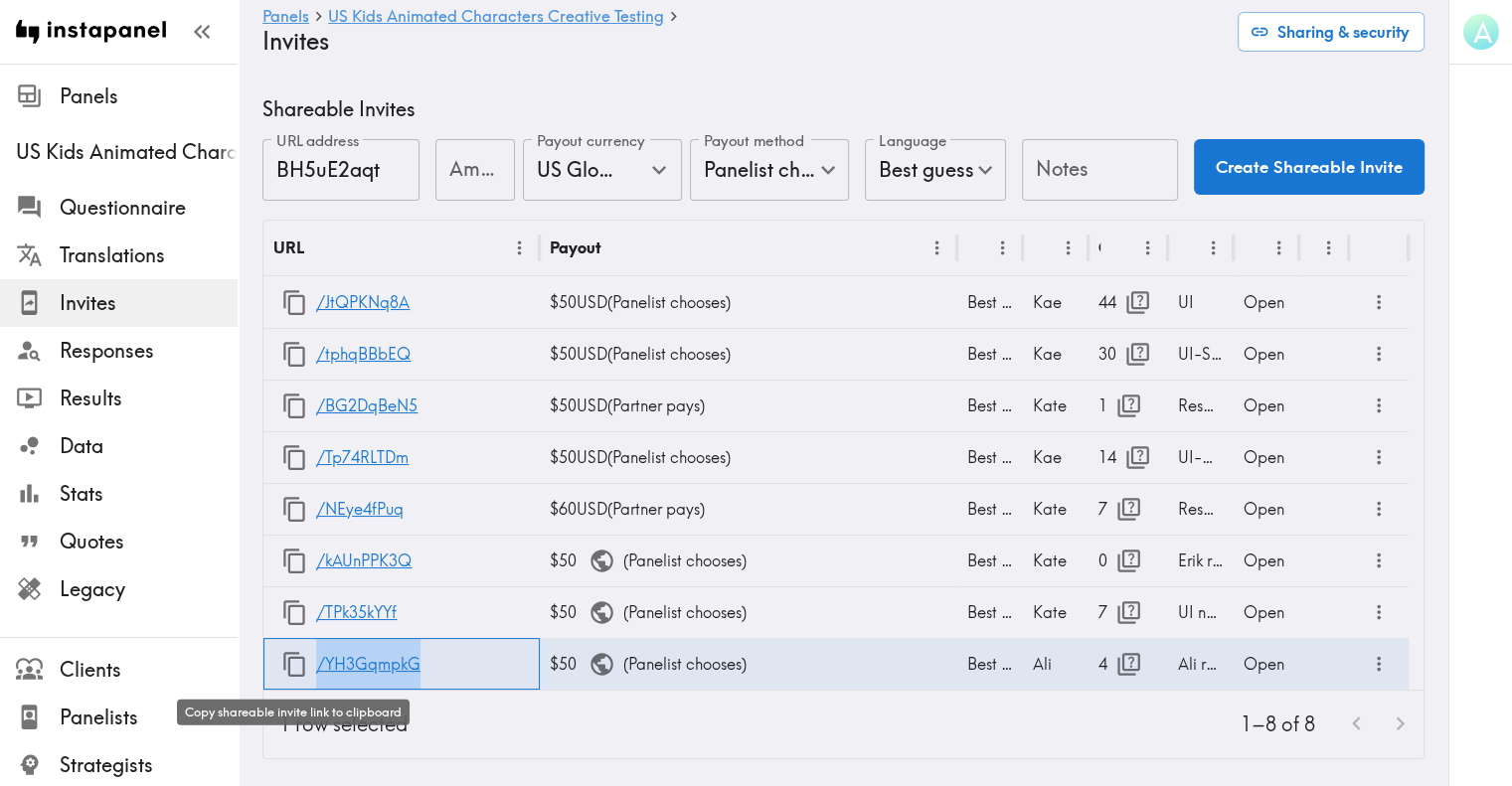 copy on "/YH3GqmpkG" 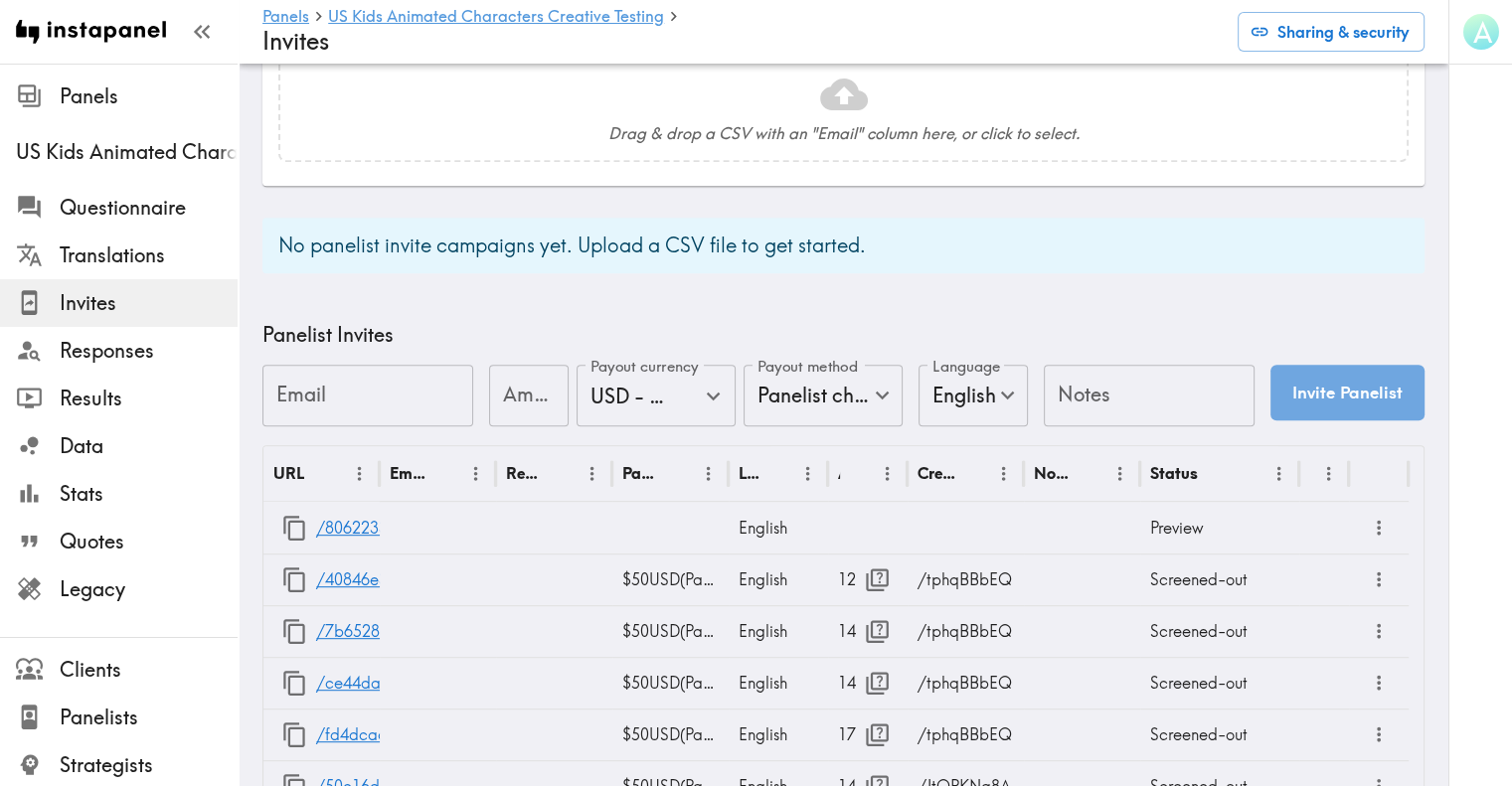 scroll, scrollTop: 823, scrollLeft: 0, axis: vertical 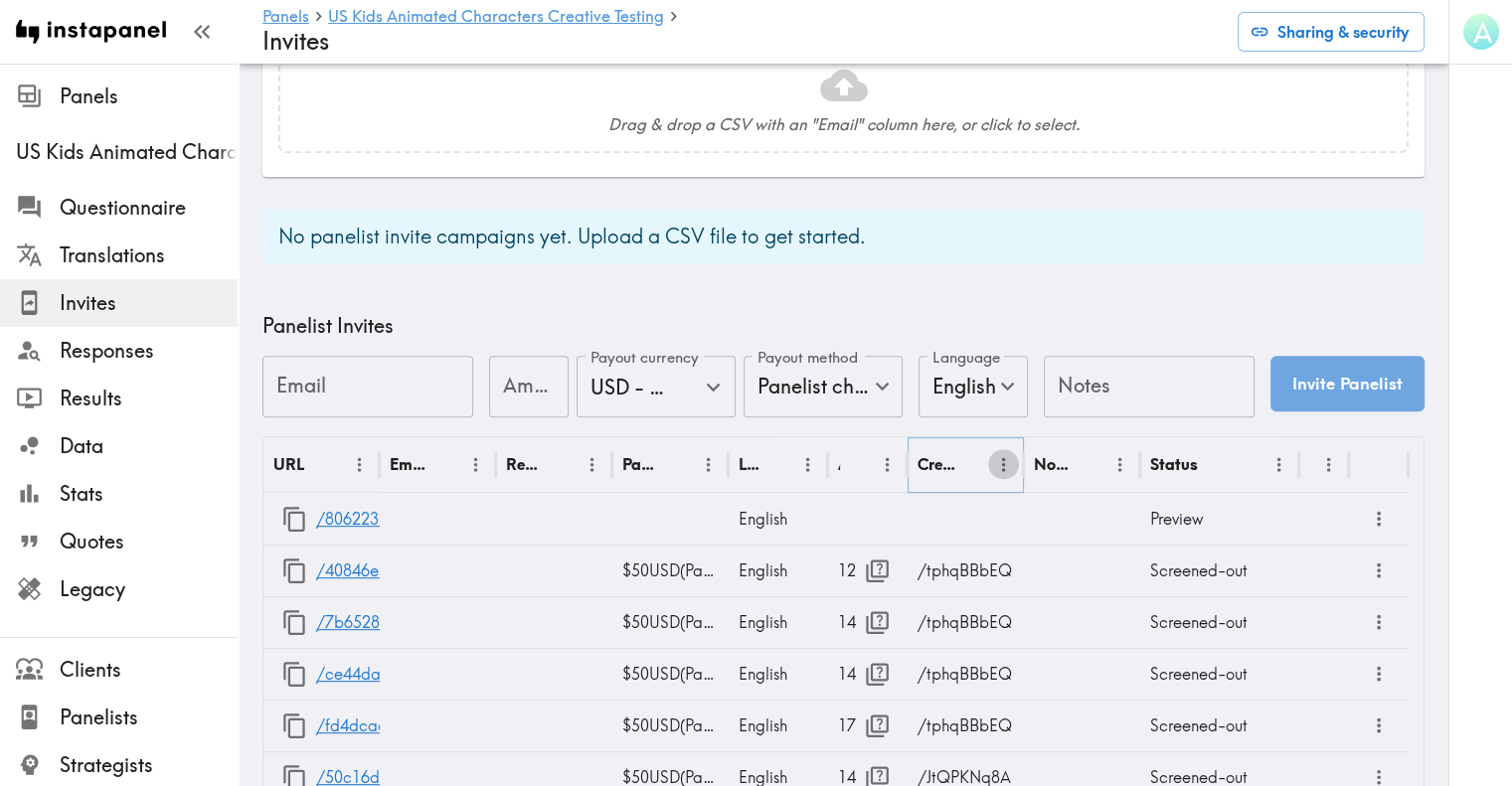 click 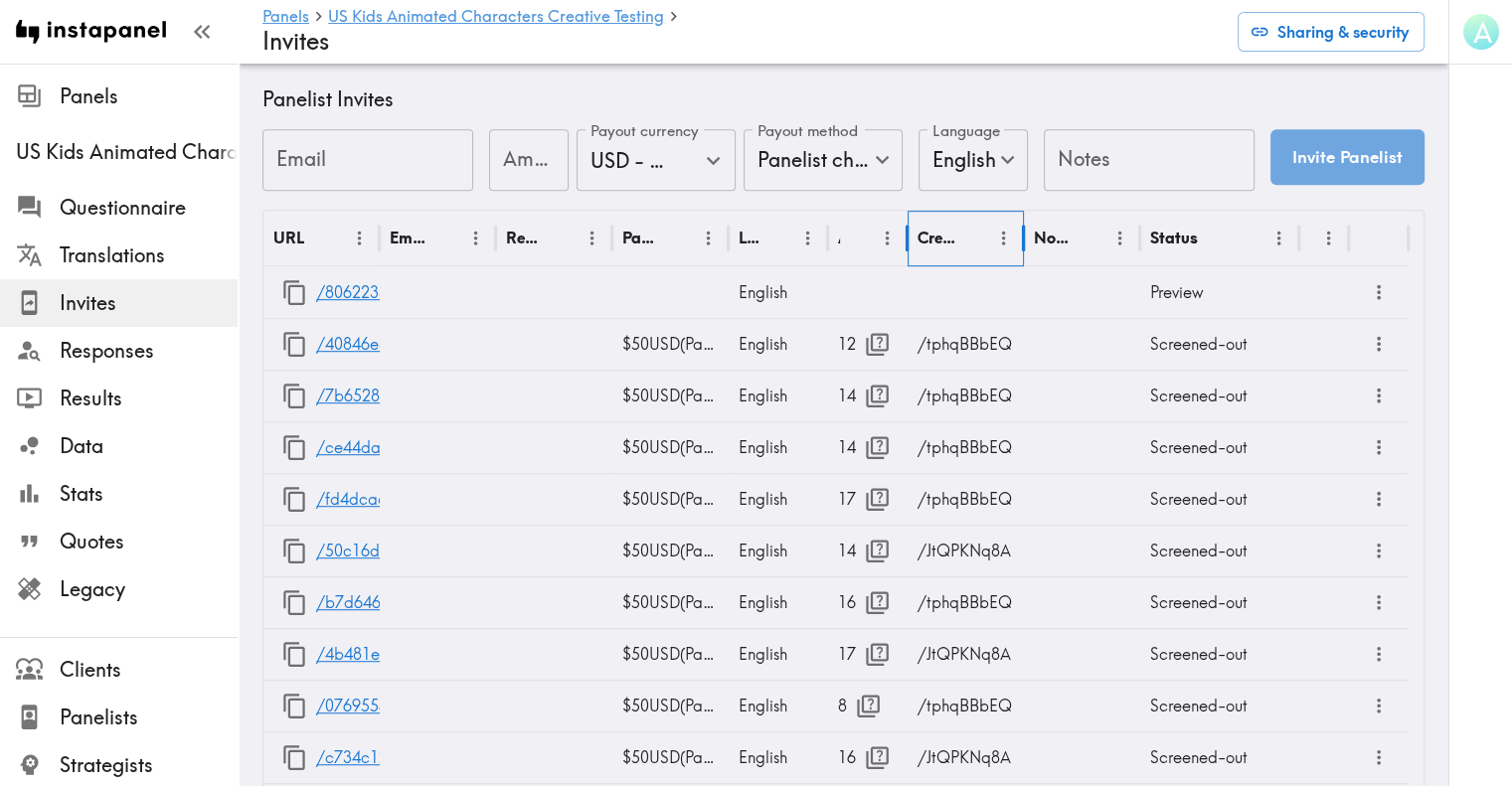 scroll, scrollTop: 1073, scrollLeft: 0, axis: vertical 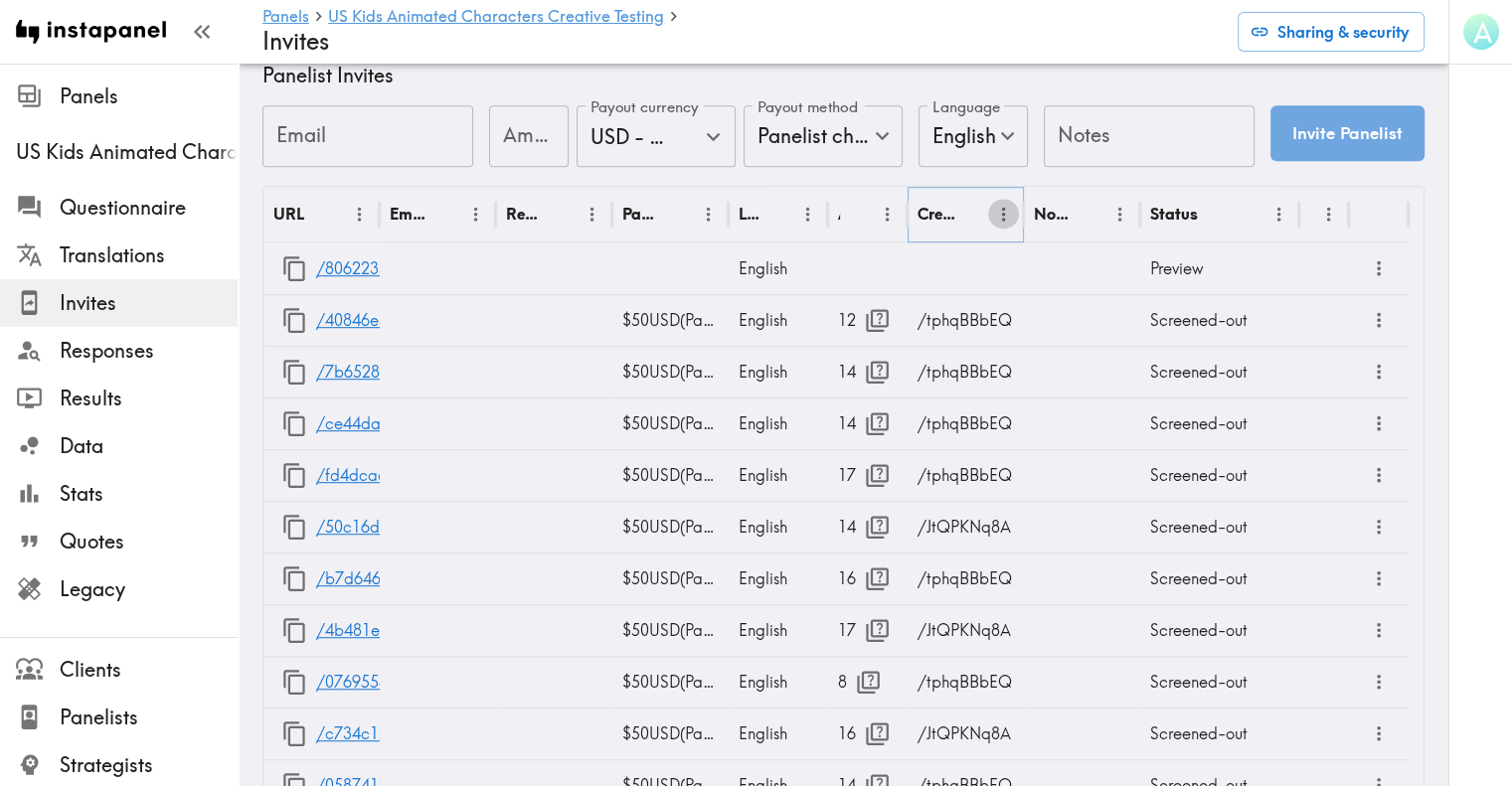 click 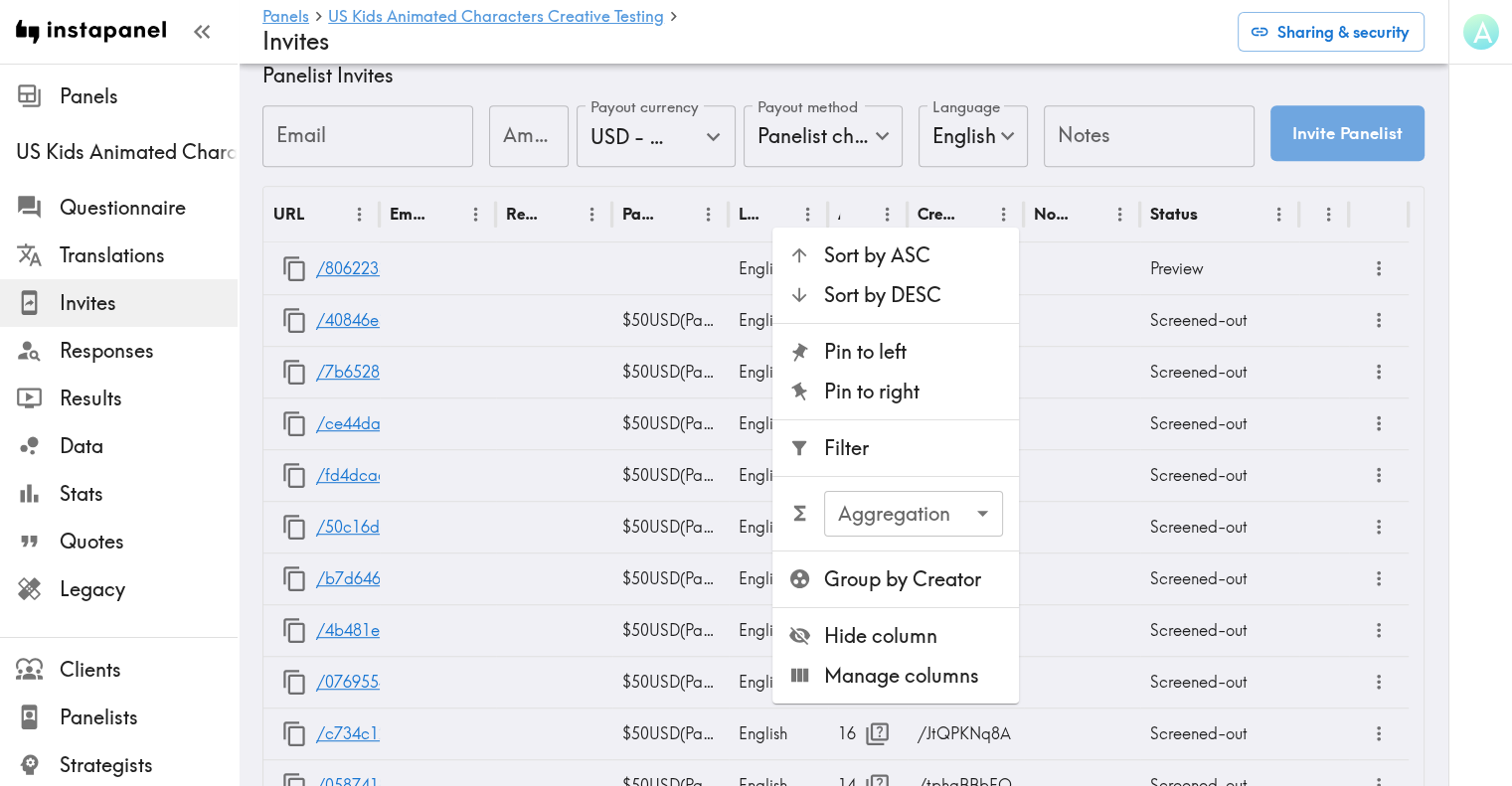 click on "Filter" at bounding box center [914, 448] 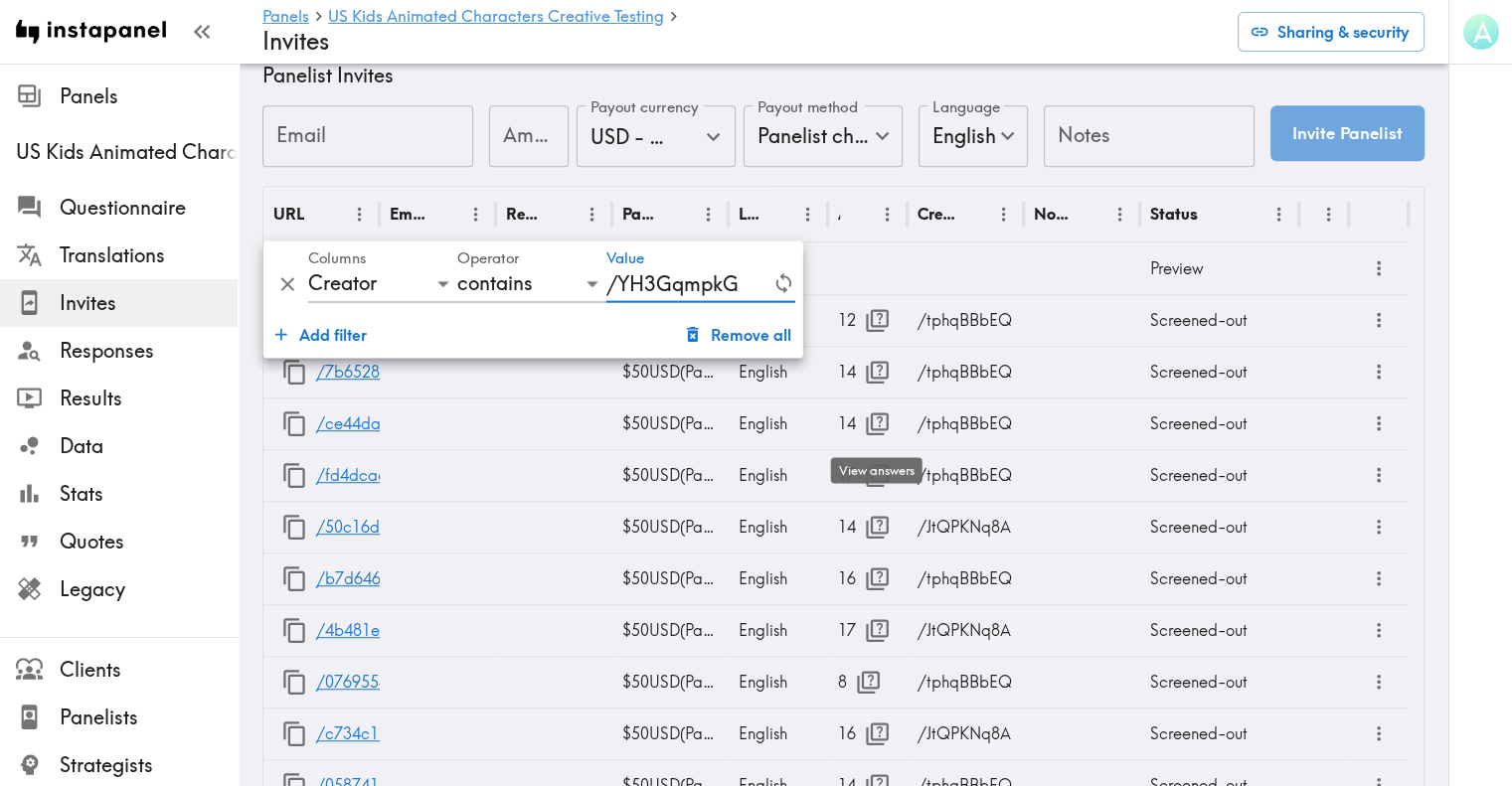 scroll, scrollTop: 875, scrollLeft: 0, axis: vertical 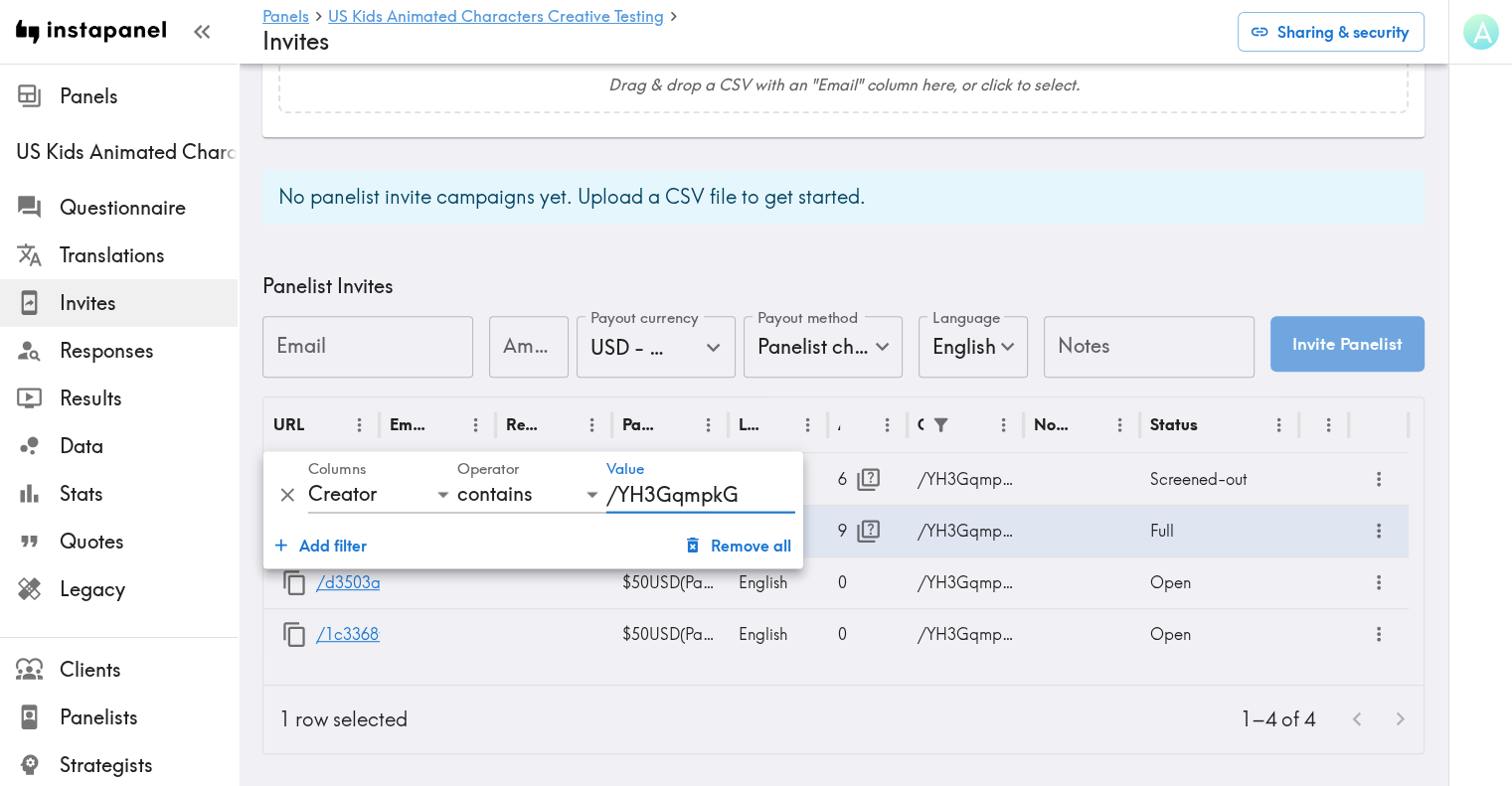 type on "/YH3GqmpkG" 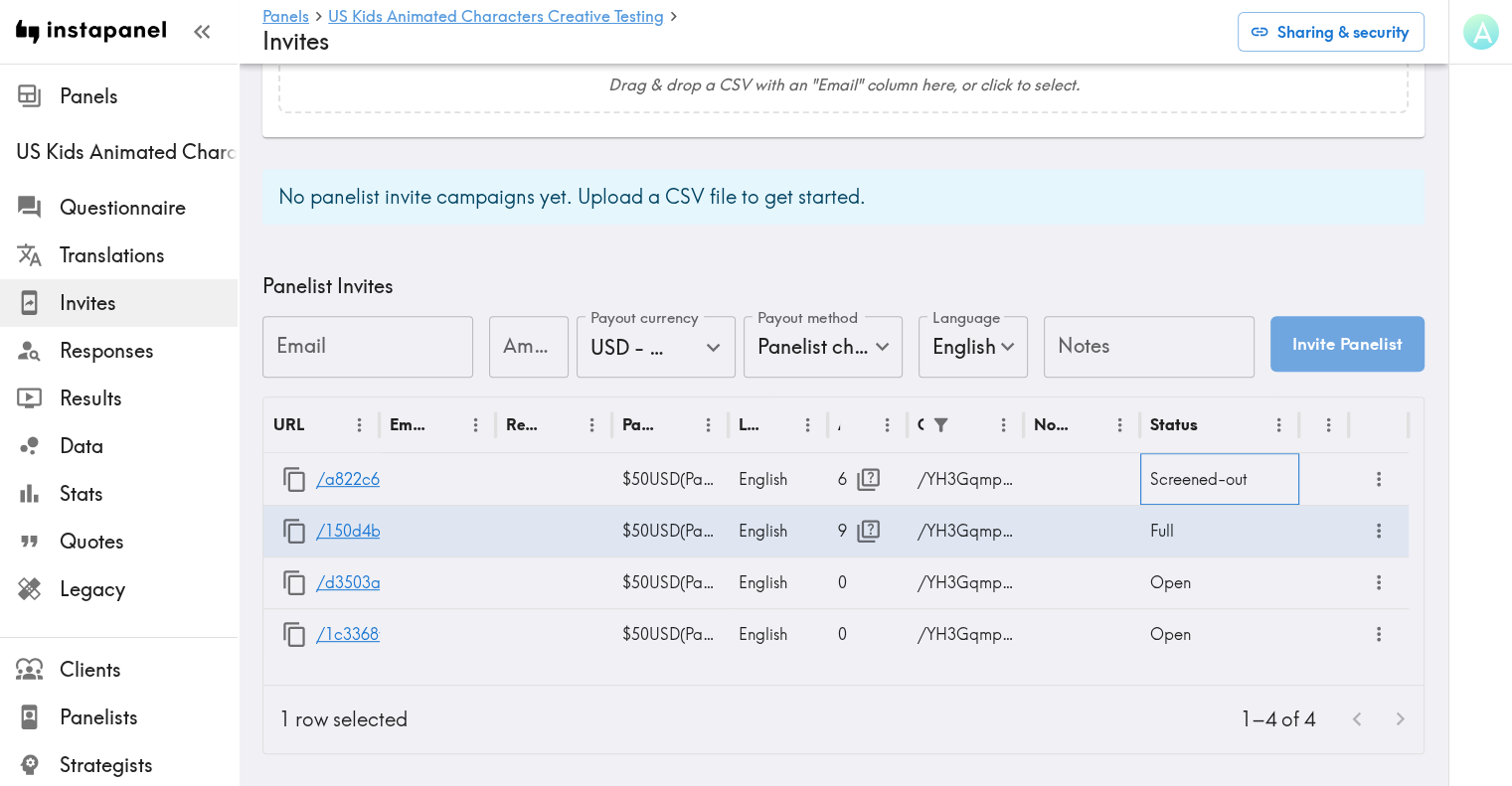 click on "Screened-out" at bounding box center (1220, 479) 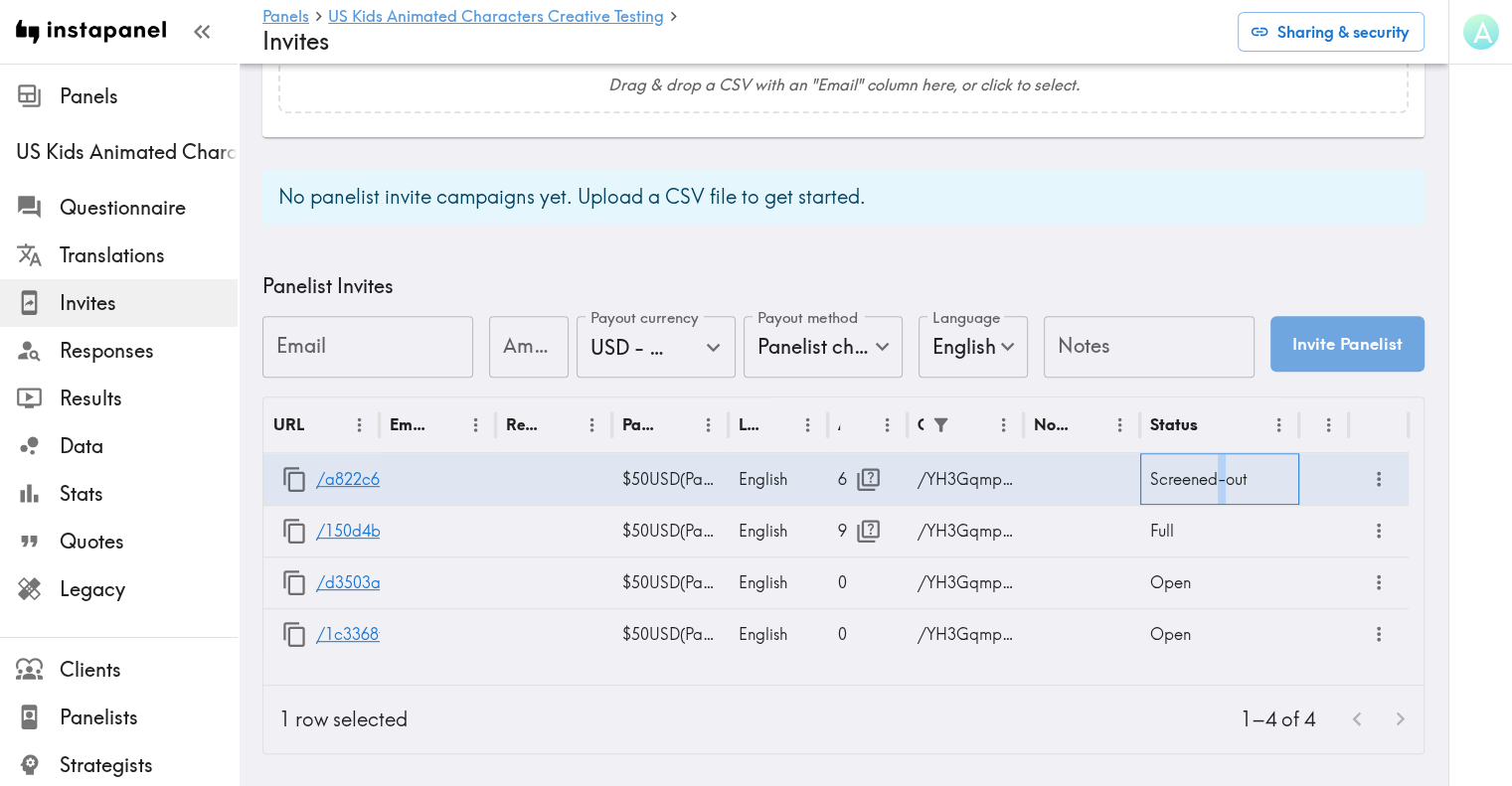click on "Screened-out" at bounding box center (1220, 479) 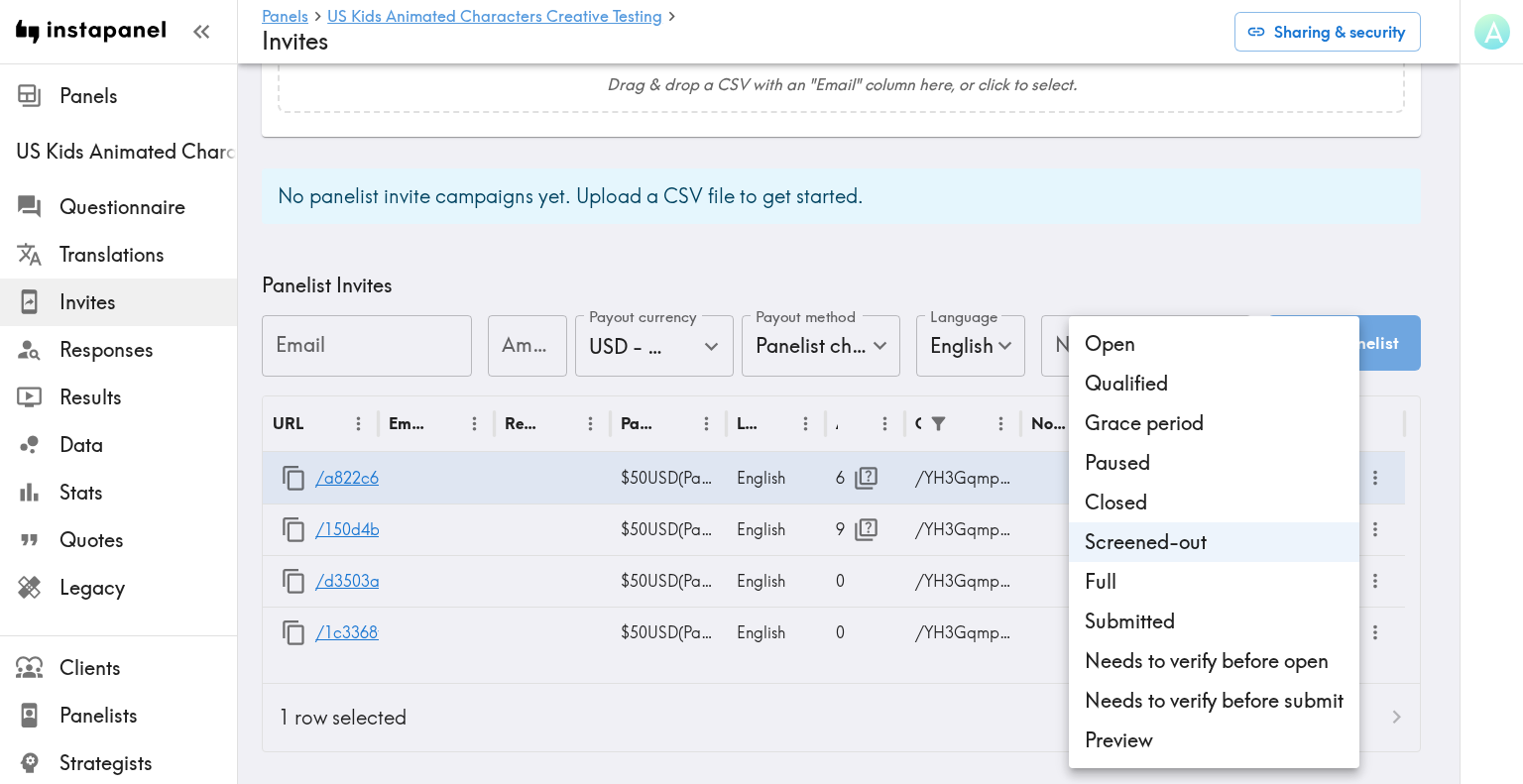 click on "Instapanel -  Panels  -  US Kids Animated Characters Creative Testing  -  Invites Panels US Kids Animated Characters Creative Testing Questionnaire Translations Invites Responses Results Data Stats Quotes Legacy Clients Panelists Strategists My Invites My Rewards Help/Suggestions A Panels   US Kids Animated Characters Creative Testing   Invites Sharing & security Shareable Invites URL address BH5uE2aqt URL address Amount Amount Payout currency US Global Equivalent - converted and cost-of-living adjusted Payout currency Payout method Panelist chooses Panelist chooses Payout method Language Best guess Language Notes Notes Create Shareable Invite URL Payout Language Creator Opens Notes Status /JtQPKNq8A $50  USD  ( Panelist chooses ) Best guess Kae 44 UI Open /tphqBBbEQ $50  USD  ( Panelist chooses ) Best guess Kae 30 UI-Sports Fans Only Open /BG2DqBeN5 $50  USD  ( Partner pays ) Best guess Kate 1 Respondent Open /Tp74RLTDm $50  USD  ( Panelist chooses ) Best guess Kae 14 UI-Child Sports Fans Open /NEye4fPuq $60" at bounding box center [762, -7] 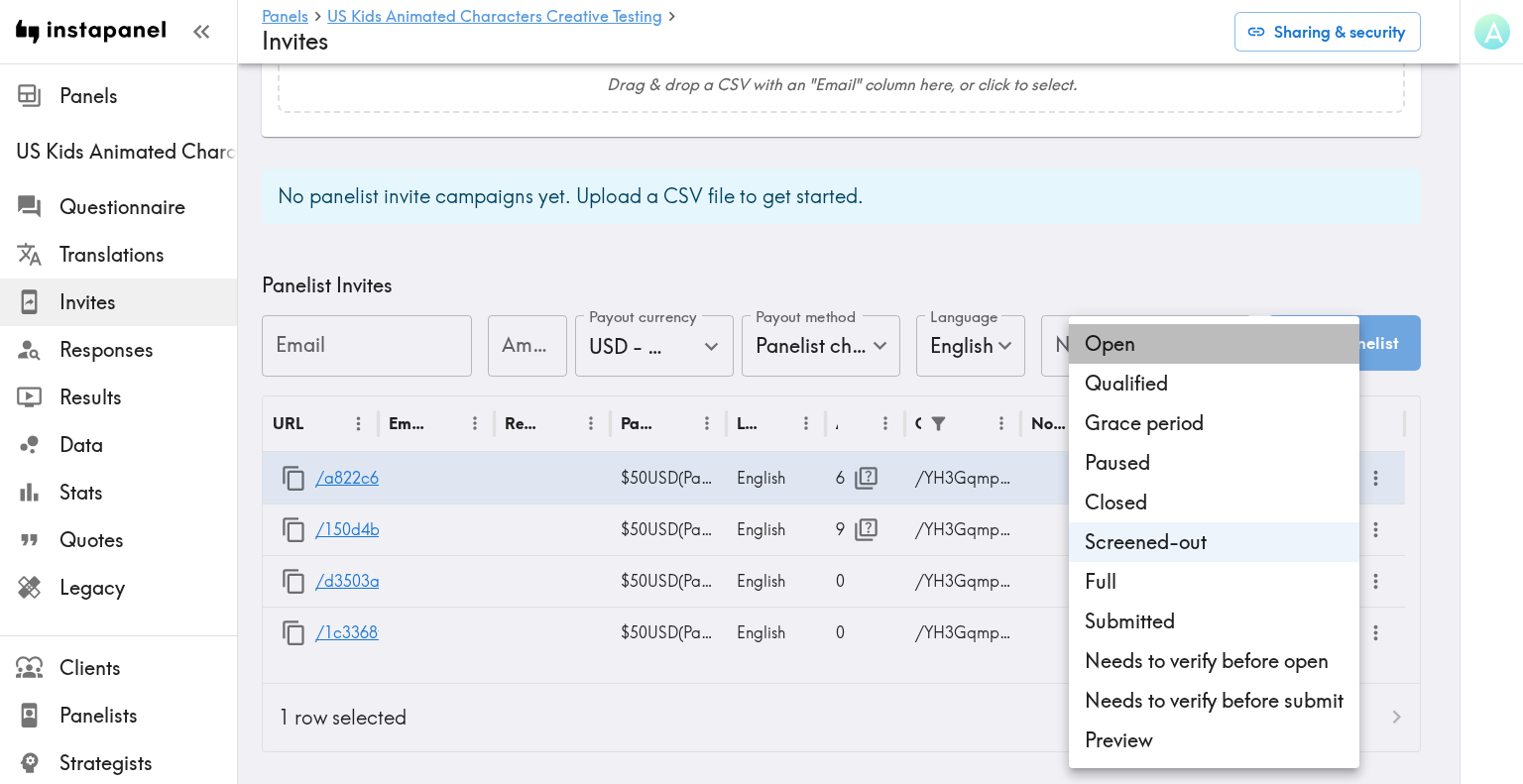 click on "Open" at bounding box center [1214, 344] 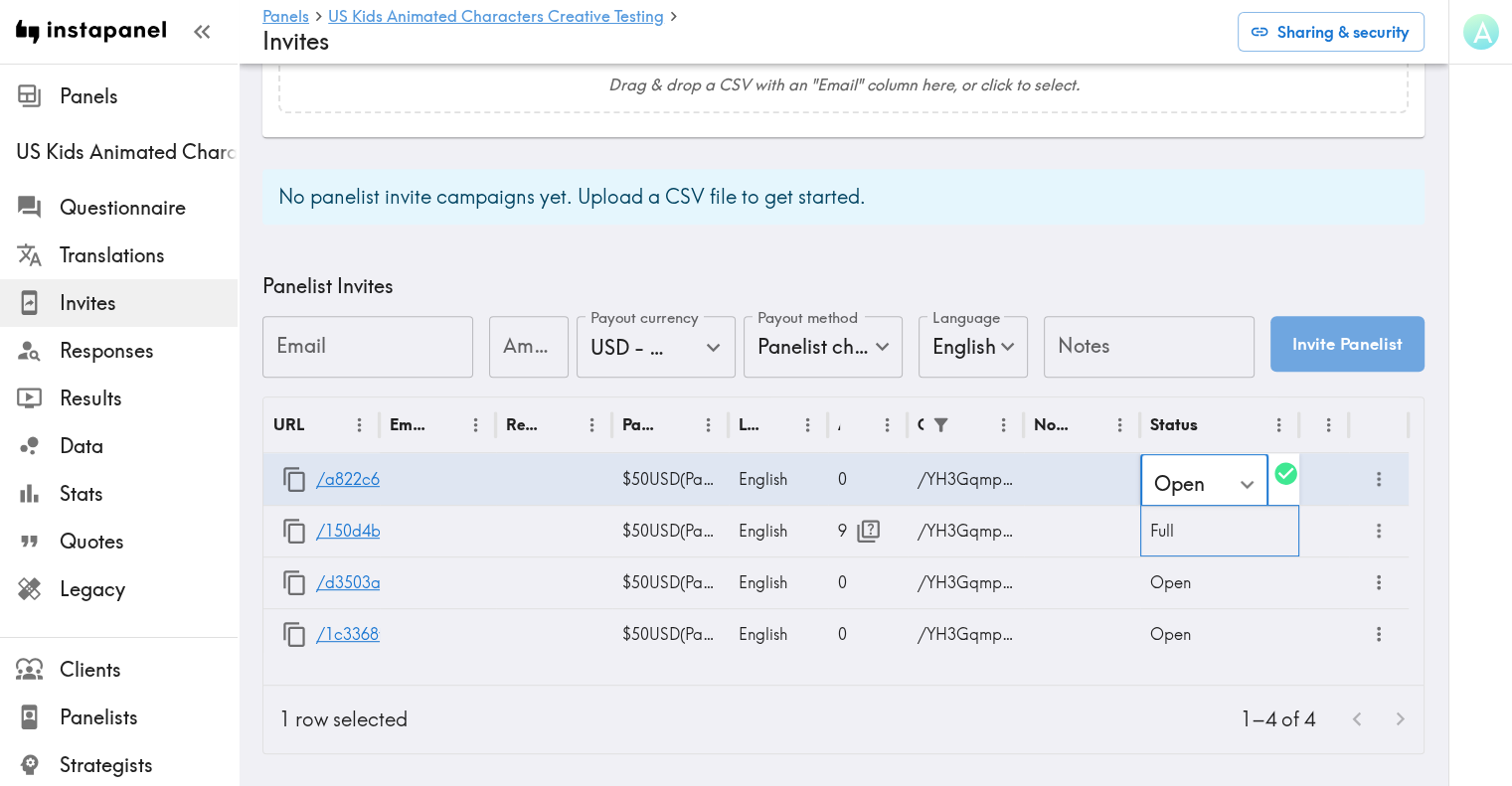 click on "Full" at bounding box center (1220, 531) 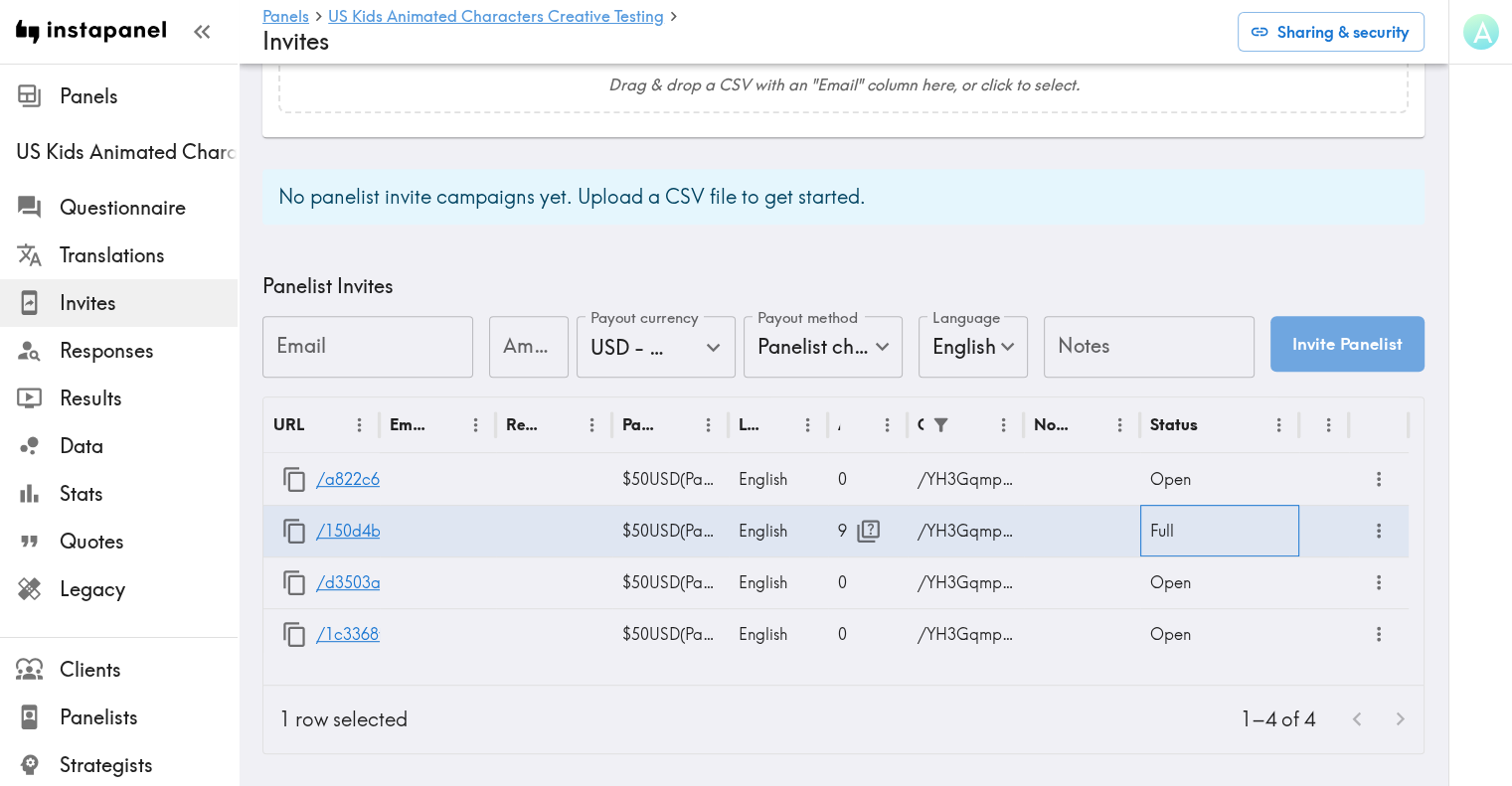 drag, startPoint x: 1246, startPoint y: 516, endPoint x: 1280, endPoint y: 507, distance: 35.171011 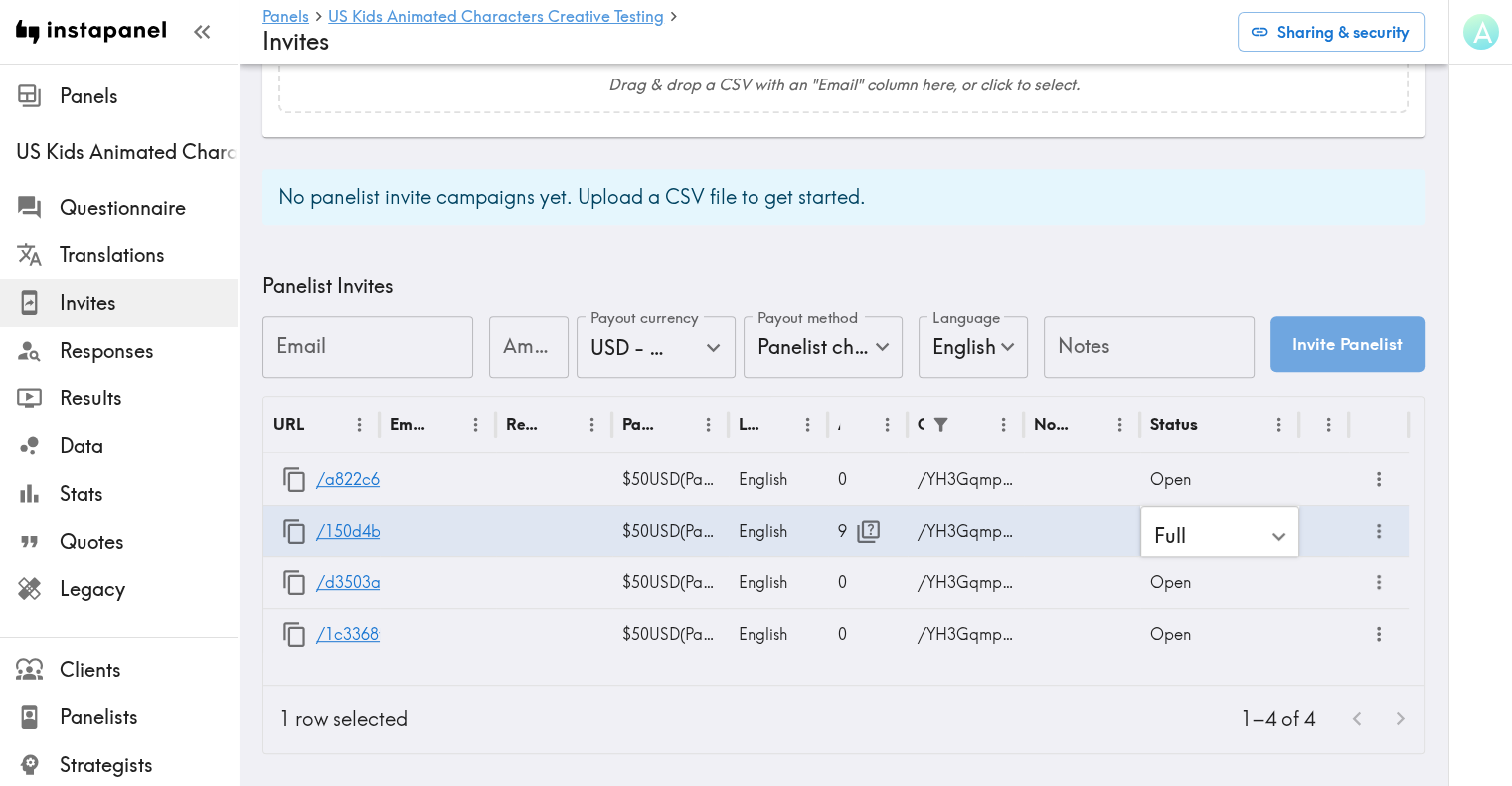 click on "Instapanel -  Panels  -  US Kids Animated Characters Creative Testing  -  Invites Panels US Kids Animated Characters Creative Testing Questionnaire Translations Invites Responses Results Data Stats Quotes Legacy Clients Panelists Strategists My Invites My Rewards Help/Suggestions A Panels   US Kids Animated Characters Creative Testing   Invites Sharing & security Shareable Invites URL address BH5uE2aqt URL address Amount Amount Payout currency US Global Equivalent - converted and cost-of-living adjusted Payout currency Payout method Panelist chooses Panelist chooses Payout method Language Best guess Language Notes Notes Create Shareable Invite URL Payout Language Creator Opens Notes Status /JtQPKNq8A $50  USD  ( Panelist chooses ) Best guess Kae 44 UI Open /tphqBBbEQ $50  USD  ( Panelist chooses ) Best guess Kae 30 UI-Sports Fans Only Open /BG2DqBeN5 $50  USD  ( Partner pays ) Best guess Kate 1 Respondent Open /Tp74RLTDm $50  USD  ( Panelist chooses ) Best guess Kae 14 UI-Child Sports Fans Open /NEye4fPuq $60" at bounding box center (756, -7) 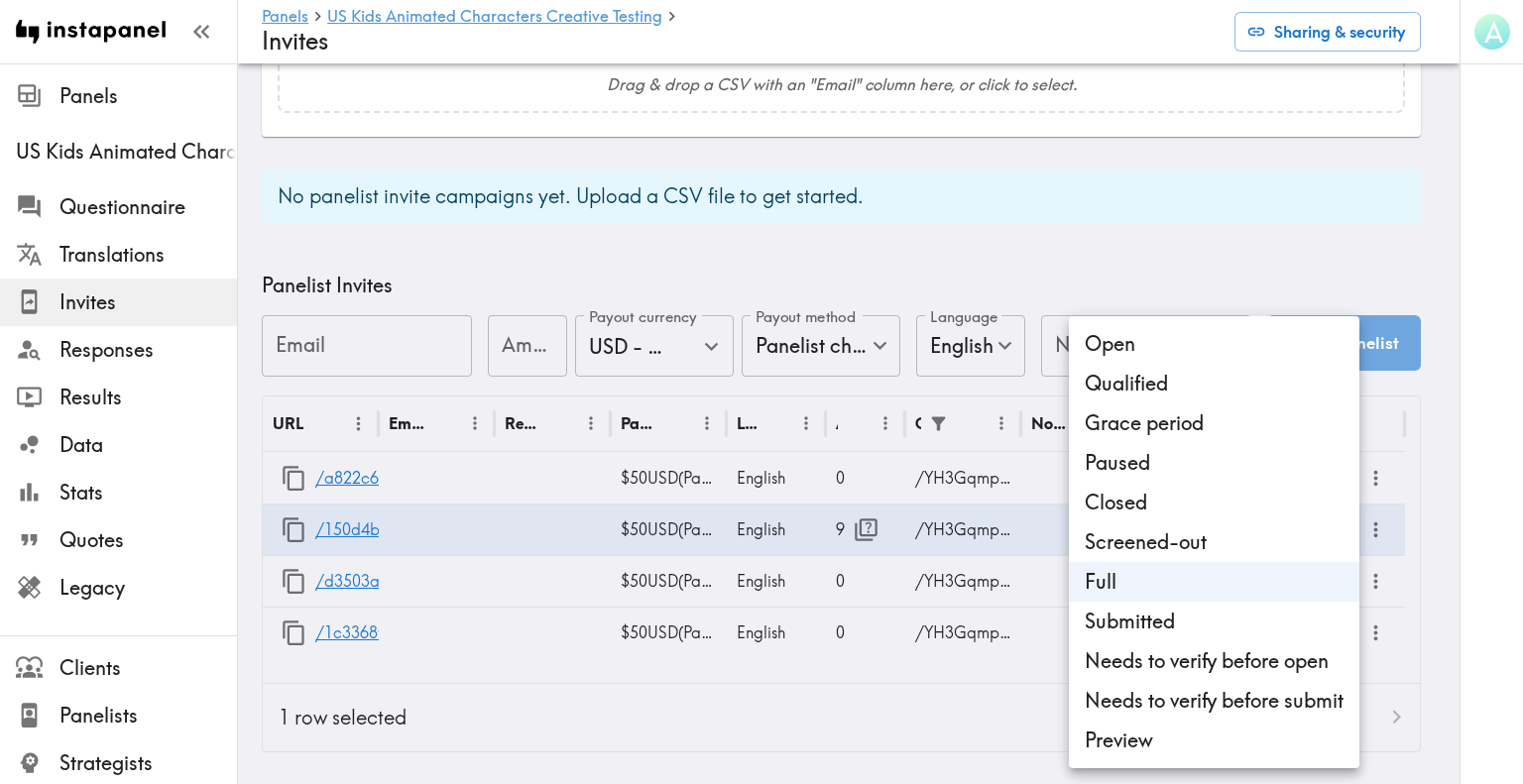 click on "Open" at bounding box center [1214, 344] 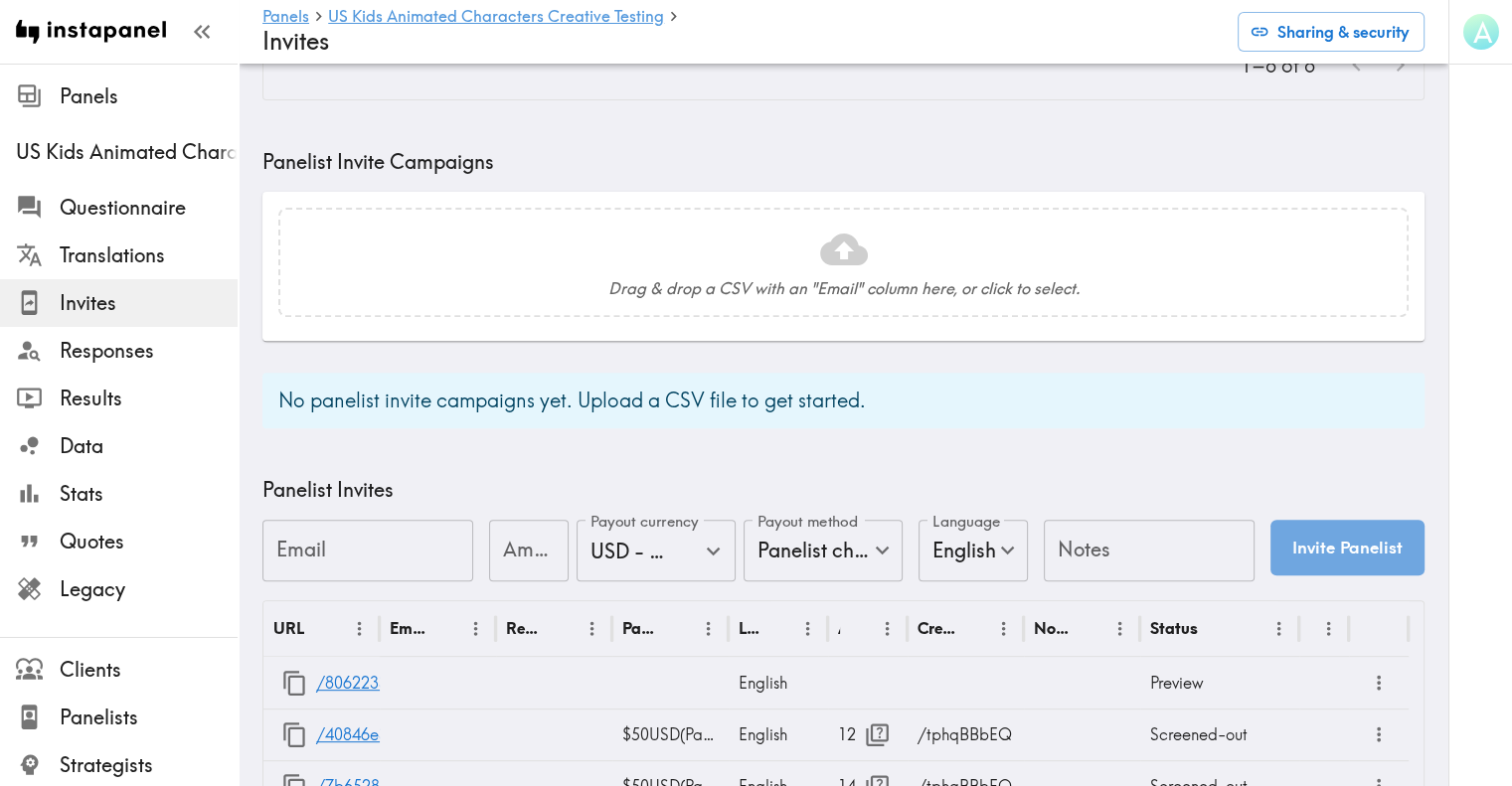 scroll, scrollTop: 664, scrollLeft: 0, axis: vertical 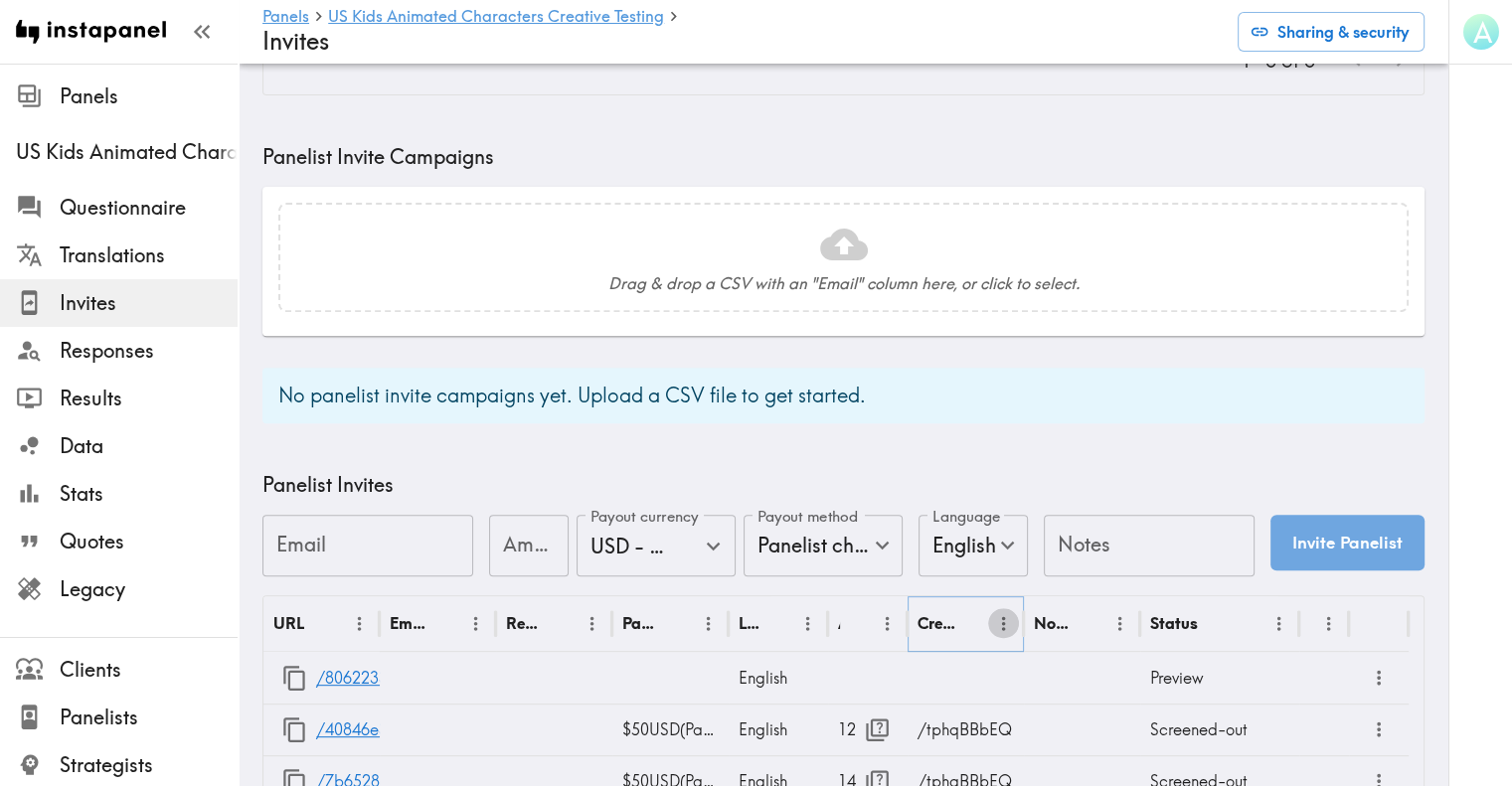 click 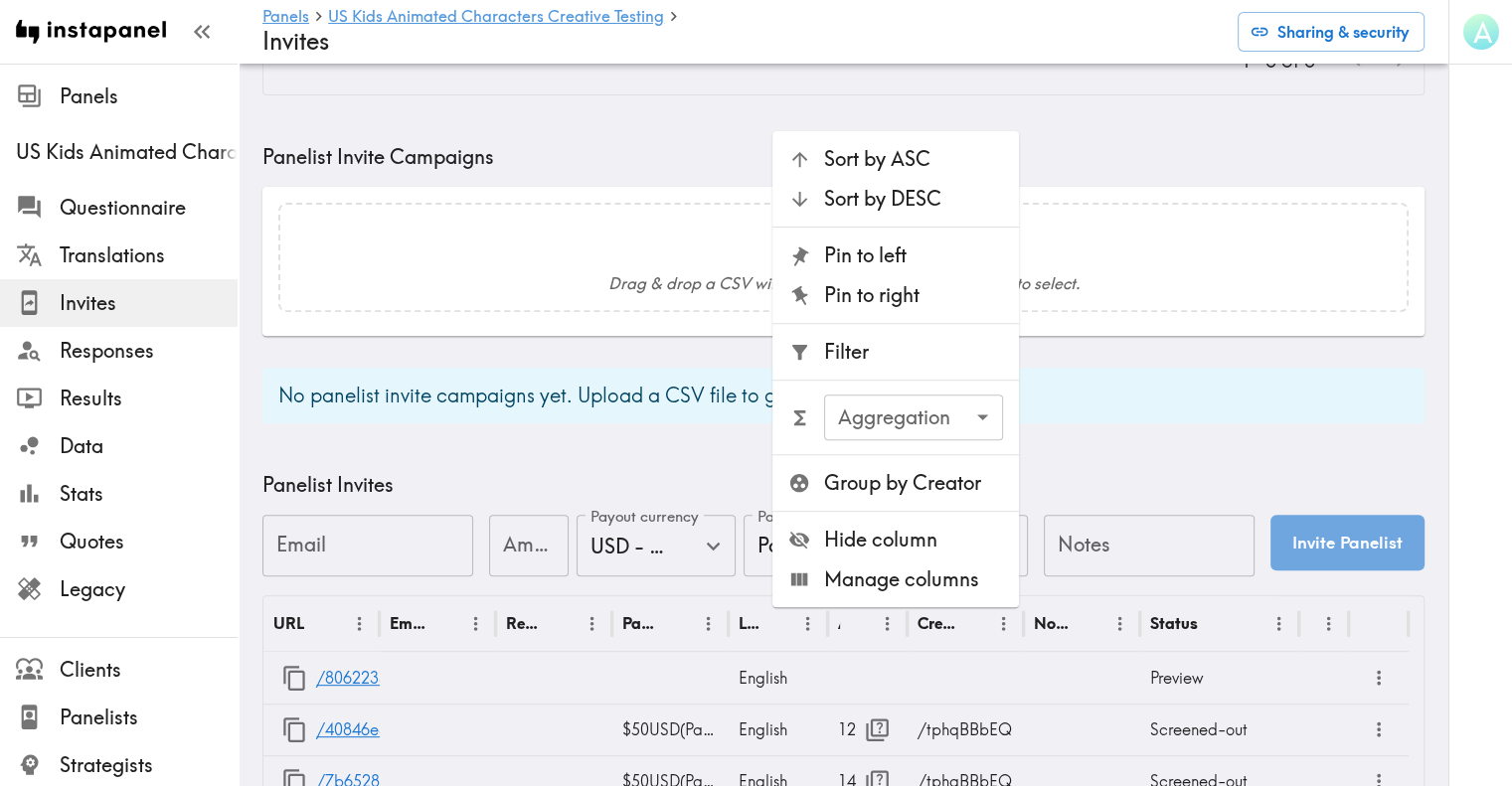 click on "Filter" at bounding box center [914, 352] 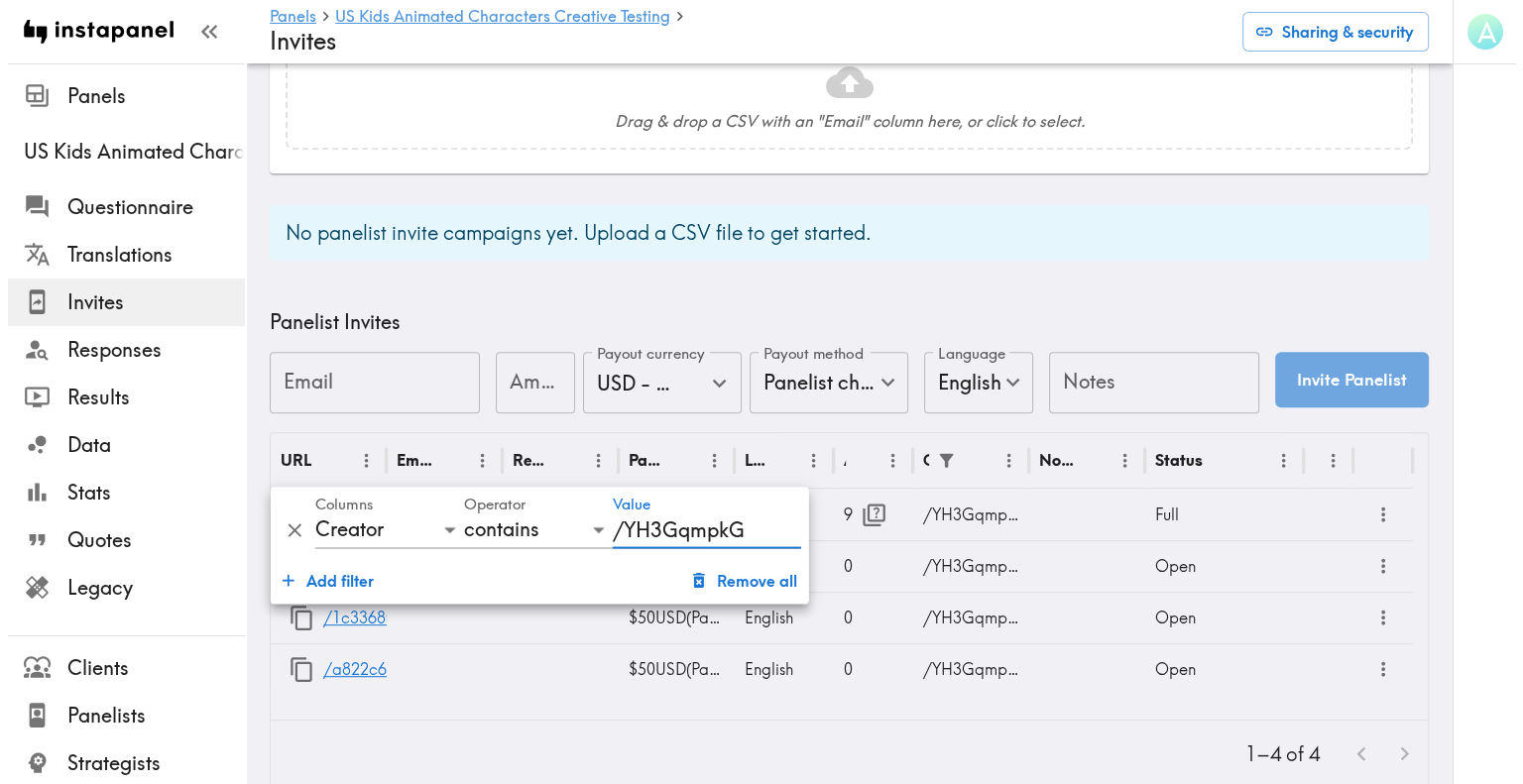 scroll, scrollTop: 873, scrollLeft: 0, axis: vertical 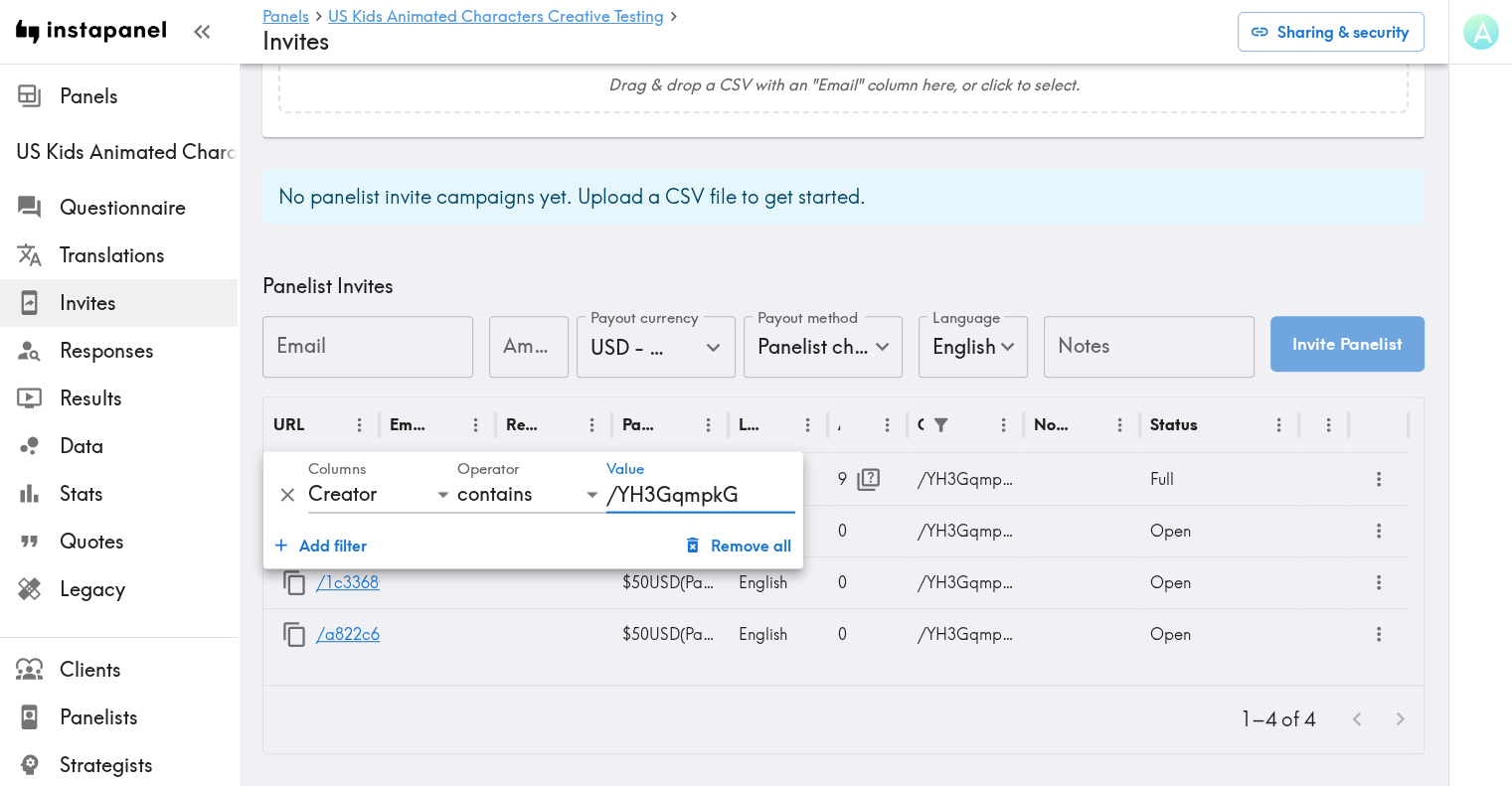 type on "/YH3GqmpkG" 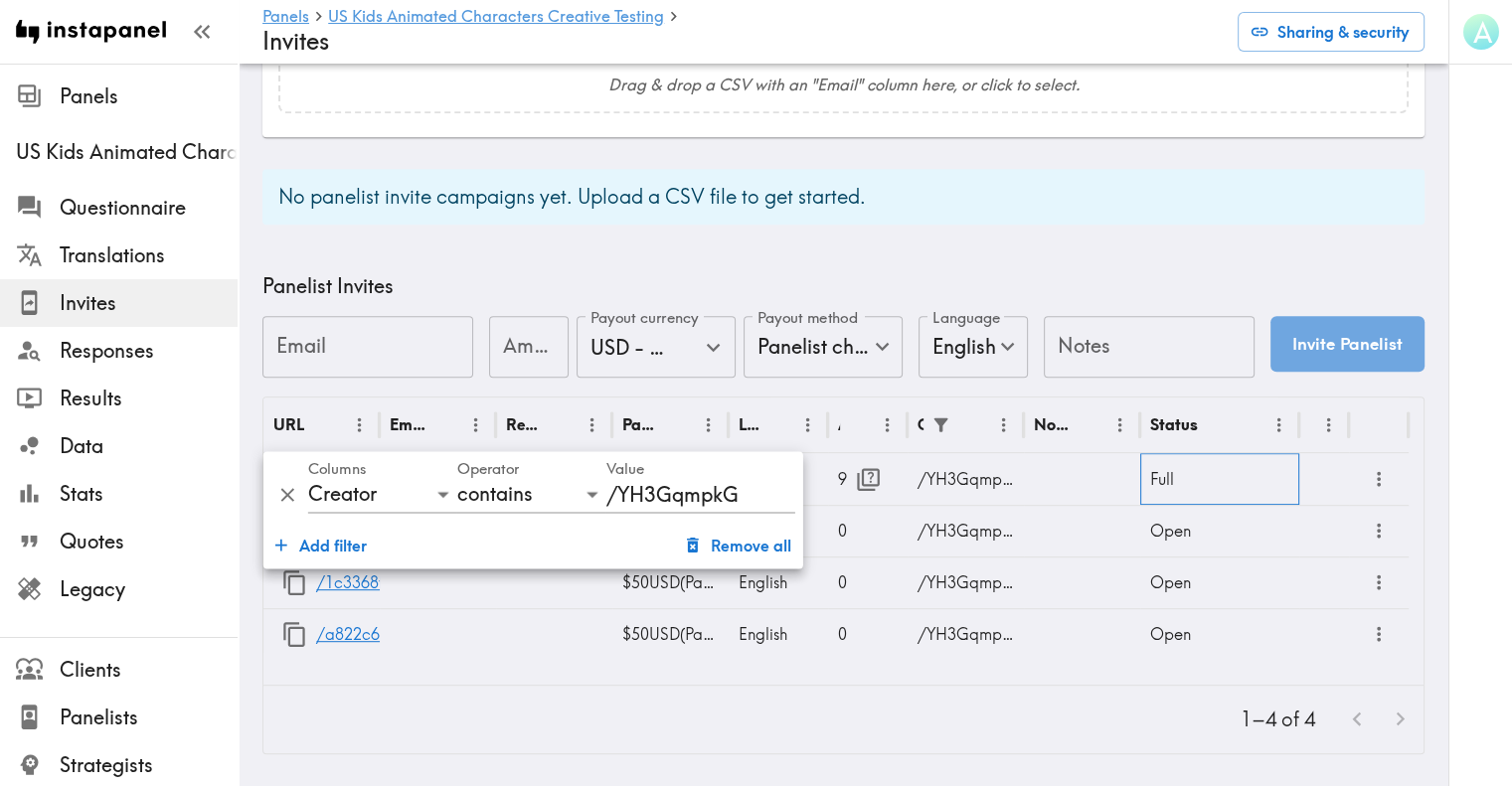 click on "Full" at bounding box center [1220, 479] 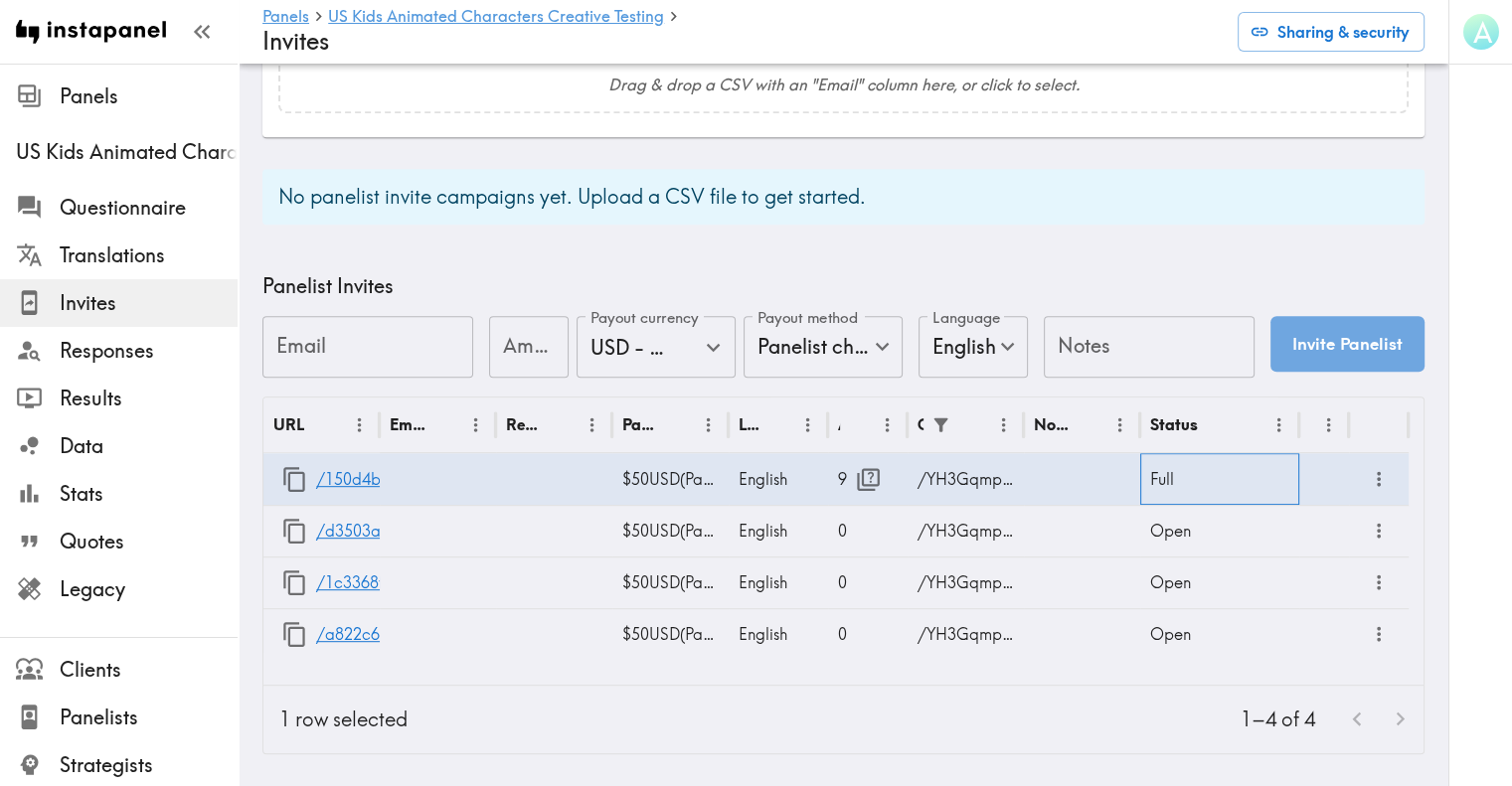 click on "Full" at bounding box center (1220, 479) 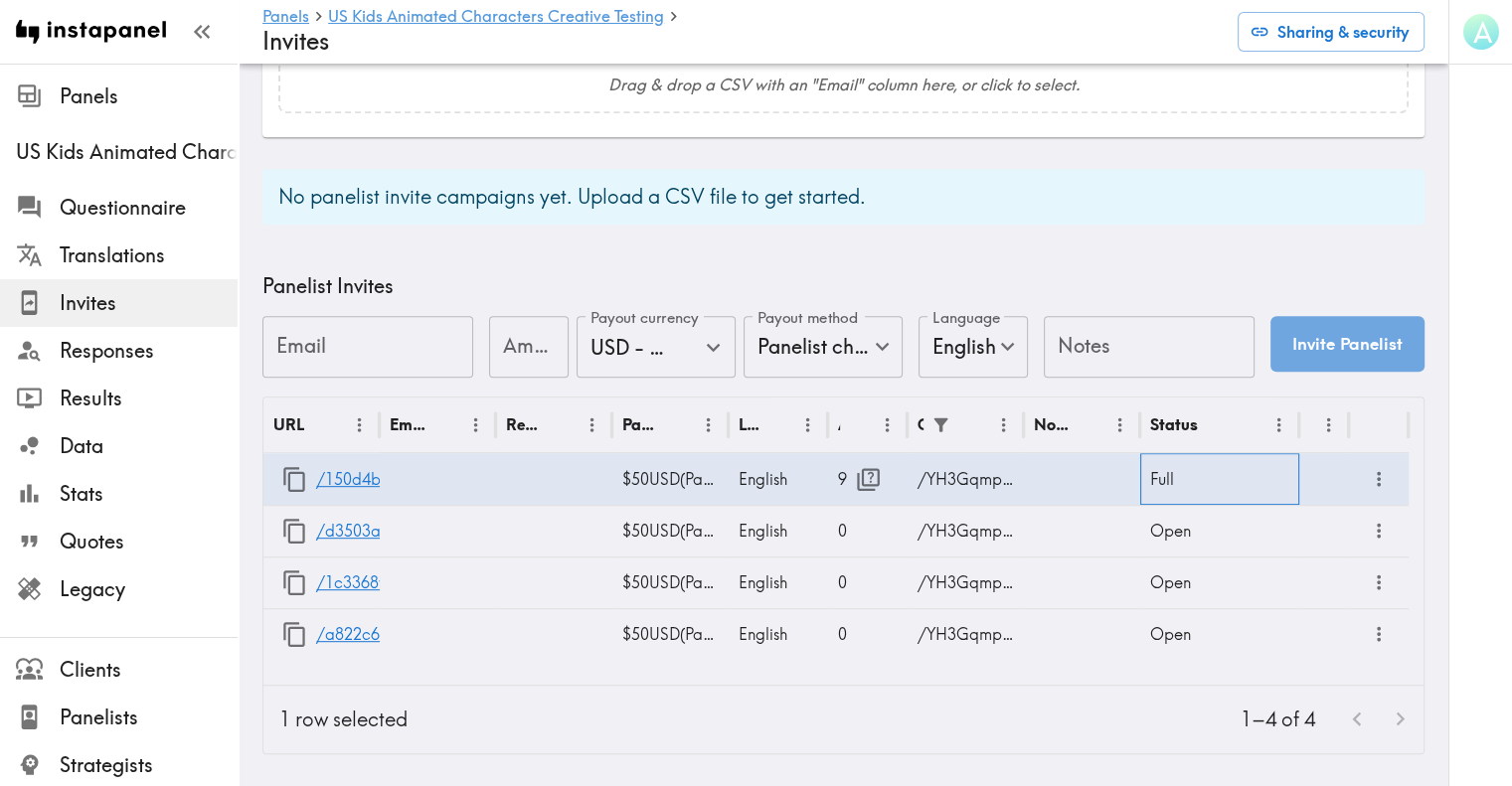 click on "Full" at bounding box center [1220, 479] 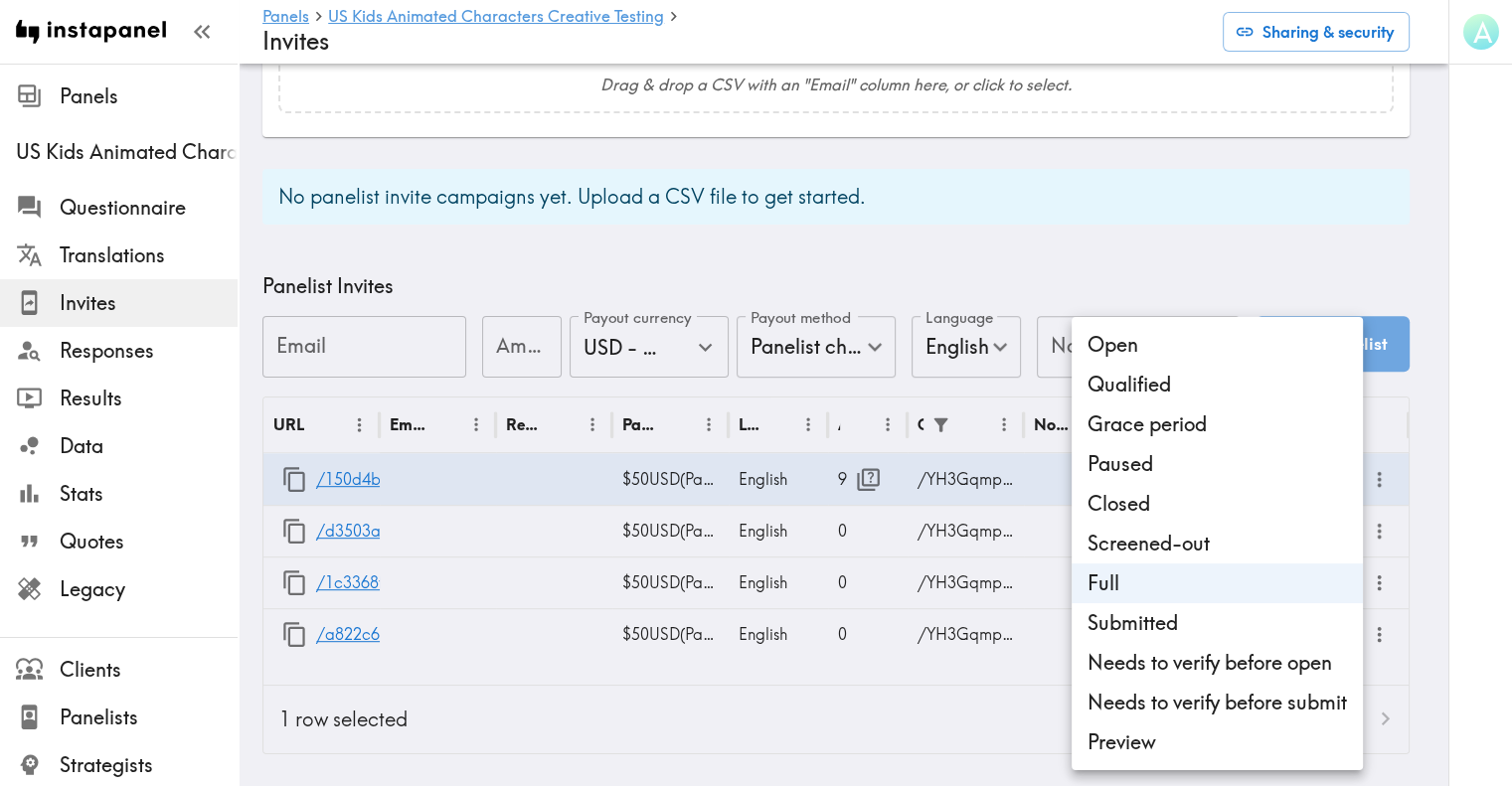 click on "Instapanel -  Panels  -  US Kids Animated Characters Creative Testing  -  Invites Panels US Kids Animated Characters Creative Testing Questionnaire Translations Invites Responses Results Data Stats Quotes Legacy Clients Panelists Strategists My Invites My Rewards Help/Suggestions A Panels   US Kids Animated Characters Creative Testing   Invites Sharing & security Shareable Invites URL address f4jpfQdKD URL address Amount Amount Payout currency US Global Equivalent - converted and cost-of-living adjusted Payout currency Payout method Panelist chooses Panelist chooses Payout method Language Best guess Language Notes Notes Create Shareable Invite URL Payout Language Creator Opens Notes Status /JtQPKNq8A $50  USD  ( Panelist chooses ) Best guess Kae 44 UI Open /tphqBBbEQ $50  USD  ( Panelist chooses ) Best guess Kae 30 UI-Sports Fans Only Open /BG2DqBeN5 $50  USD  ( Partner pays ) Best guess Kate 1 Respondent Open /Tp74RLTDm $50  USD  ( Panelist chooses ) Best guess Kae 14 UI-Child Sports Fans Open /NEye4fPuq $60" at bounding box center [756, -7] 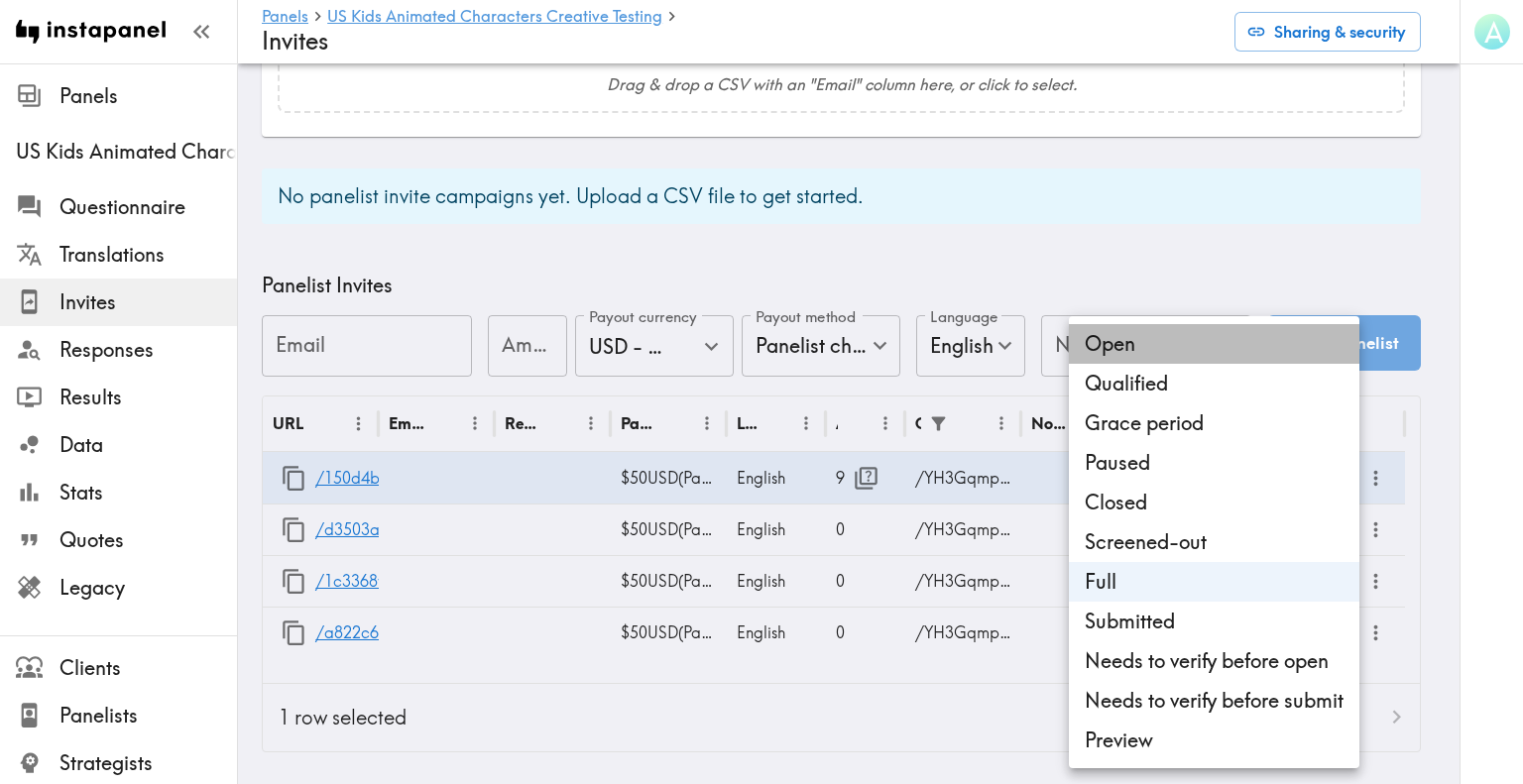 click on "Open" at bounding box center (1214, 344) 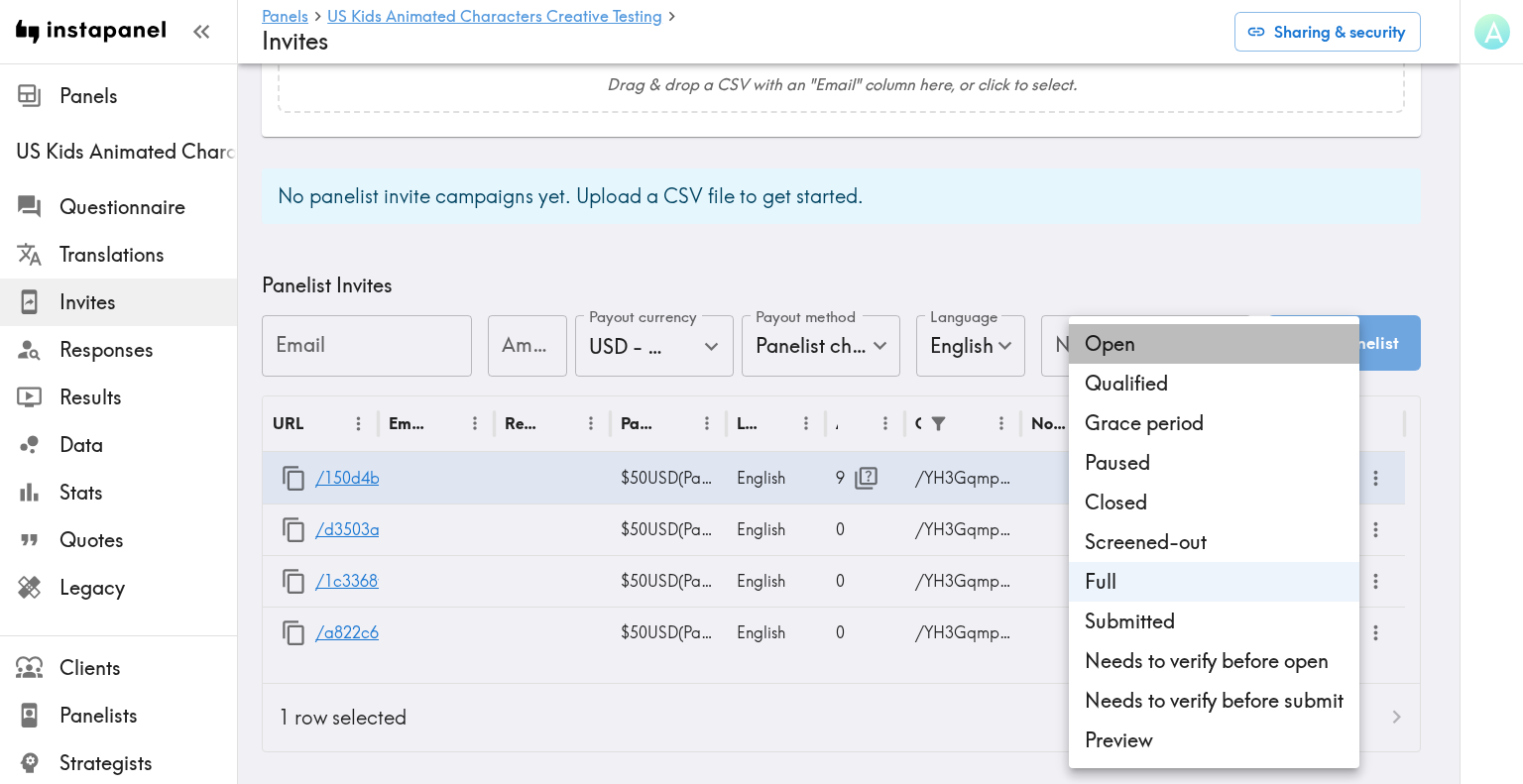 type on "Open" 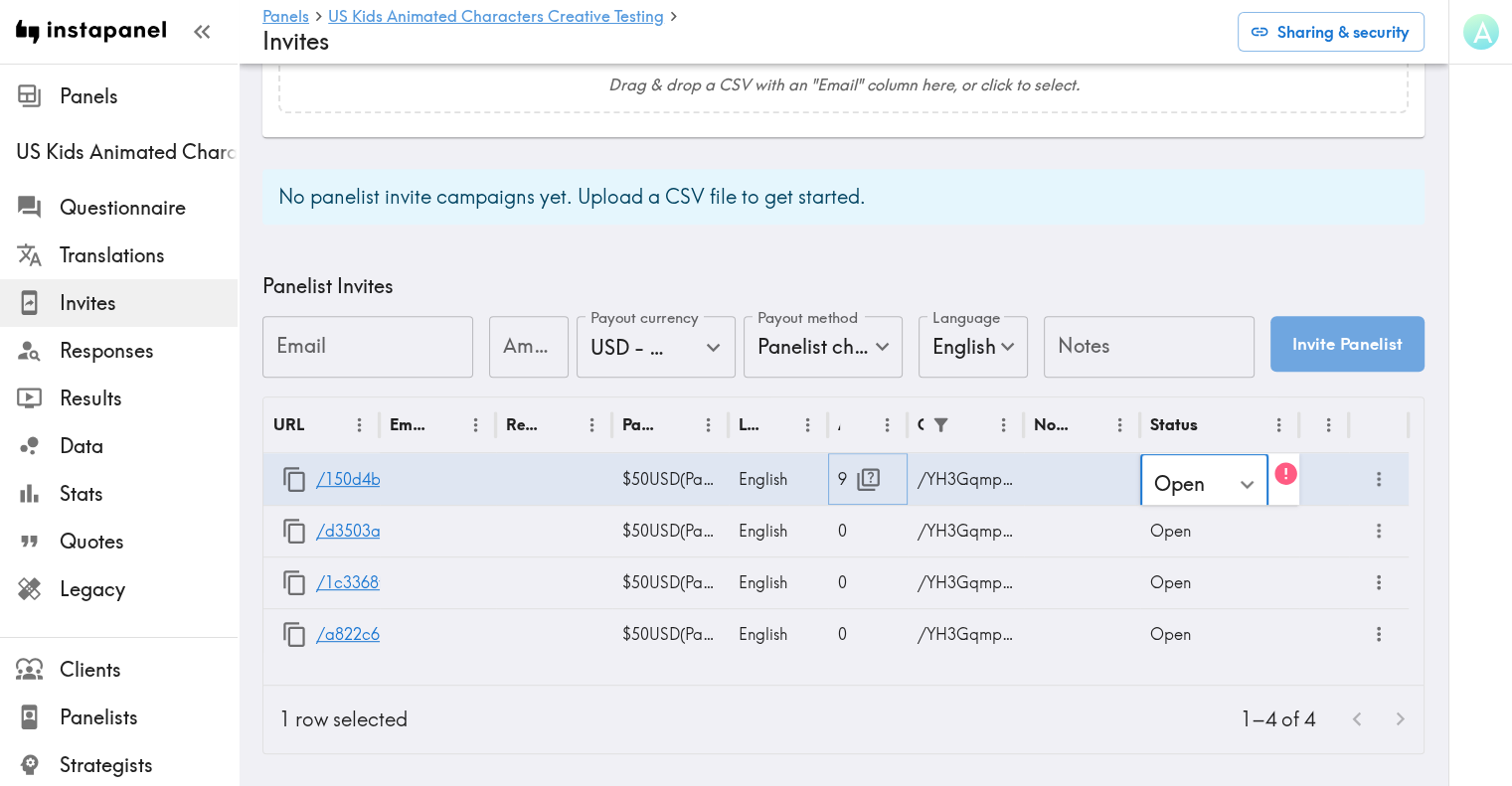 click 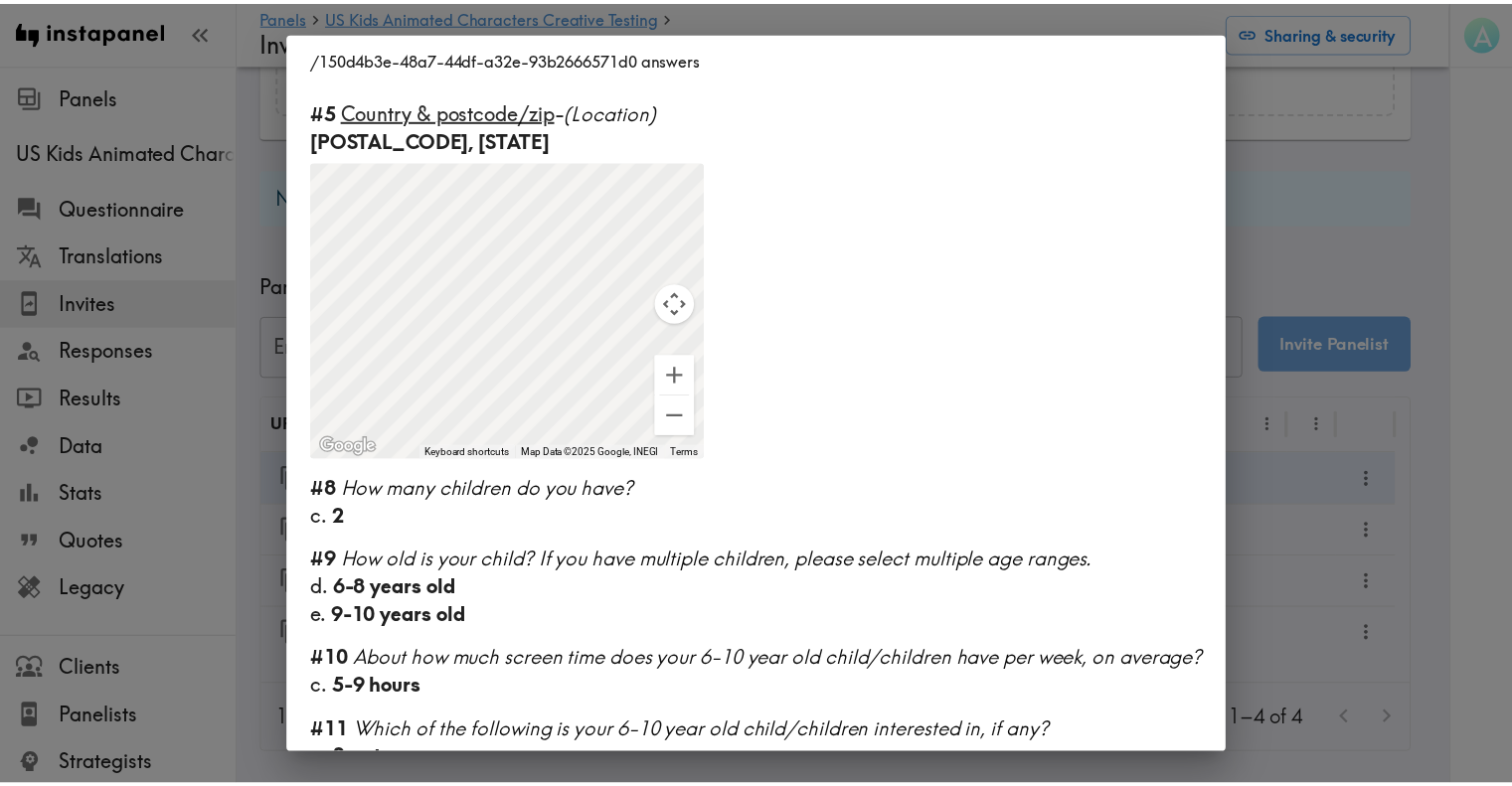 scroll, scrollTop: 0, scrollLeft: 0, axis: both 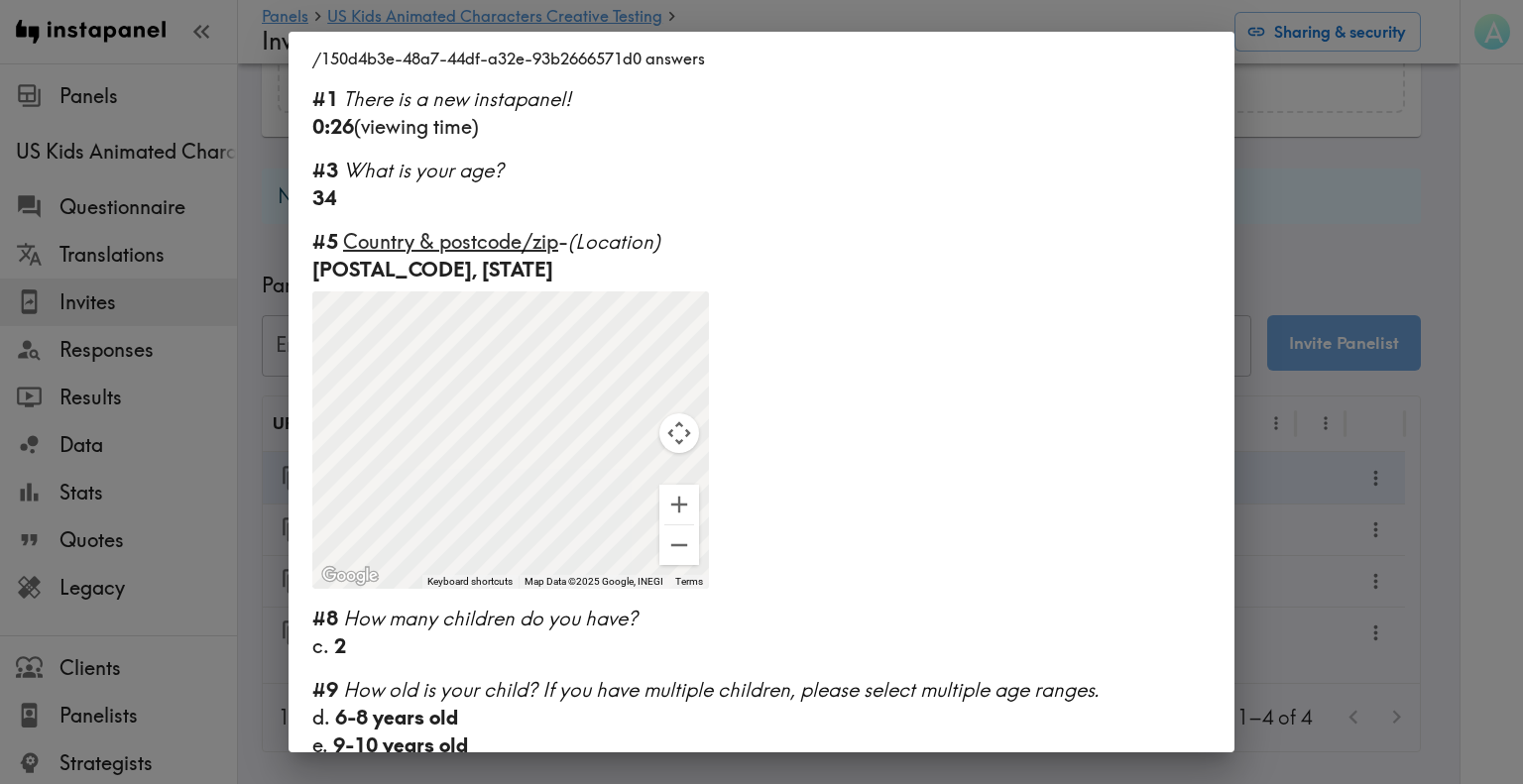 click on "/150d4b3e-48a7-44df-a32e-93b2666571d0 answers #1   There is a new instapanel! 0:26  (viewing time) #3   What is your age? 34 #5   Country & postcode/zip  -  (Location) 47122, US To navigate the map with touch gestures double-tap and hold your finger on the map, then drag the map. ← Move left → Move right ↑ Move up ↓ Move down + Zoom in - Zoom out Home Jump left by 75% End Jump right by 75% Page Up Jump up by 75% Page Down Jump down by 75% To activate drag with keyboard, press Alt + Enter. Once in keyboard drag state, use the arrow keys to move the marker. To complete the drag, press the Enter key. To cancel, press Escape. Keyboard shortcuts Map Data Map Data ©2025 Google, INEGI Map data ©2025 Google, INEGI 500 km  Click to toggle between metric and imperial units Terms Report a map error #8   How many children do you have? c.   2 #9   How old is your child? If you have multiple children, please select multiple age ranges. d.   6-8 years old e.   9-10 years old #10   c.   5-9 hours #11   a.   Sports" at bounding box center [762, 392] 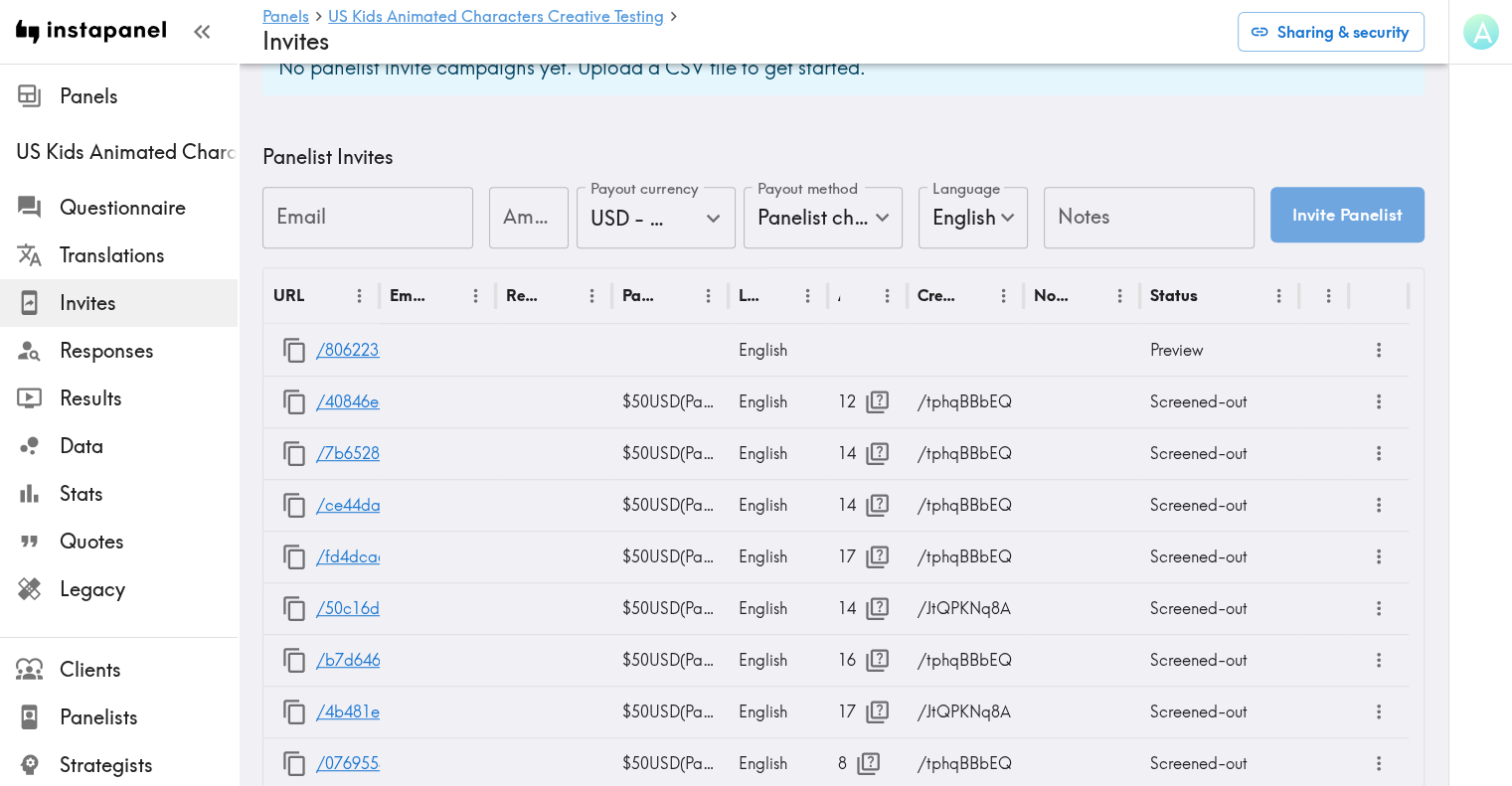 scroll, scrollTop: 990, scrollLeft: 0, axis: vertical 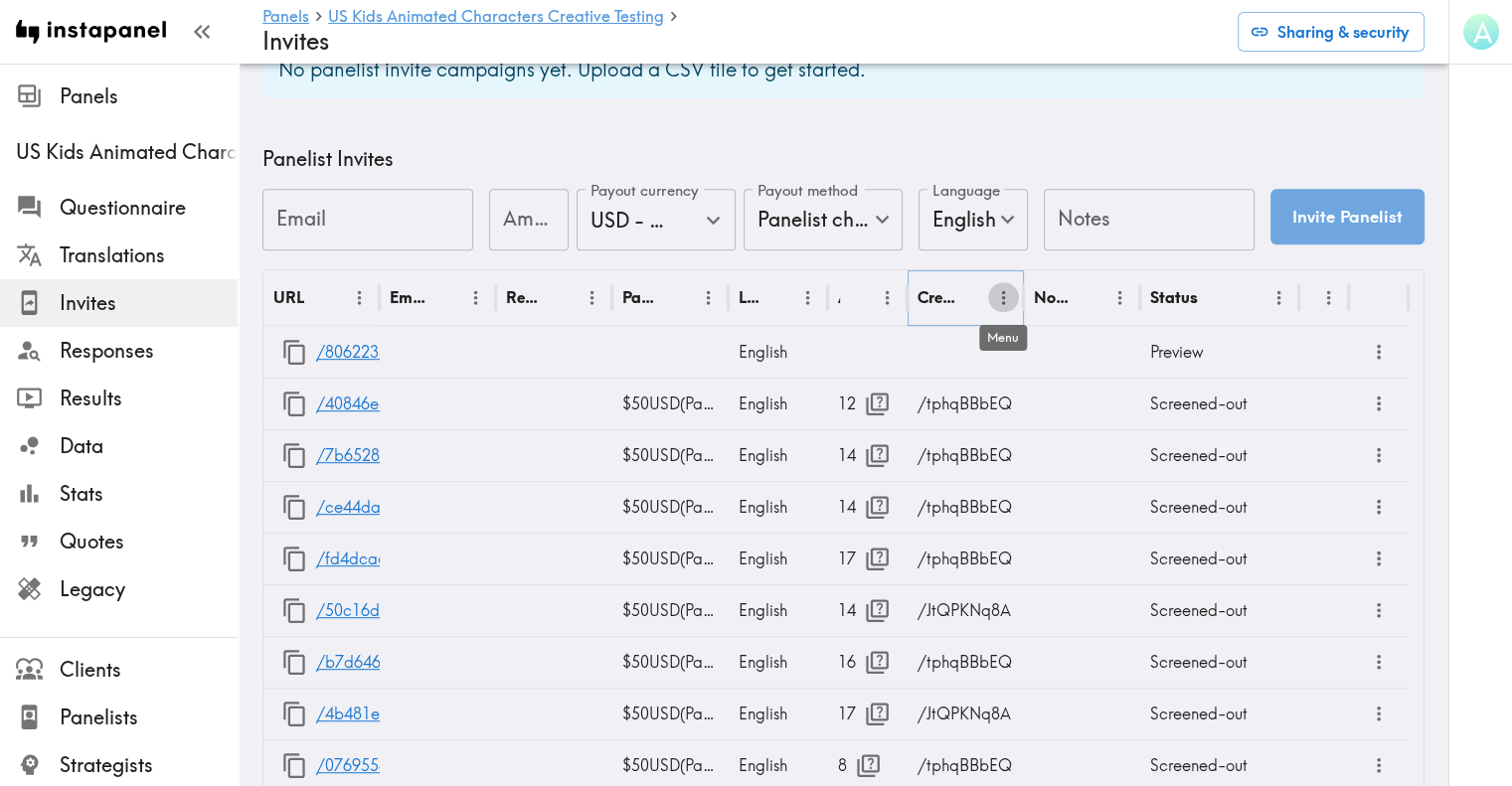 click 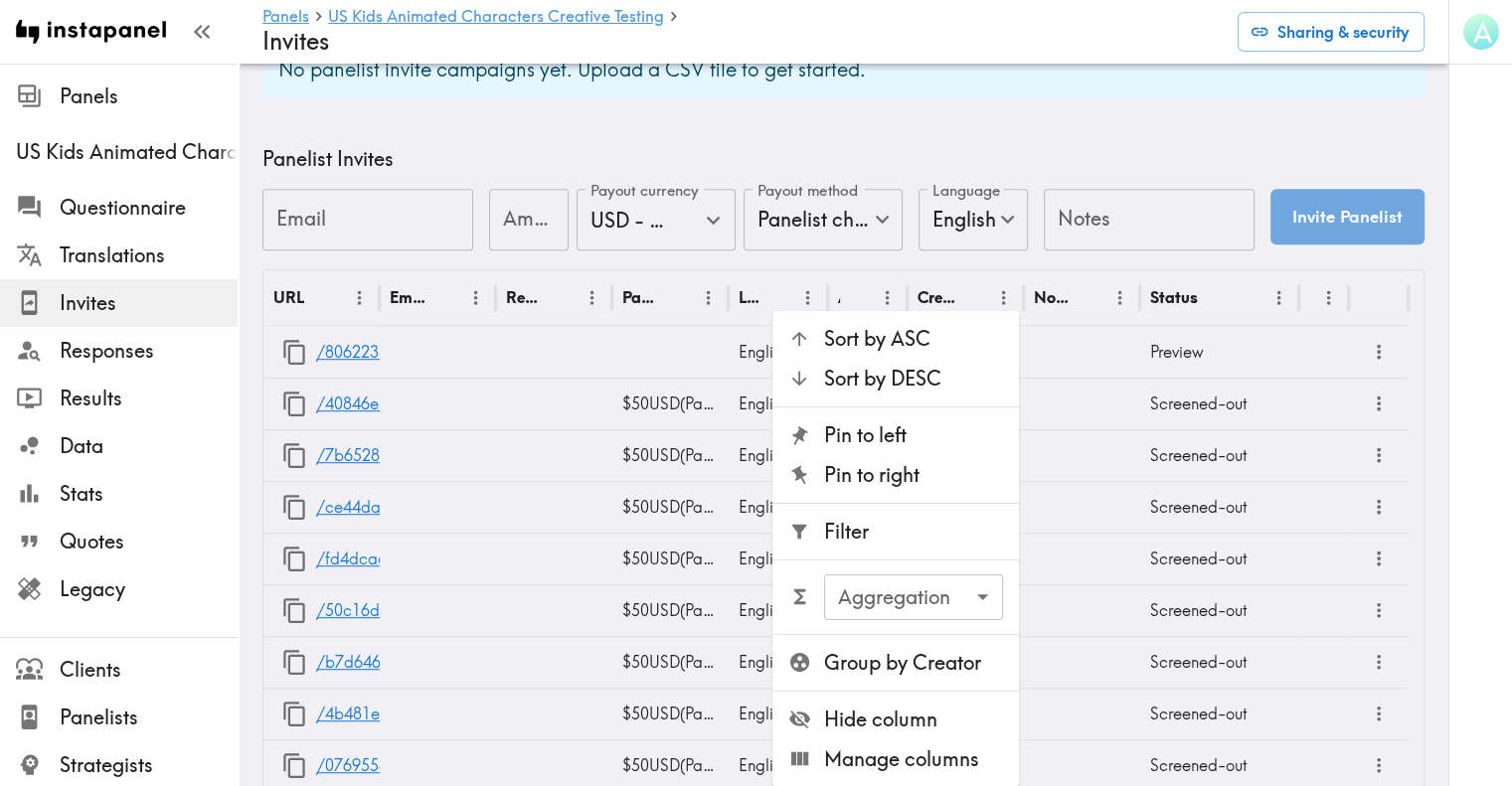 click on "Filter" at bounding box center (914, 532) 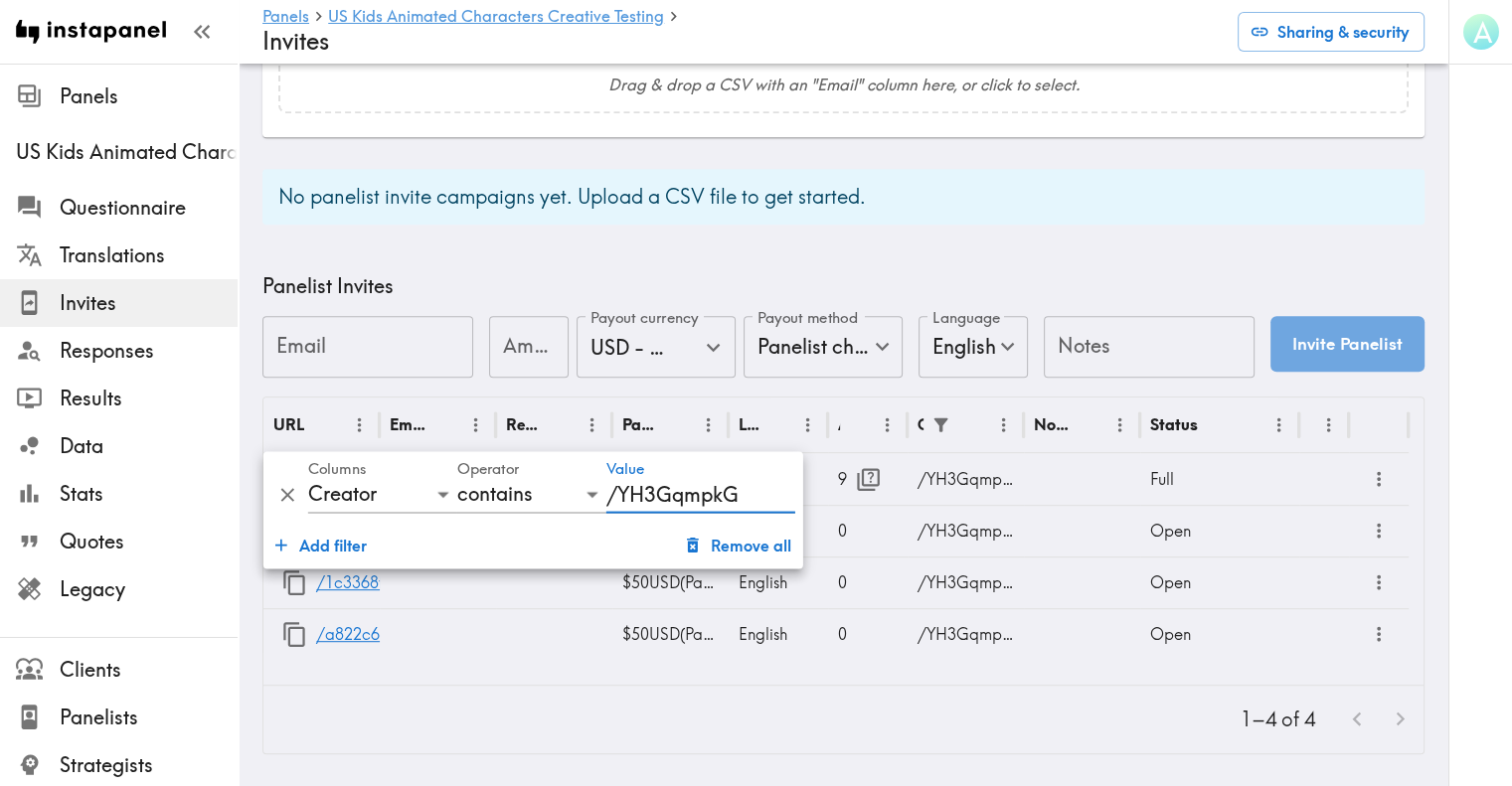 scroll, scrollTop: 875, scrollLeft: 0, axis: vertical 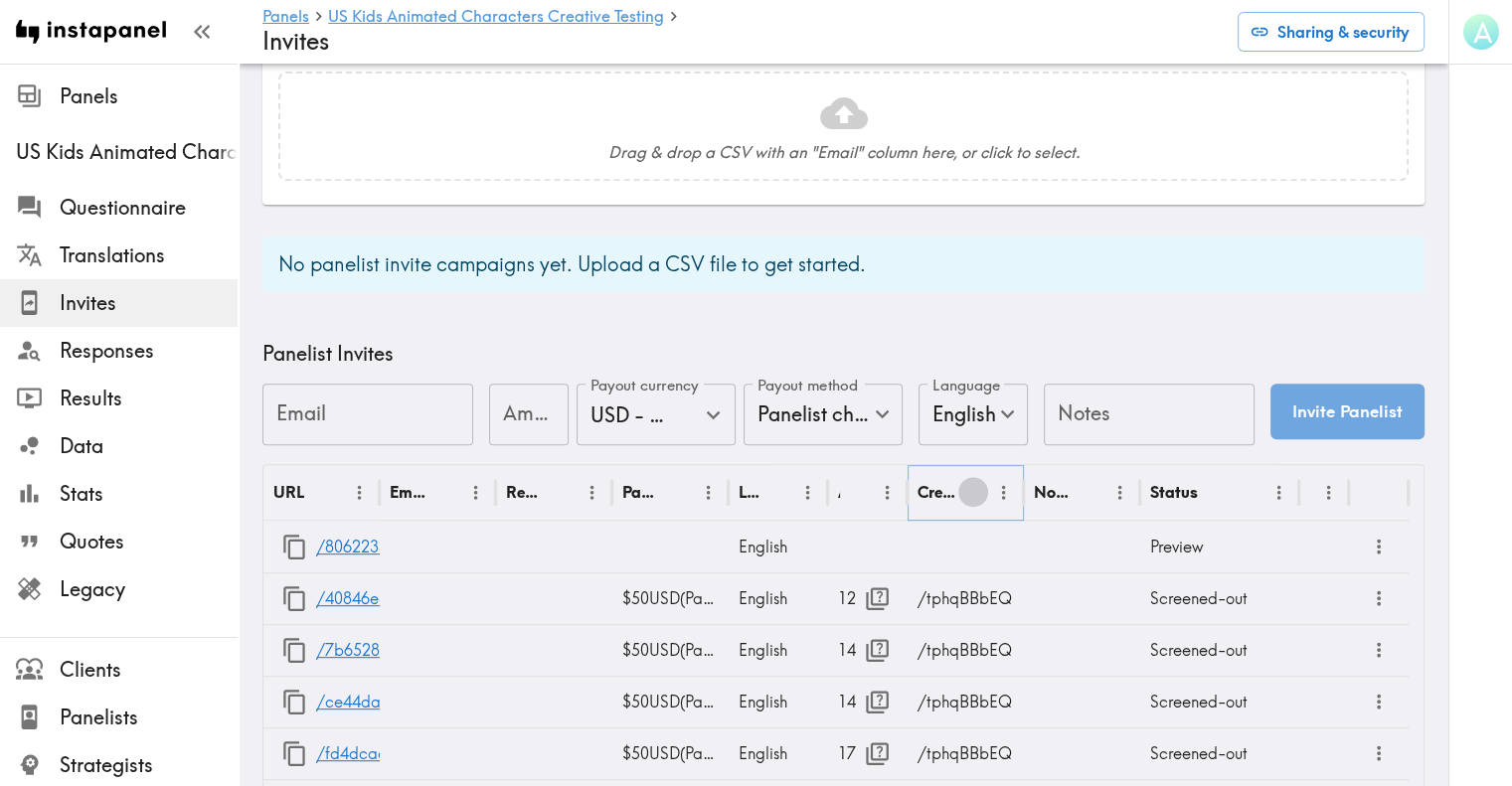 click 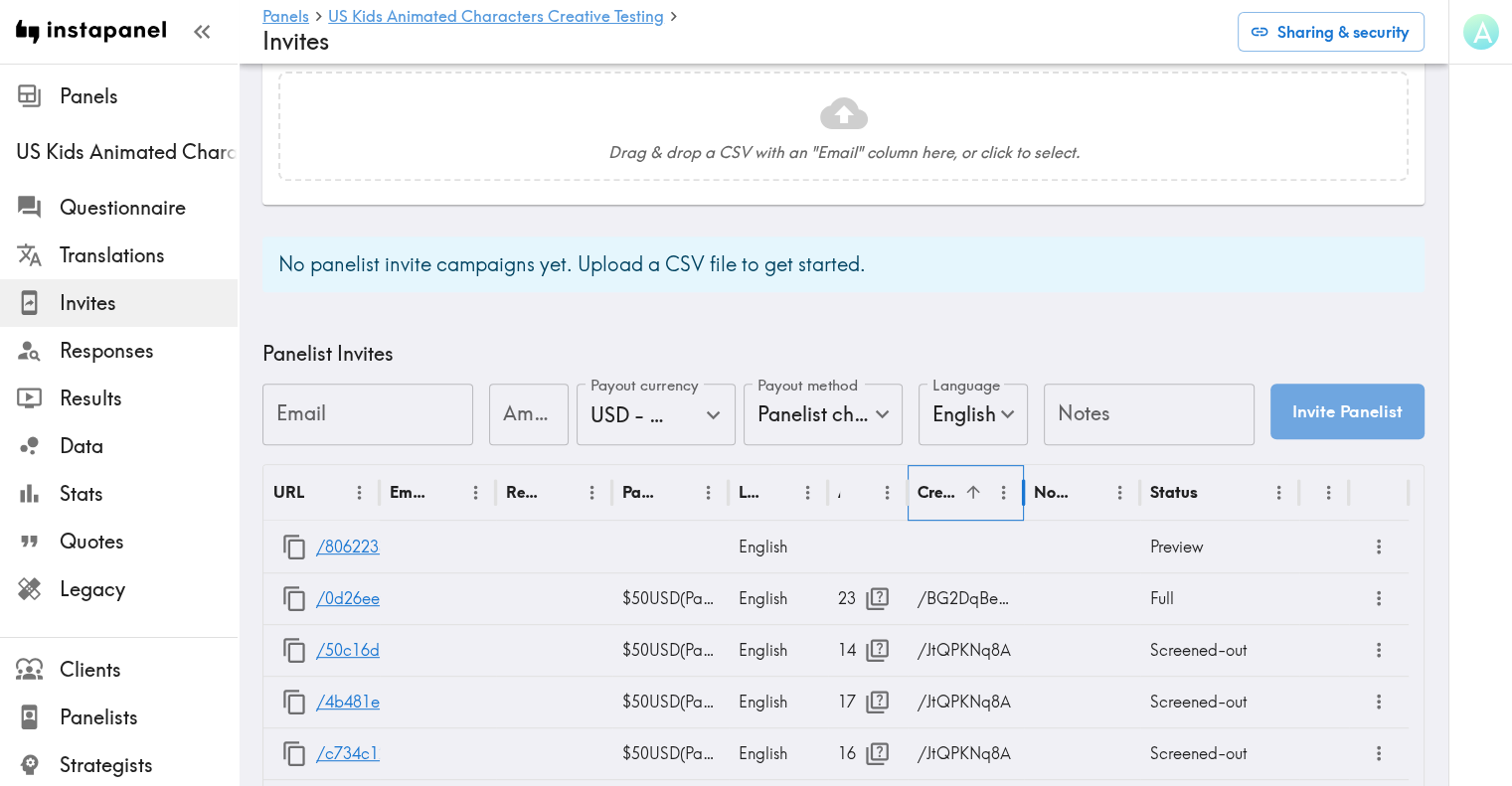 click at bounding box center (1003, 492) 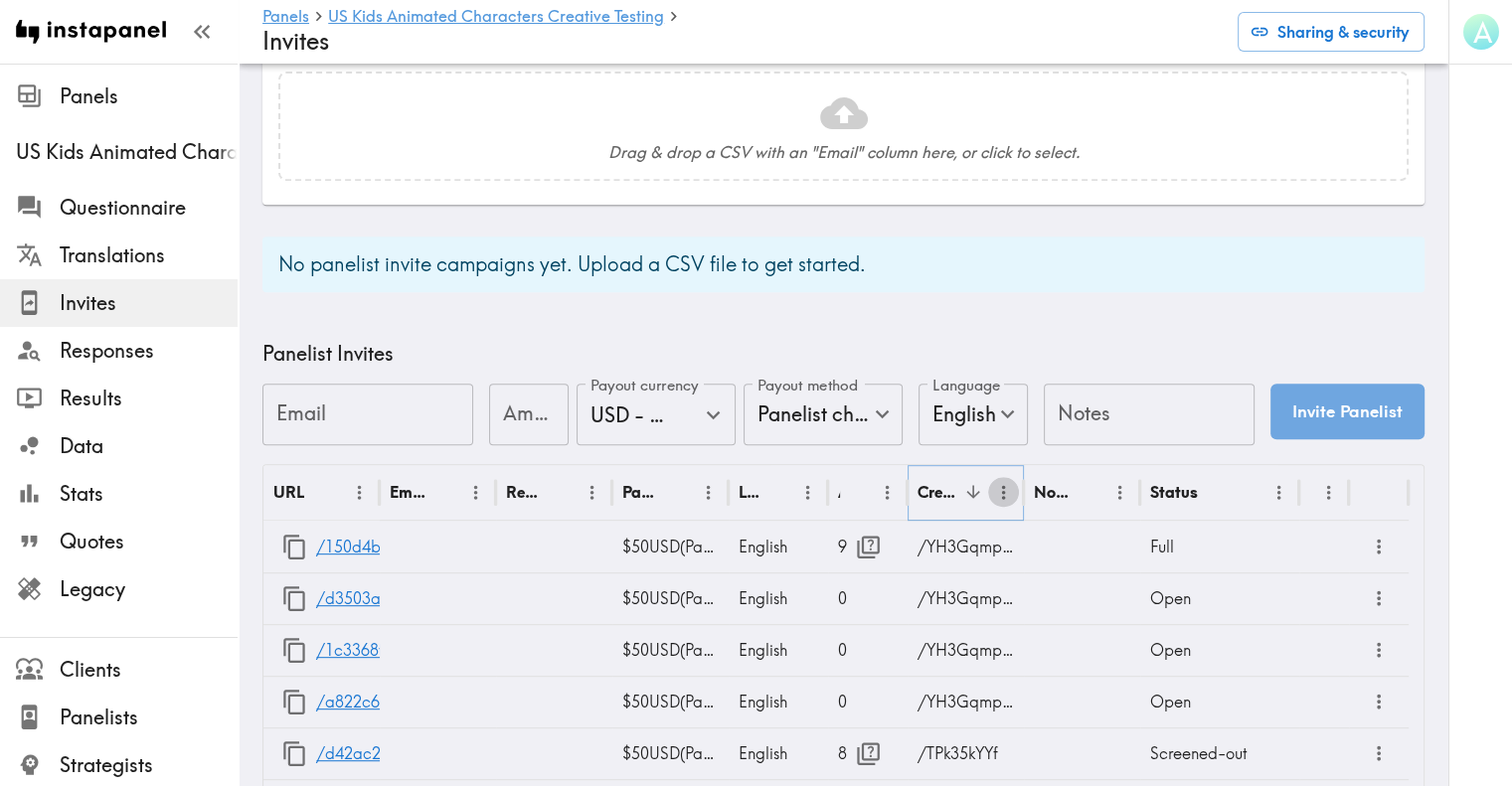 click 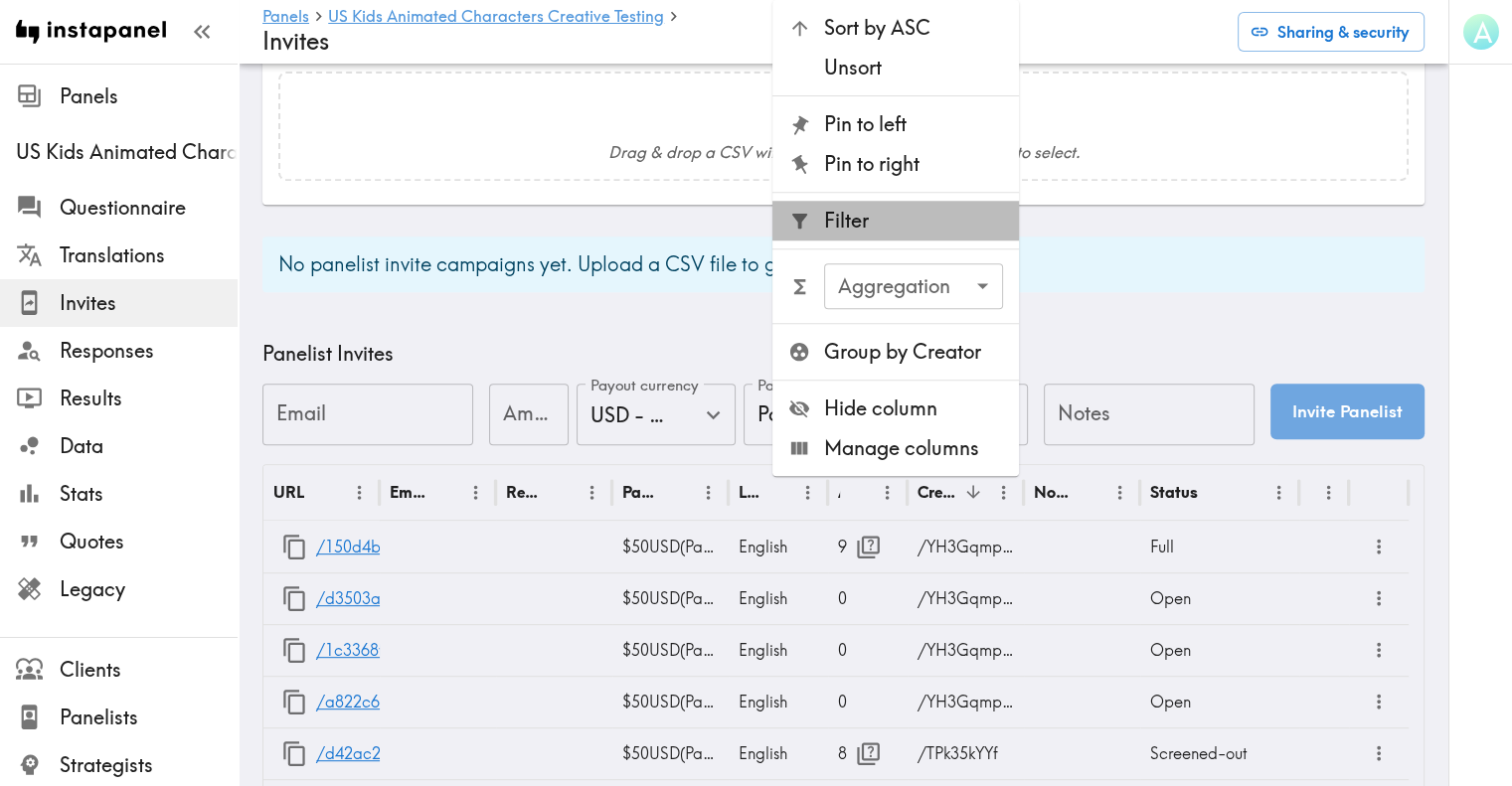click on "Filter" at bounding box center (914, 221) 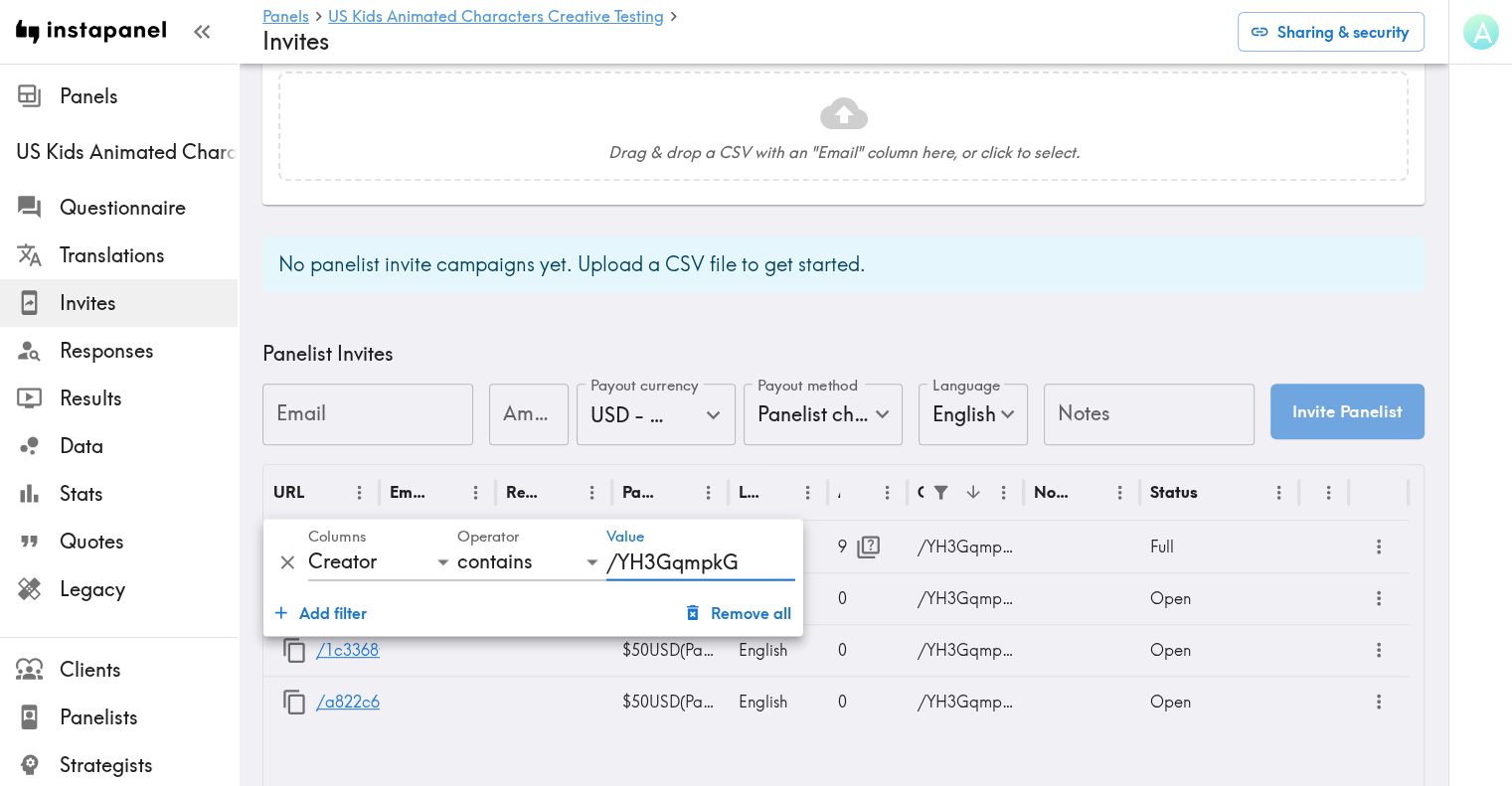 type on "/YH3GqmpkG" 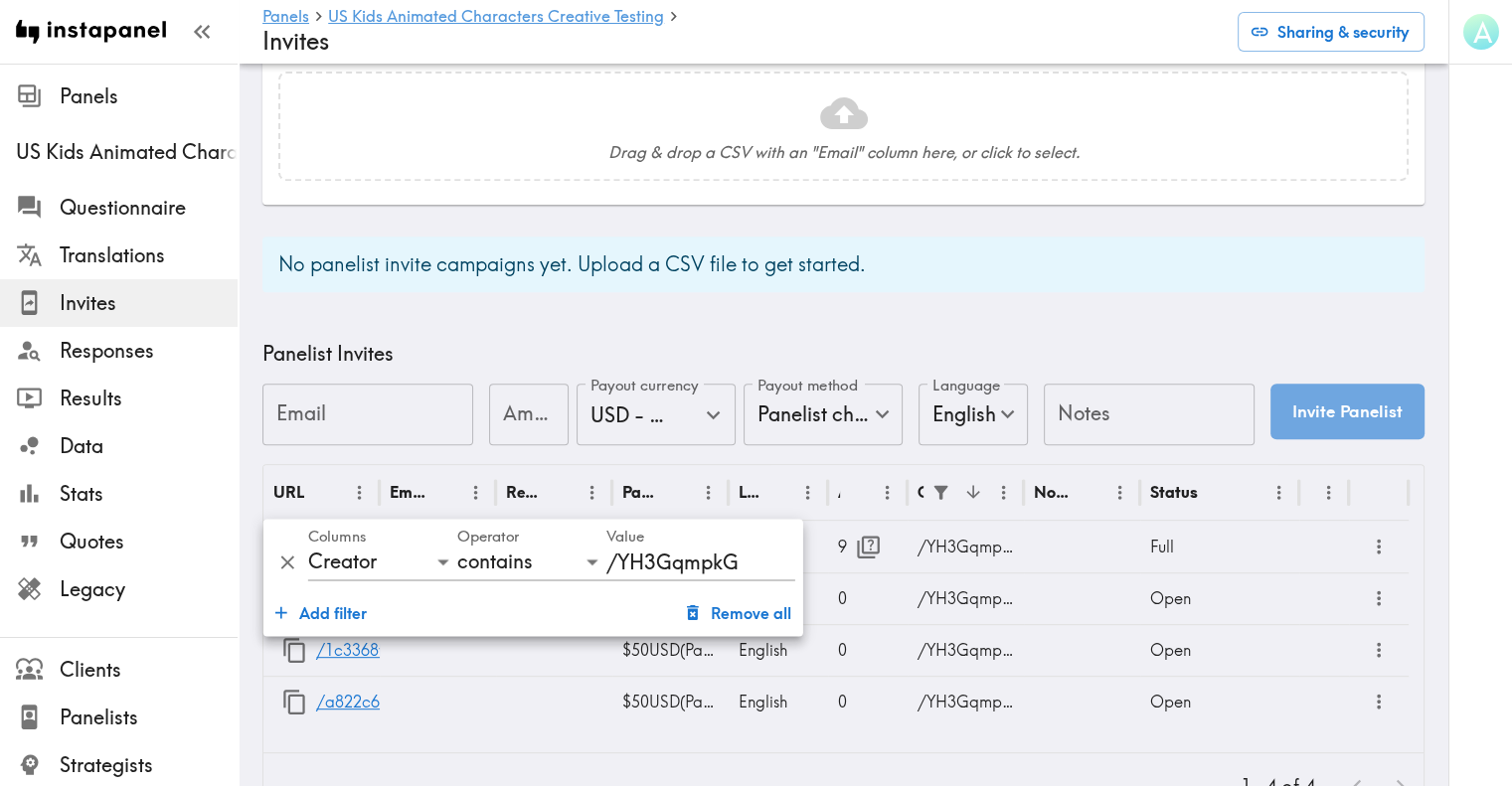 click on "Shareable Invites URL address P83DkahiB URL address Amount Amount Payout currency US Global Equivalent - converted and cost-of-living adjusted Payout currency Payout method Panelist chooses Panelist chooses Payout method Language Best guess Language Notes Notes Create Shareable Invite URL Payout Language Creator Opens Notes Status /JtQPKNq8A $50  USD  ( Panelist chooses ) Best guess Kae 44 UI Open /tphqBBbEQ $50  USD  ( Panelist chooses ) Best guess Kae 30 UI-Sports Fans Only Open /BG2DqBeN5 $50  USD  ( Partner pays ) Best guess Kate 1 Respondent Open /Tp74RLTDm $50  USD  ( Panelist chooses ) Best guess Kae 14 UI-Child Sports Fans Open /NEye4fPuq $60  USD  ( Partner pays ) Best guess Kate 7 Respondent new Open /kAUnPPK3Q $50    ( Panelist chooses ) Best guess Kate 0 Erik retry Open /TPk35kYYf $50    ( Panelist chooses ) Best guess Kate 8 UI not interested in sports Open /YH3GqmpkG $50    ( Panelist chooses ) Best guess Ali 4 Ali referral Open" at bounding box center (843, 61) 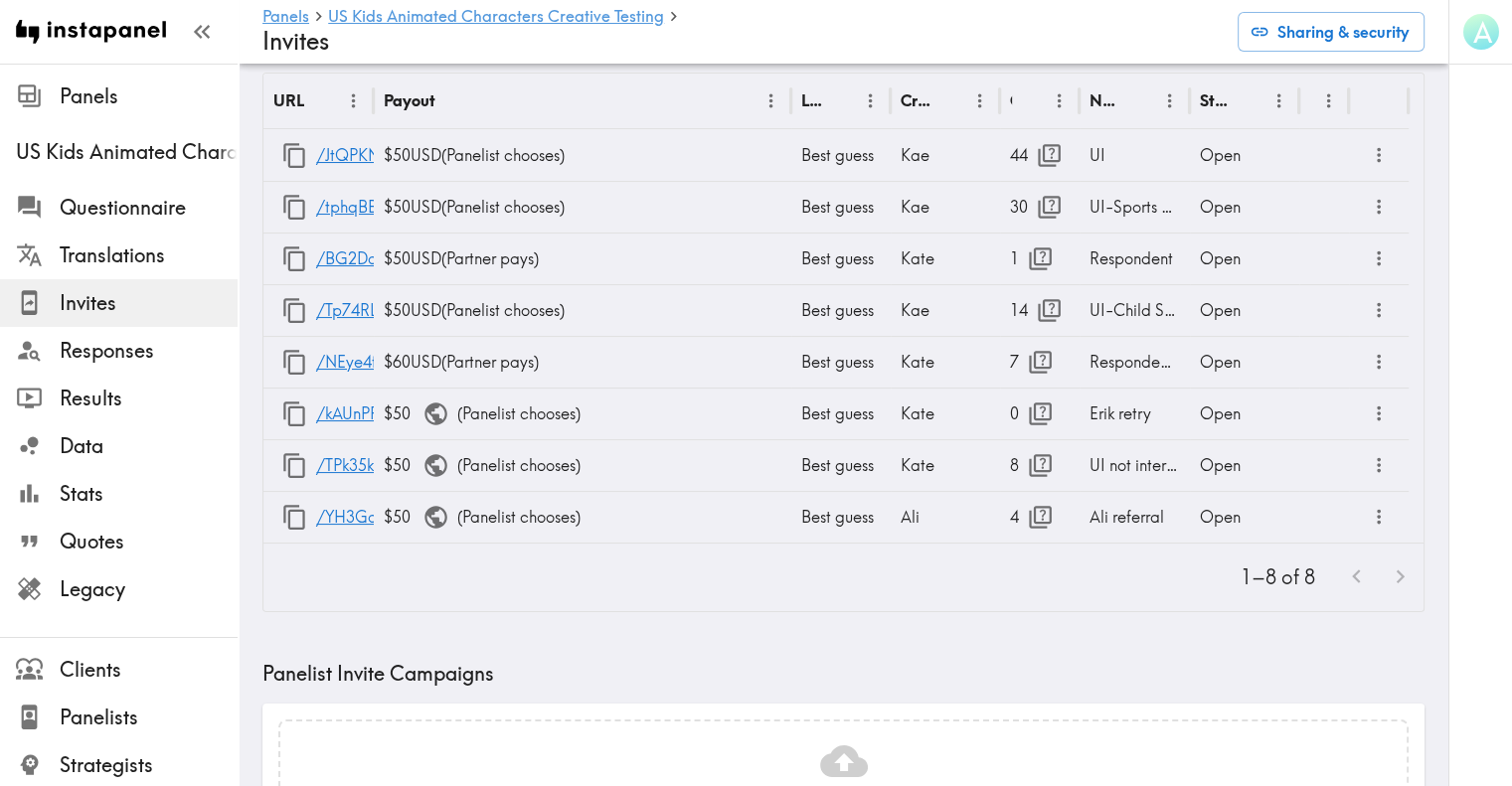 scroll, scrollTop: 147, scrollLeft: 0, axis: vertical 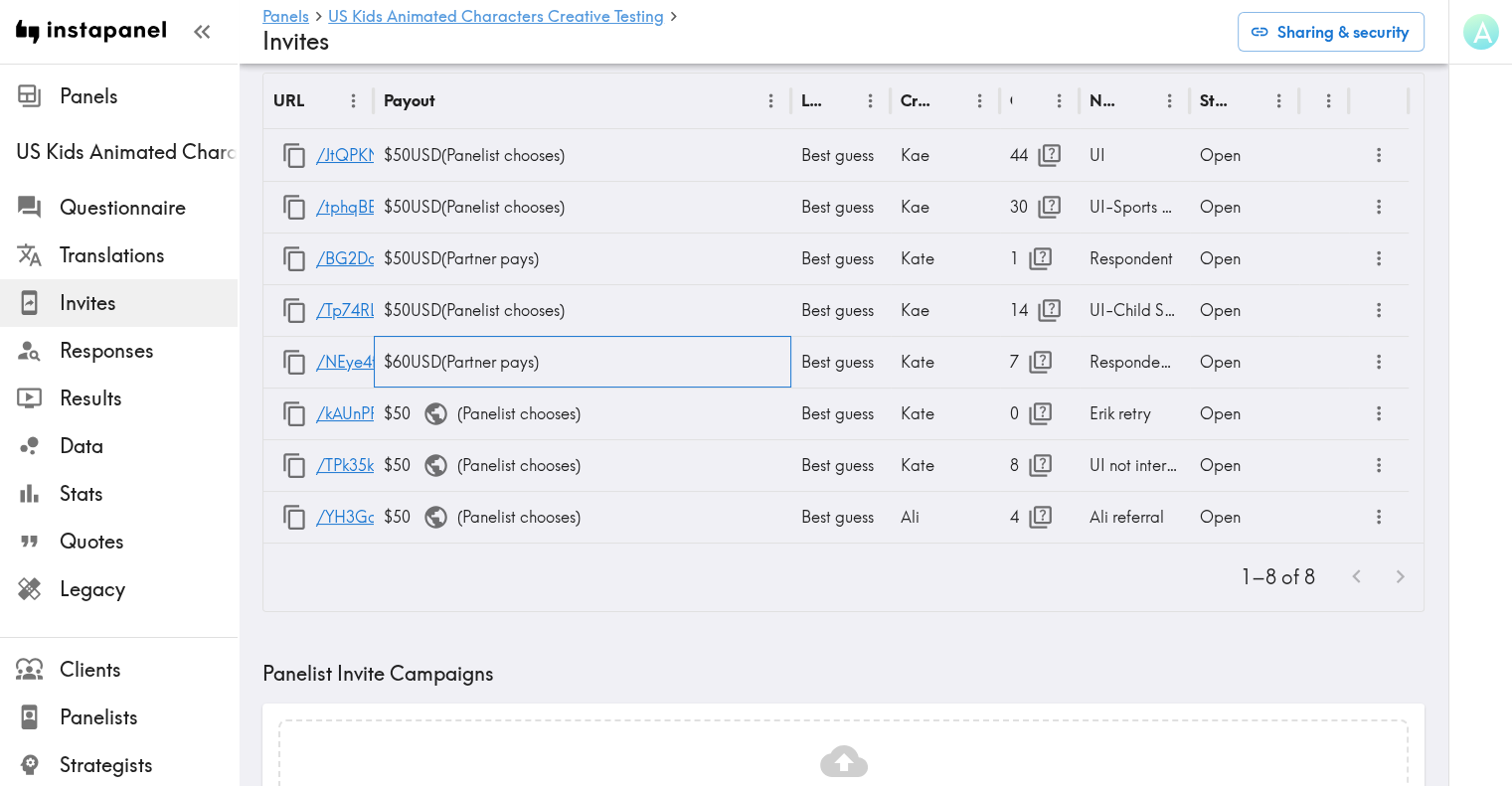 click on "$60  USD  ( Partner pays )" at bounding box center (583, 362) 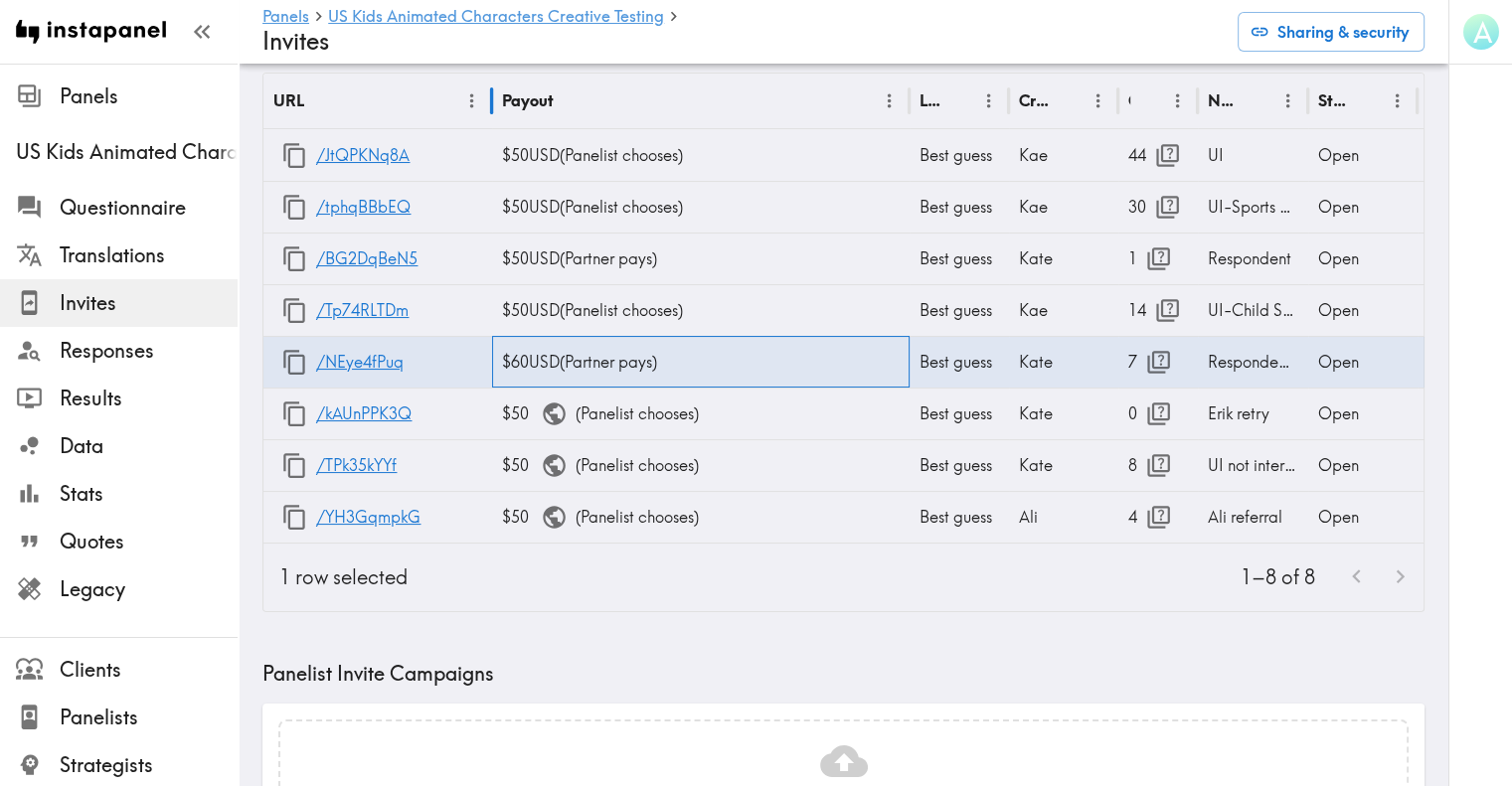 drag, startPoint x: 377, startPoint y: 97, endPoint x: 498, endPoint y: 142, distance: 129.0969 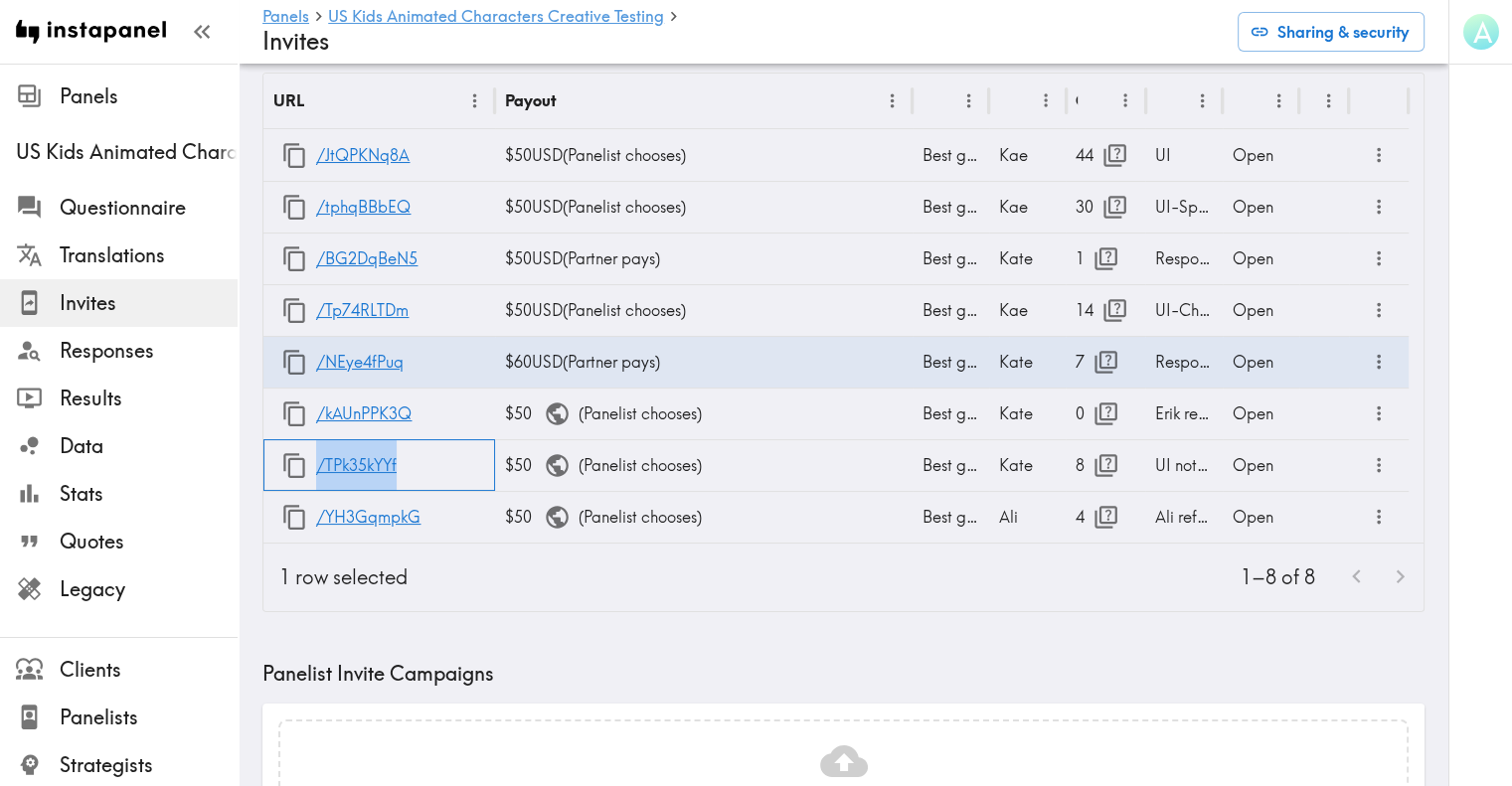 drag, startPoint x: 440, startPoint y: 456, endPoint x: 315, endPoint y: 467, distance: 125.48307 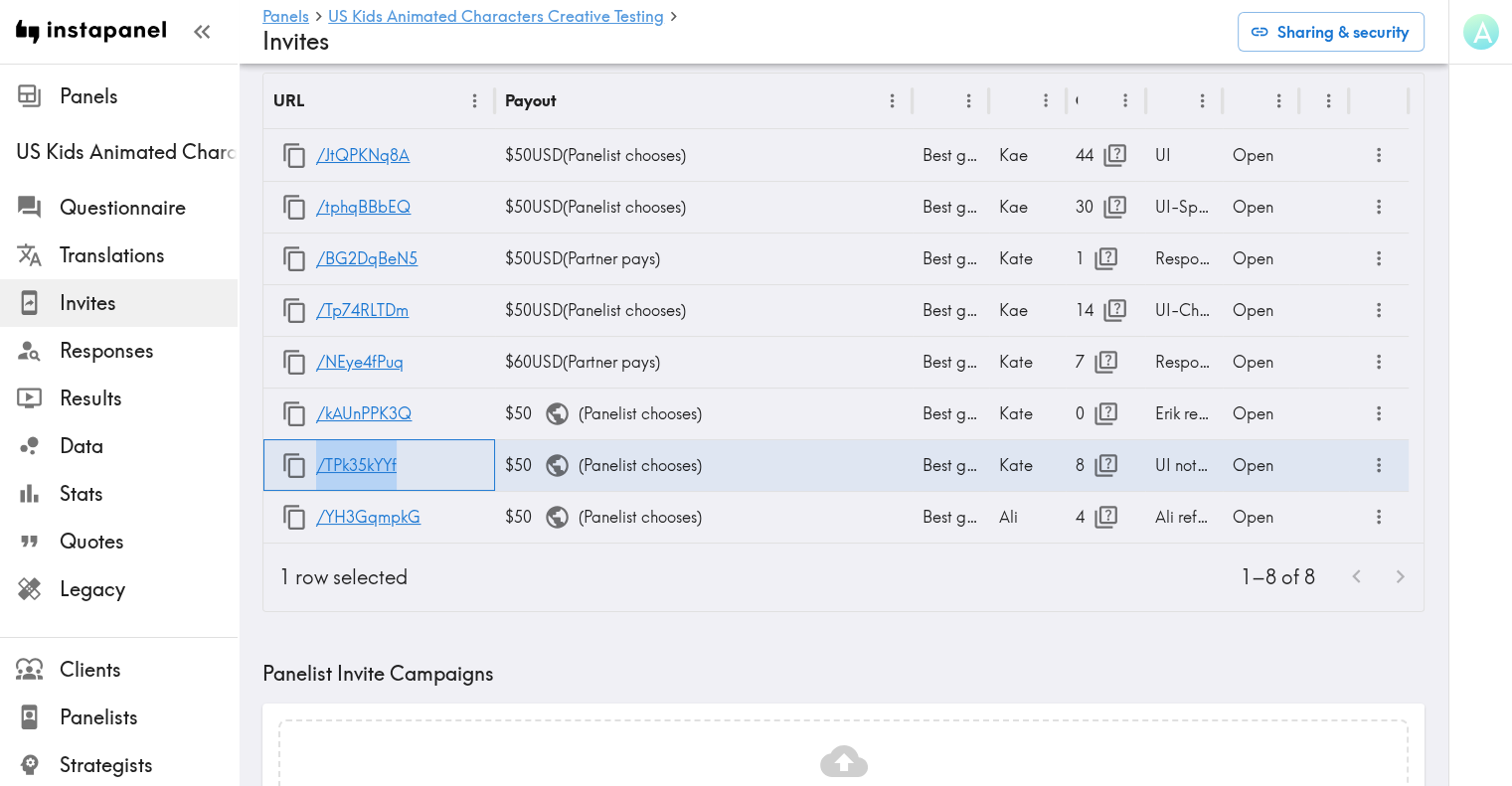 copy on "/TPk35kYYf" 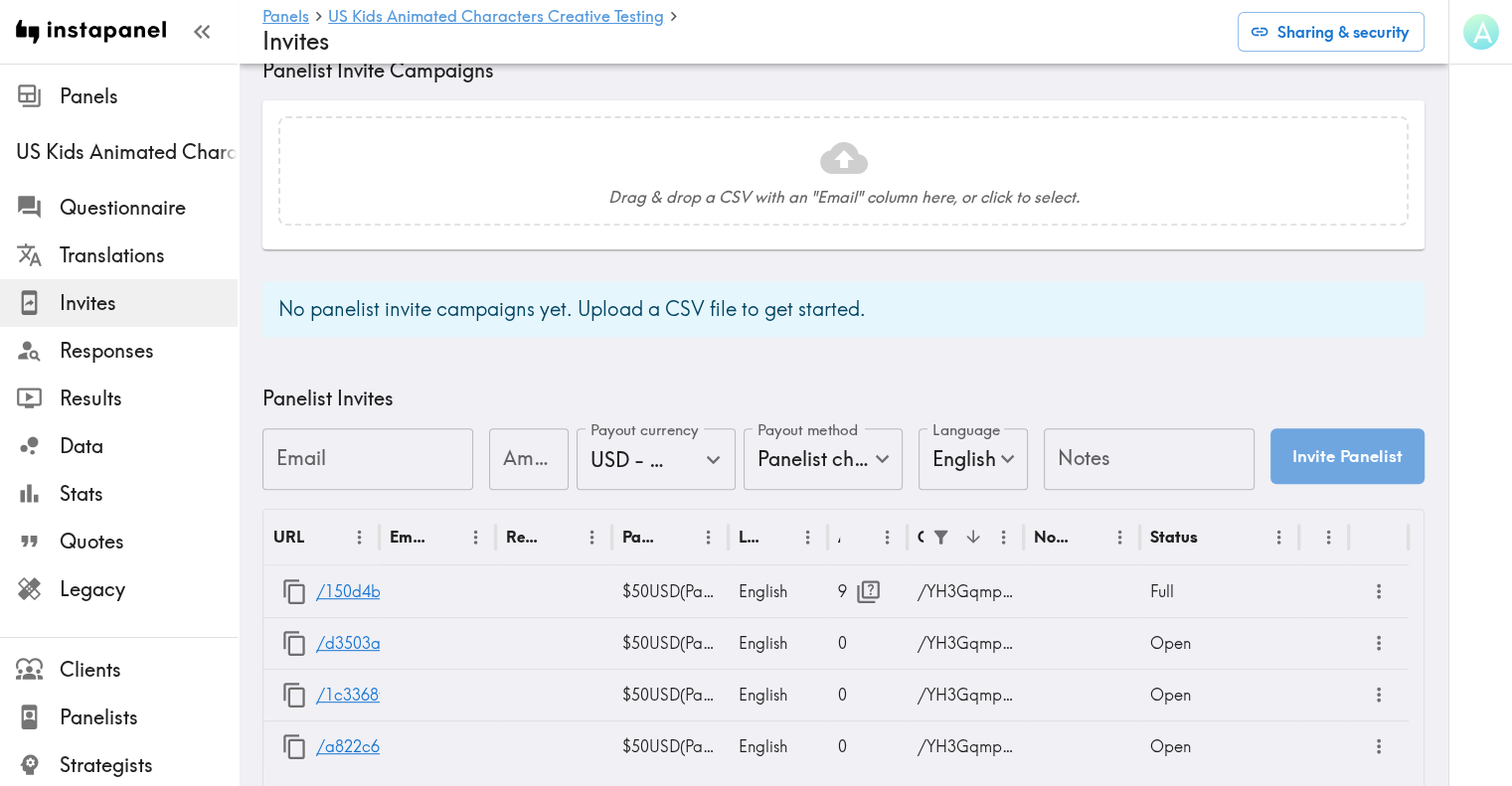 scroll, scrollTop: 875, scrollLeft: 0, axis: vertical 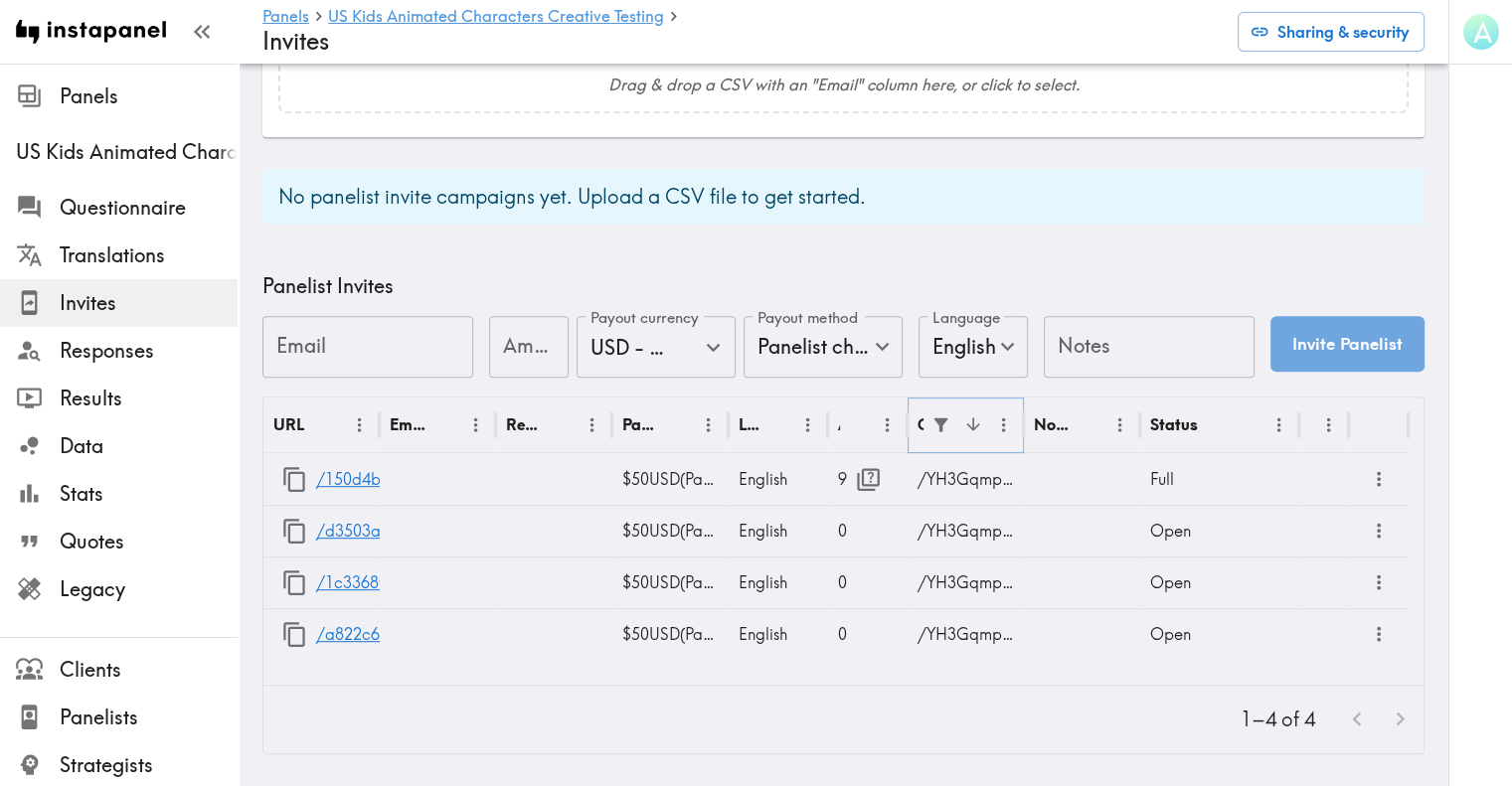 click at bounding box center (973, 424) 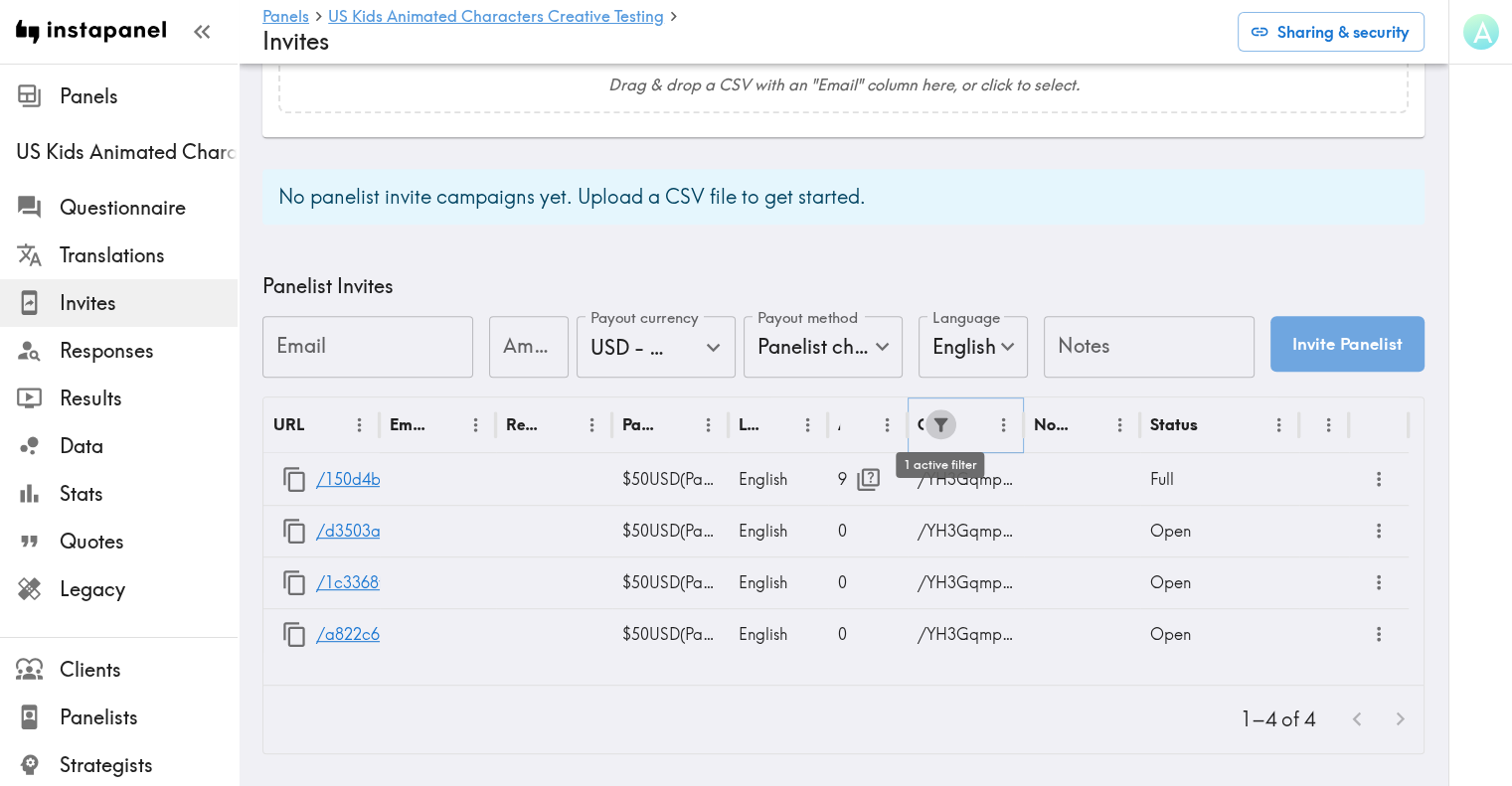 click 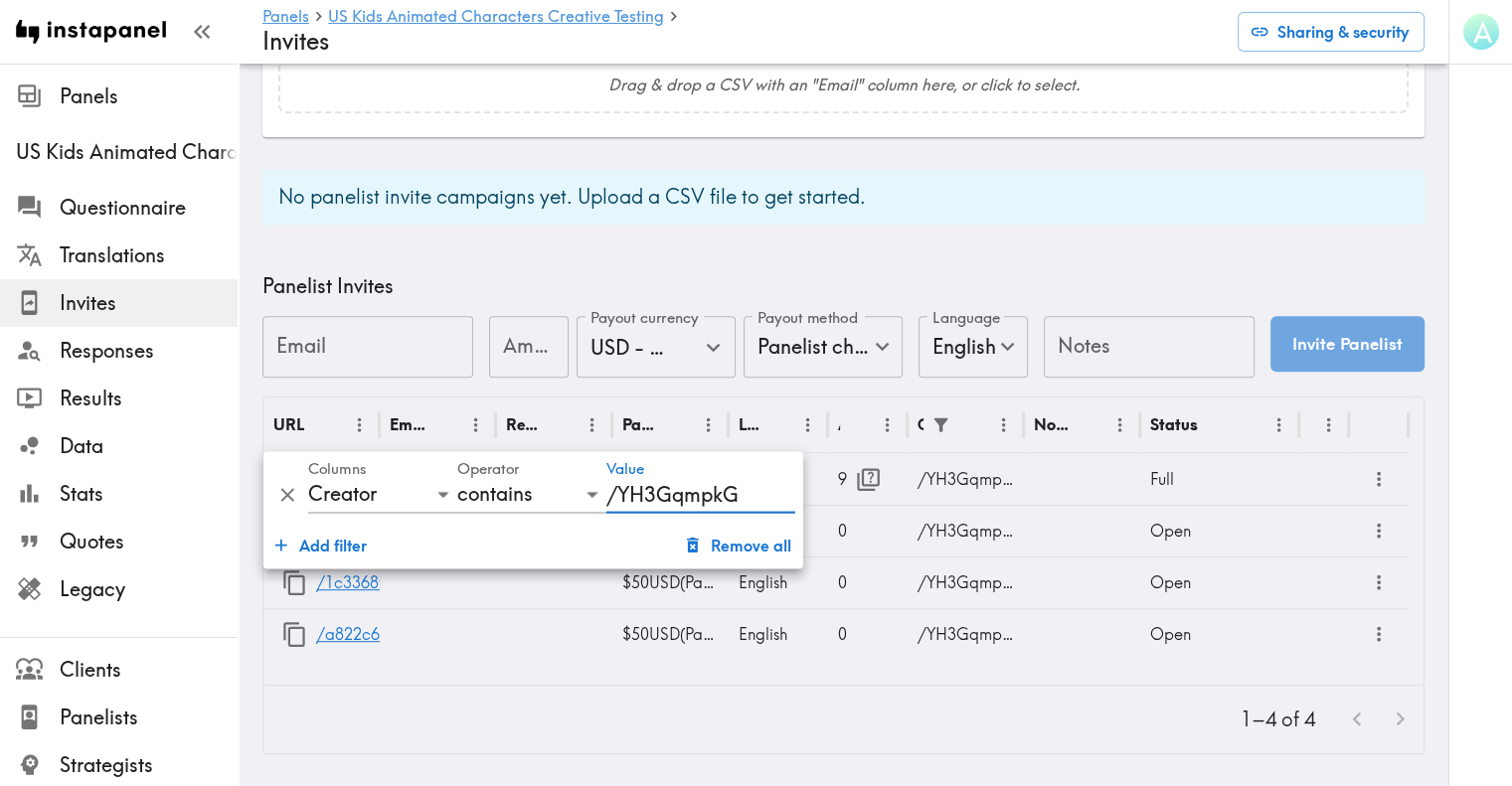 click on "/YH3GqmpkG" at bounding box center [701, 494] 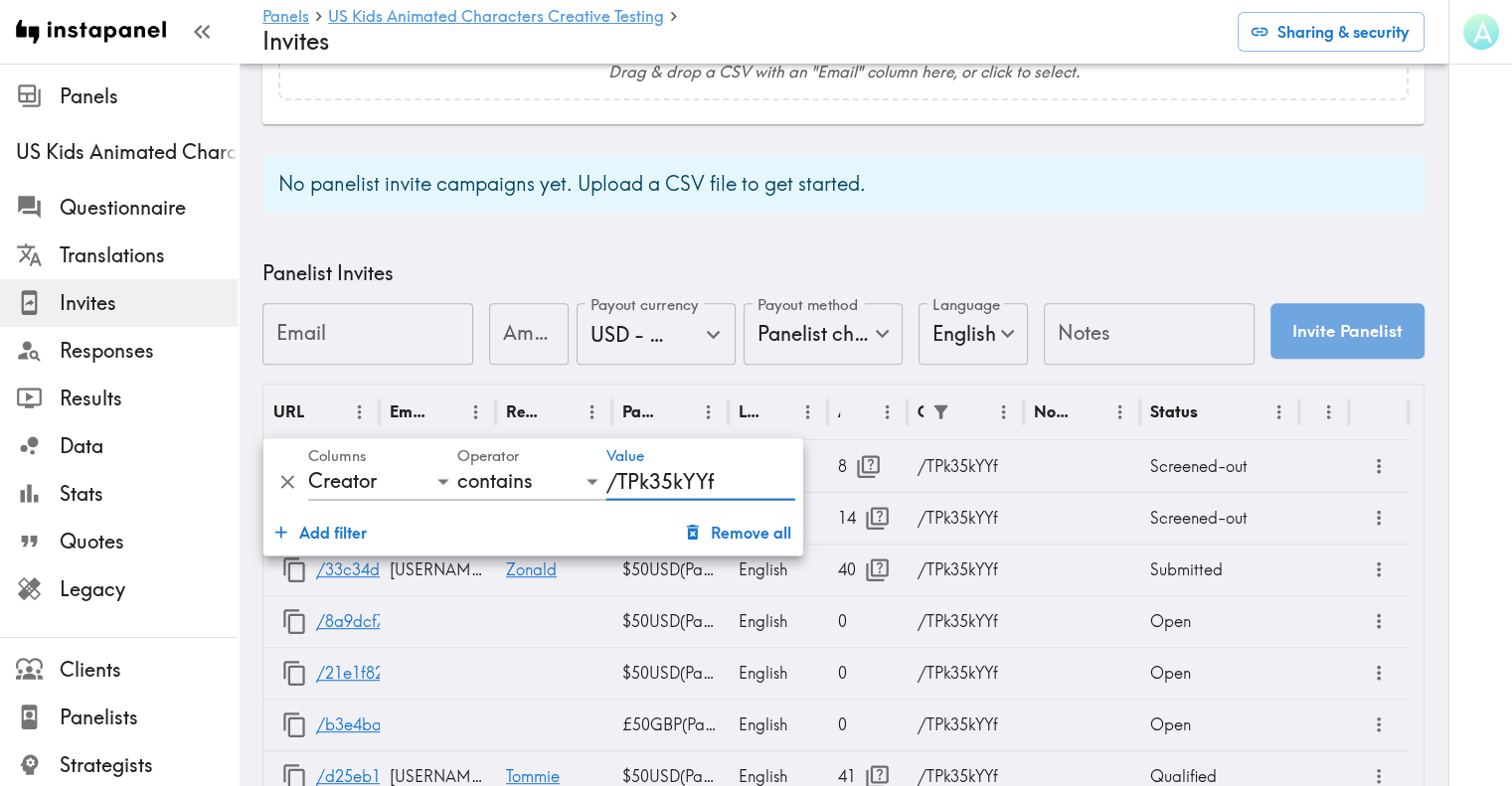 type on "/TPk35kYYf" 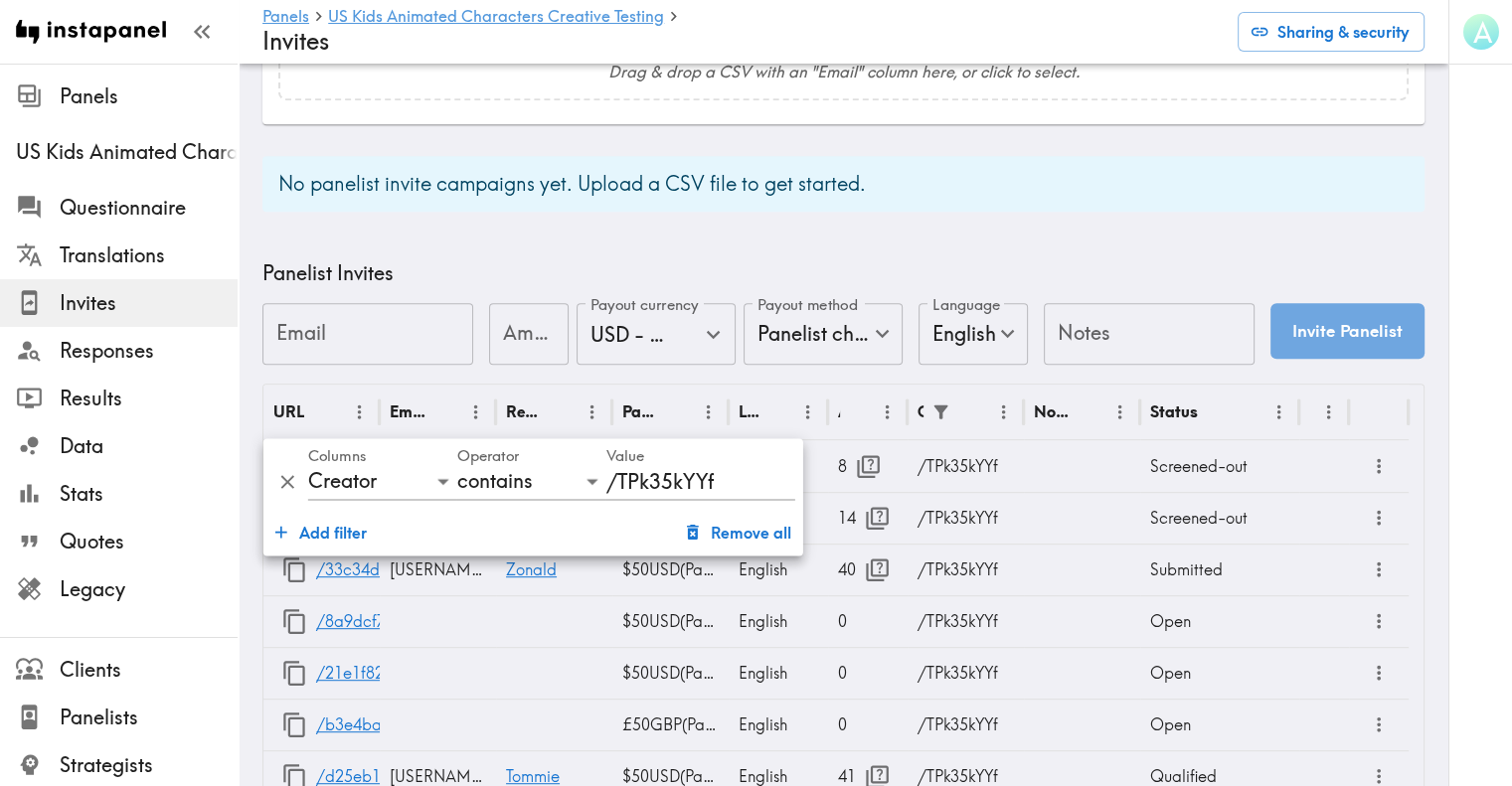 click on "No panelist invite campaigns yet. Upload a CSV file to get started." at bounding box center [843, 184] 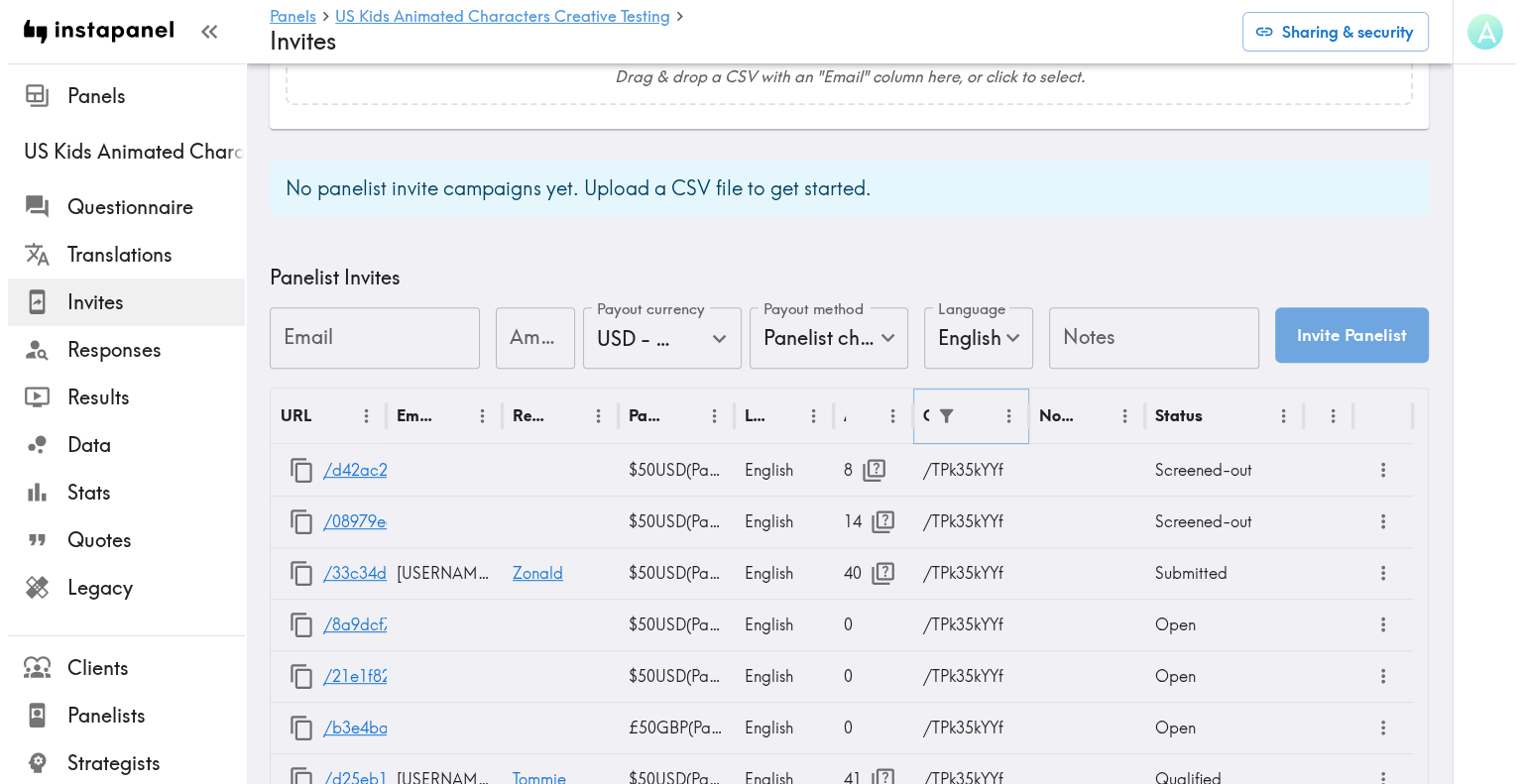 scroll, scrollTop: 1055, scrollLeft: 0, axis: vertical 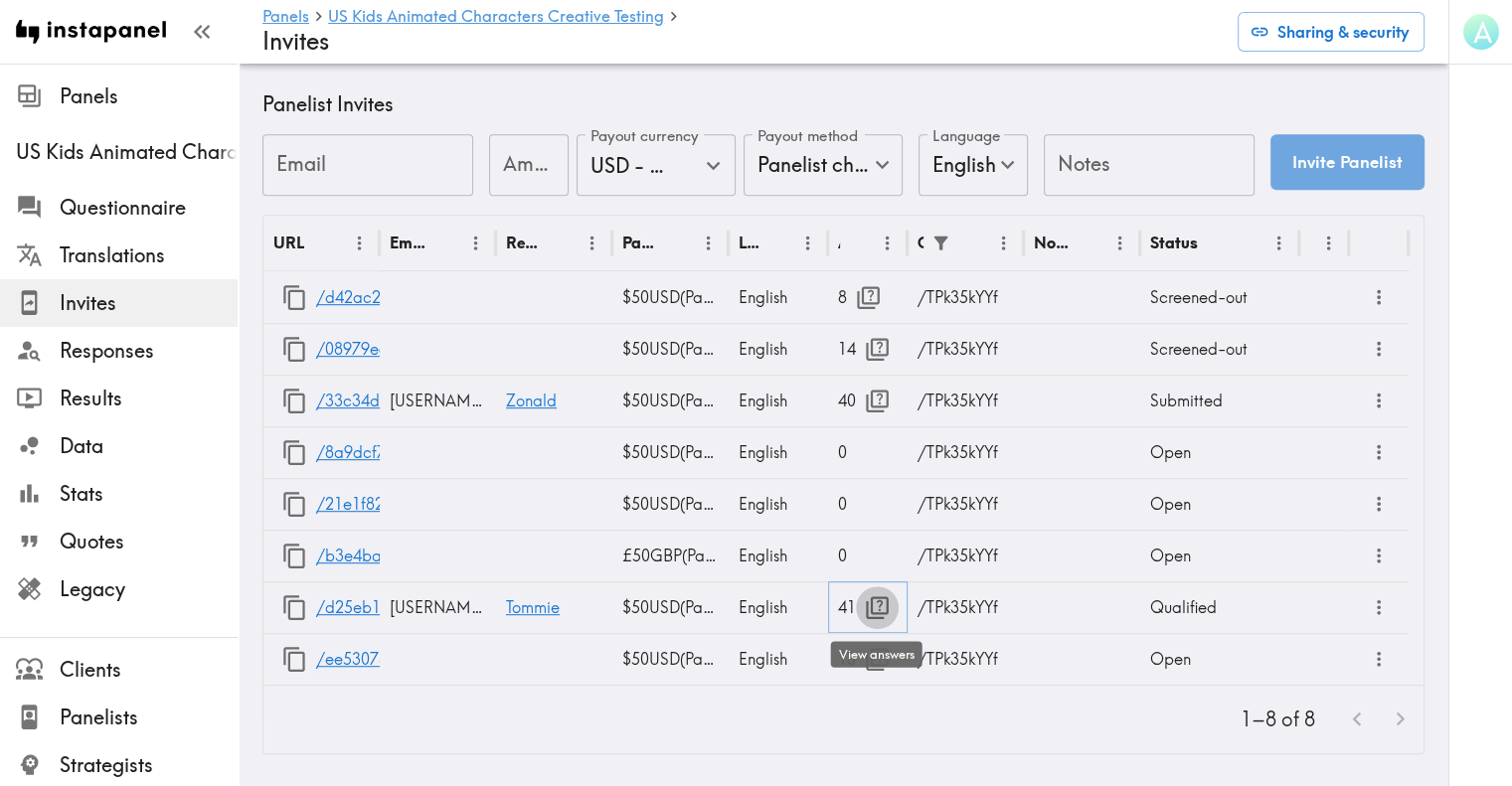 click 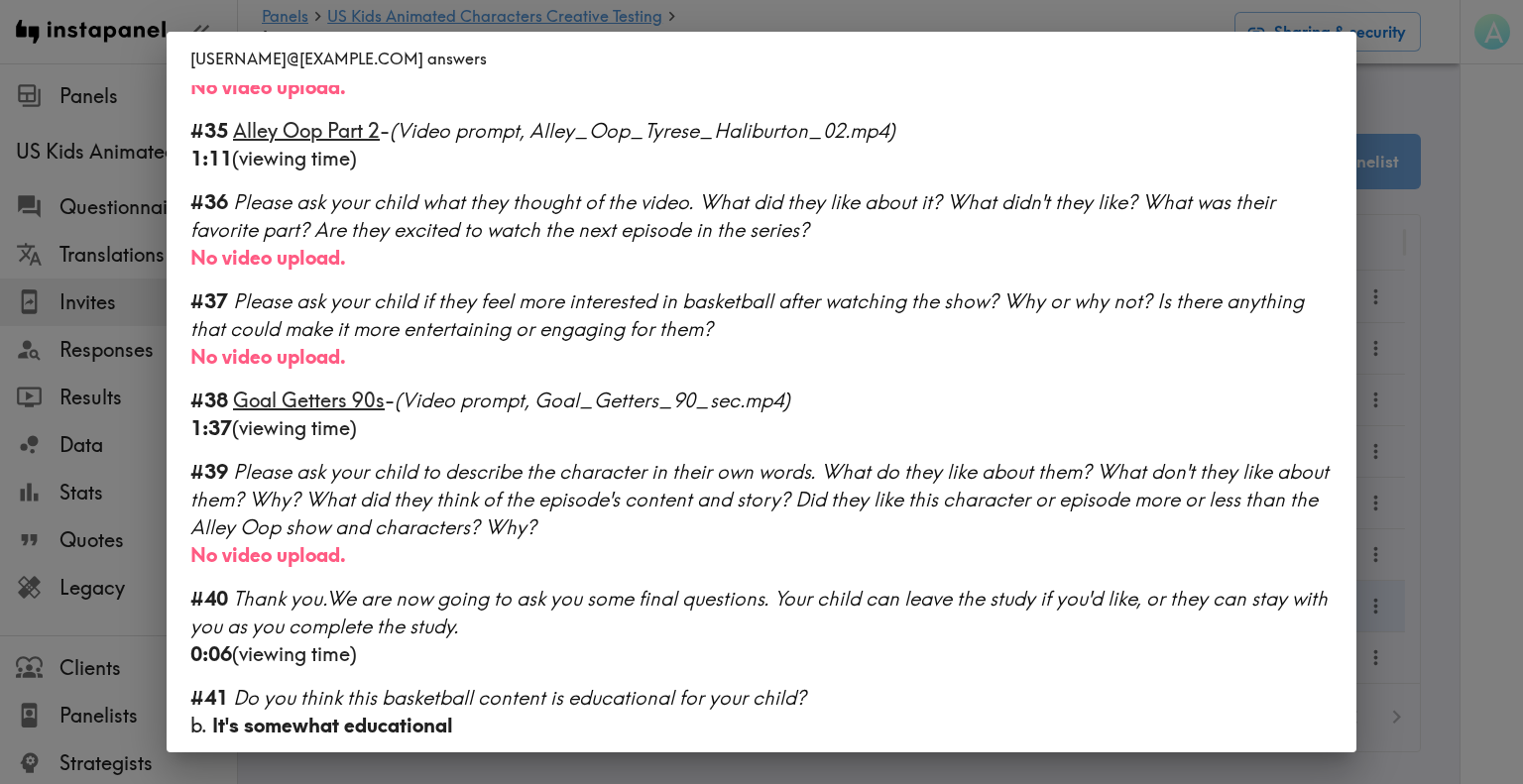 scroll, scrollTop: 4051, scrollLeft: 0, axis: vertical 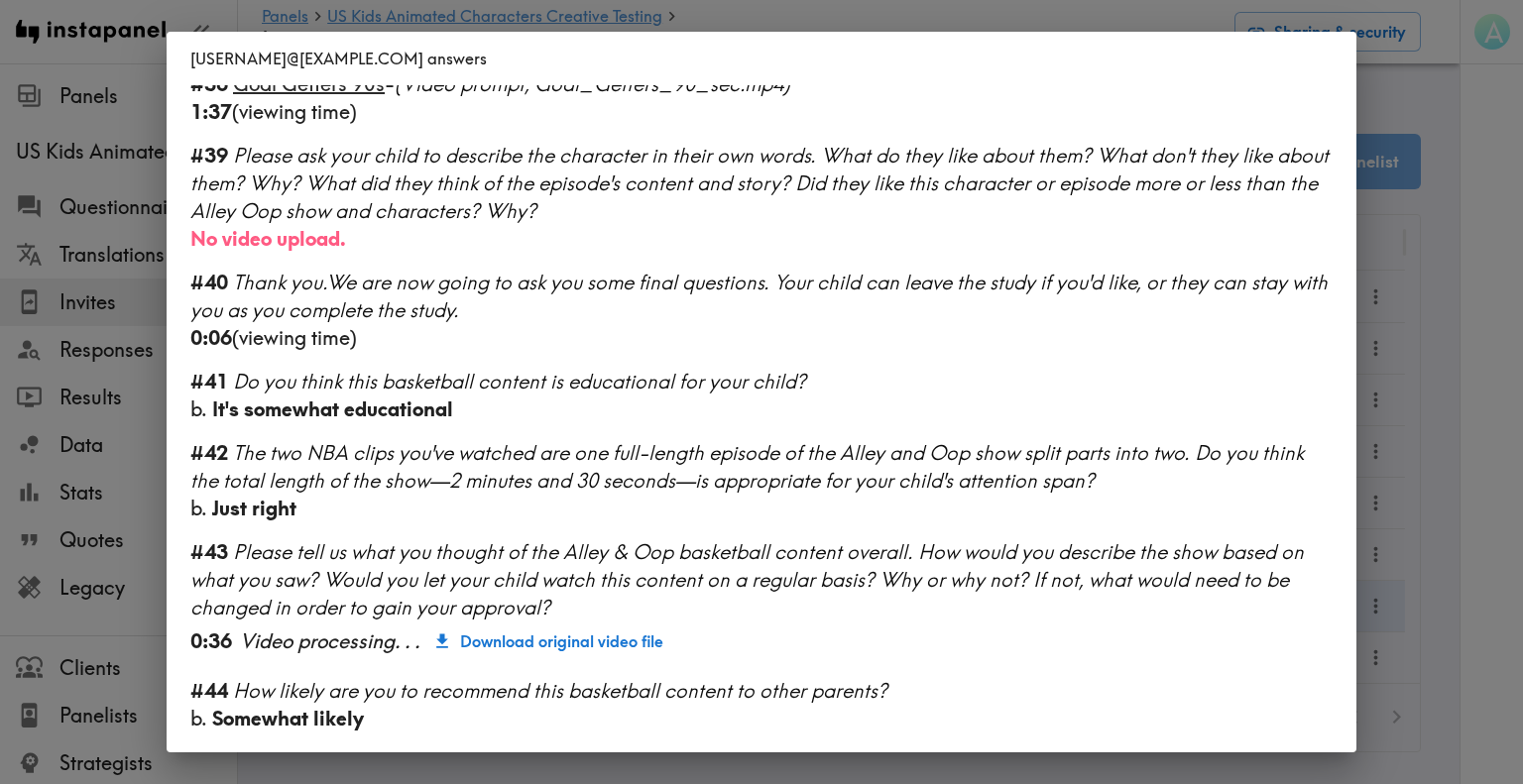 click on "[USERNAME]@[EXAMPLE.COM] answers Segment ○ 6-8 years old NBA Fan Child Uninterested in Sports #1   There is a new instapanel! 1:19  (viewing time) #3   What is your age? [AGE] #5   Country & postcode/zip  -  (Location) [POSTAL_CODE], [STATE] To navigate the map with touch gestures double-tap and hold your finger on the map, then drag the map. ← Move left → Move right ↑ Move up ↓ Move down + Zoom in - Zoom out Home Jump left by 75% End Jump right by 75% Page Up Jump up by 75% Page Down Jump down by 75% To activate drag with keyboard, press Alt + Enter. Once in keyboard drag state, use the arrow keys to move the marker. To complete the drag, press the Enter key. To cancel, press Escape. Keyboard shortcuts Map Data Map Data ©2025 Google, INEGI Map data ©2025 Google, INEGI 500 km  Click to toggle between metric and imperial units Terms Report a map error #8   How many children do you have? c.   [NUMBER] #9   How old is your child? If you have multiple children, please select multiple age ranges. d.   6-8 years old f.   #10" at bounding box center (762, 392) 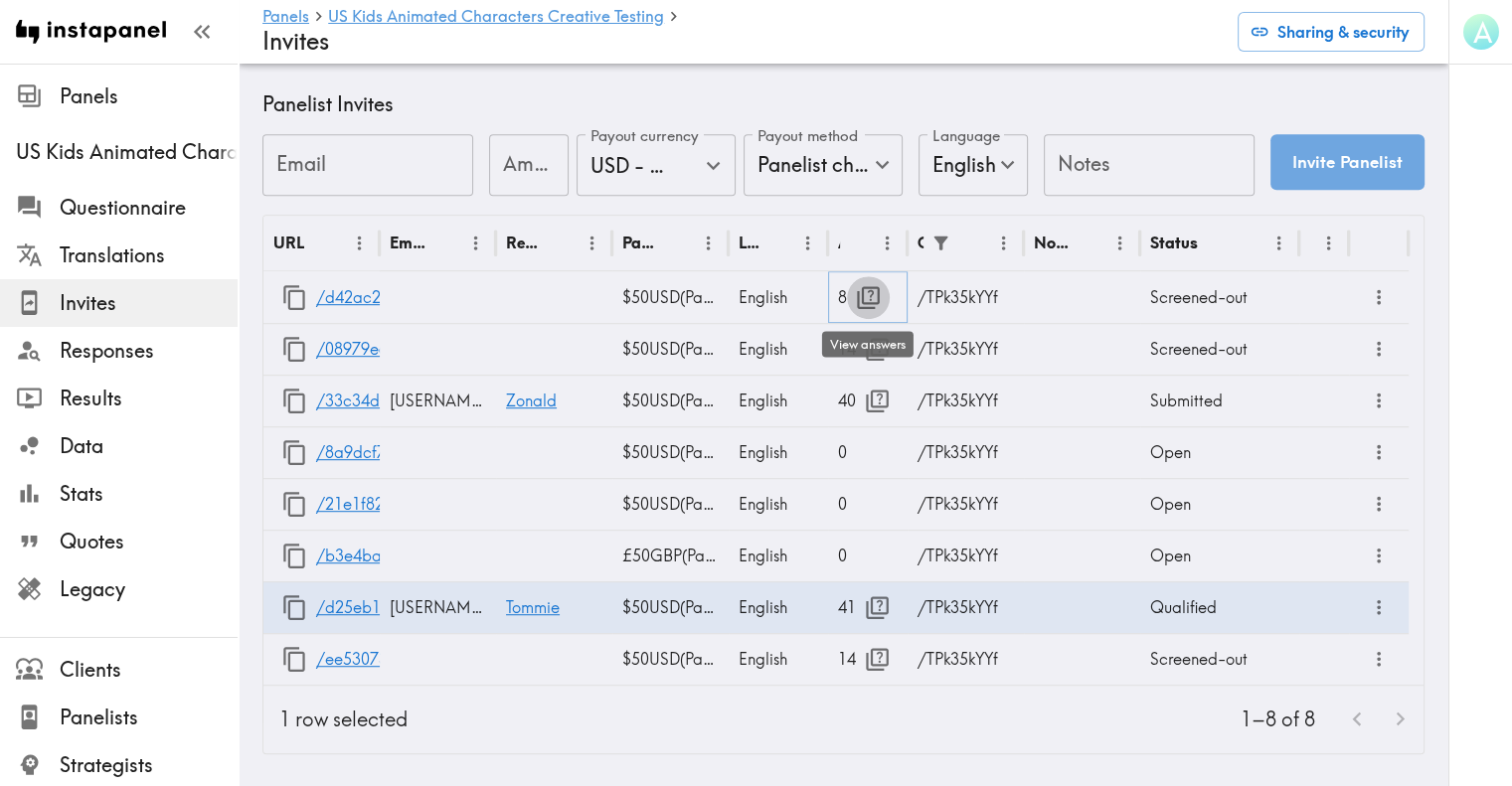 click at bounding box center [868, 297] 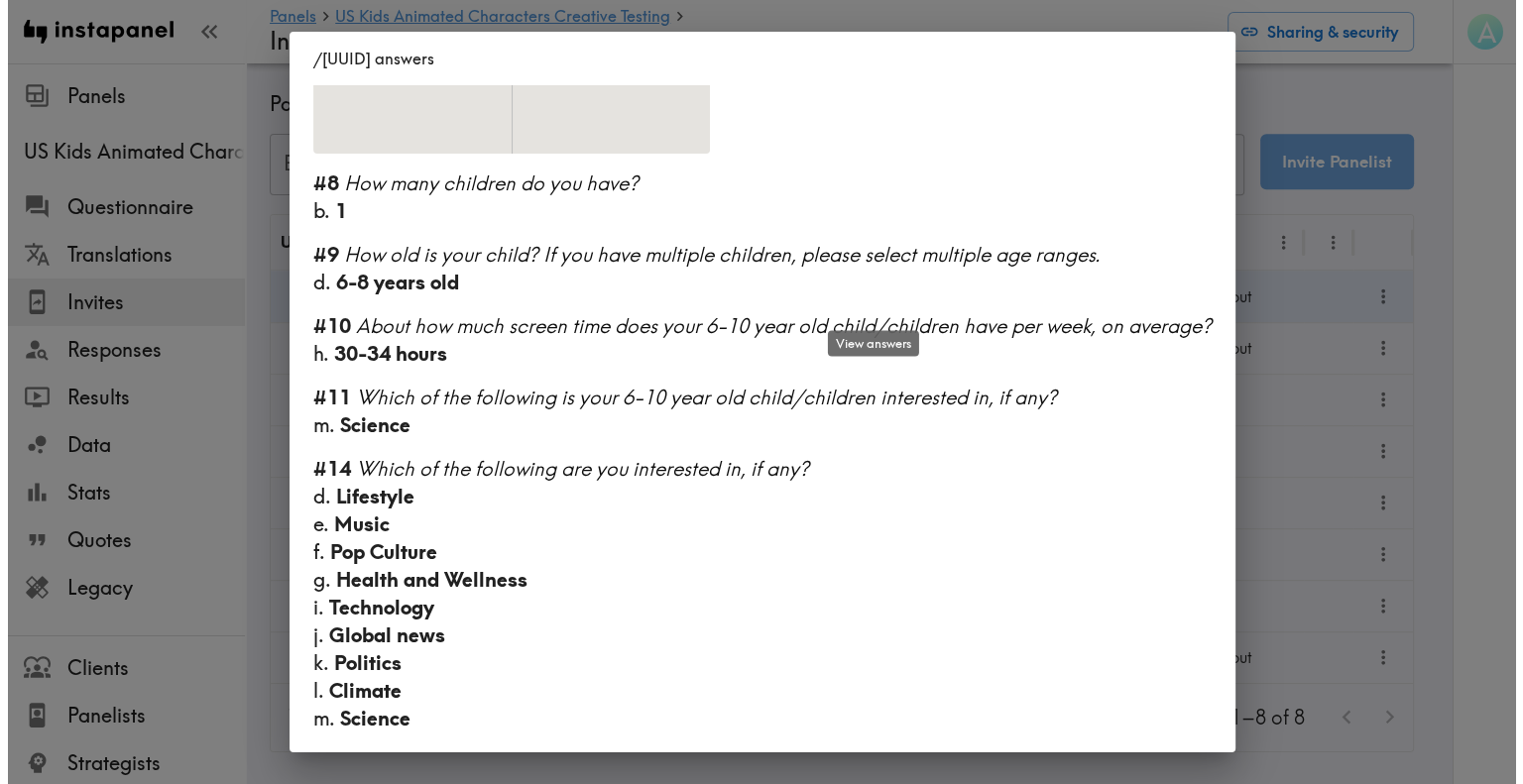 scroll, scrollTop: 435, scrollLeft: 0, axis: vertical 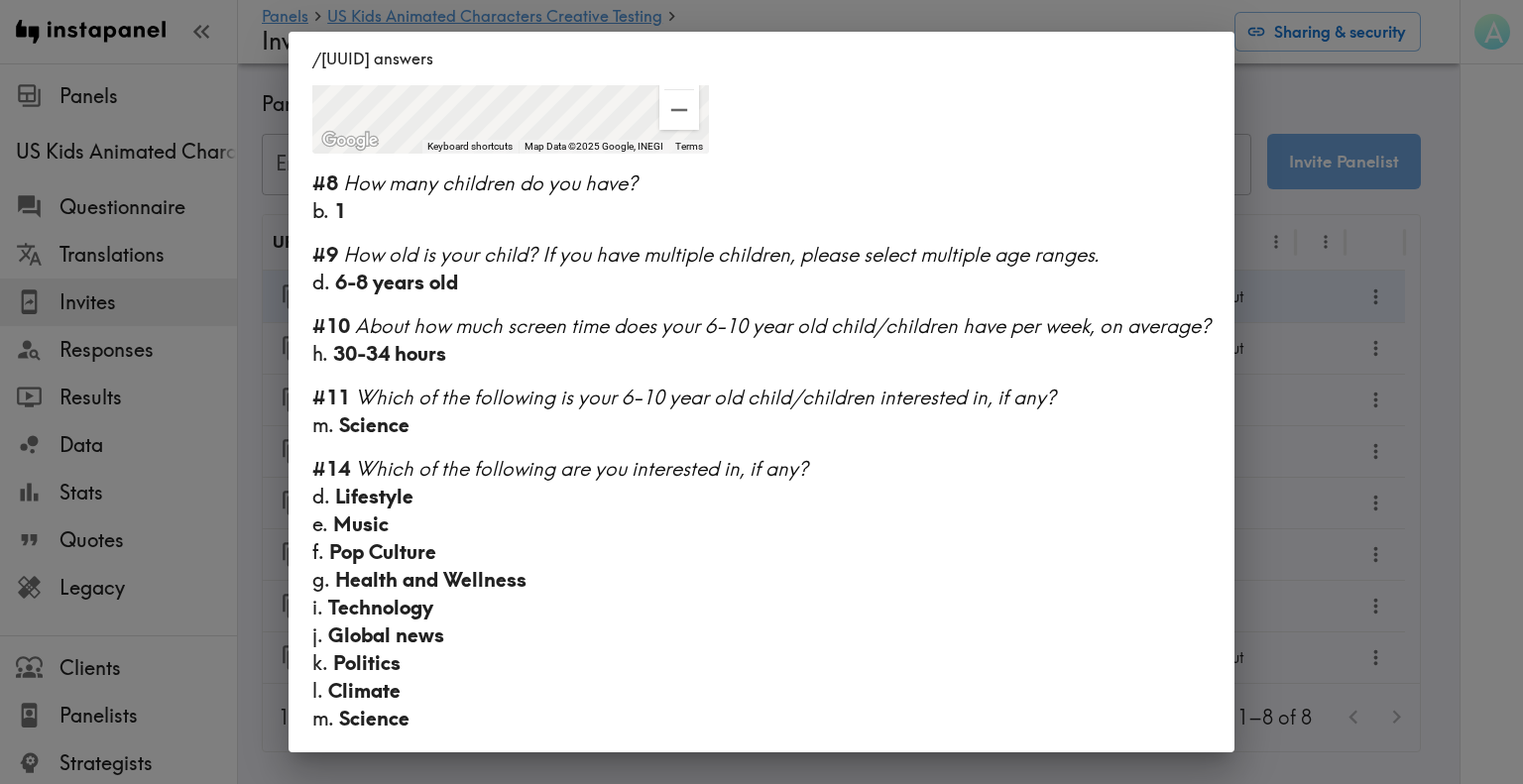 click on "/[UUID] answers #1   There is a new instapanel! 0:08  (viewing time) #3   What is your age? [AGE] #5   Country & postcode/zip  -  (Location) [POSTAL_CODE], [STATE] To navigate the map with touch gestures double-tap and hold your finger on the map, then drag the map. ← Move left → Move right ↑ Move up ↓ Move down + Zoom in - Zoom out Home Jump left by 75% End Jump right by 75% Page Up Jump up by 75% Page Down Jump down by 75% To activate drag with keyboard, press Alt + Enter. Once in keyboard drag state, use the arrow keys to move the marker. To complete the drag, press the Enter key. To cancel, press Escape. Keyboard shortcuts Map Data Map Data ©2025 Google, INEGI Map data ©2025 Google, INEGI 500 km  Click to toggle between metric and imperial units Terms Report a map error #8   How many children do you have? b.   [NUMBER] #9   How old is your child? If you have multiple children, please select multiple age ranges. d.   6-8 years old #10   h.   30-34 hours #11   m.   Science #14   d.   e." at bounding box center [762, 392] 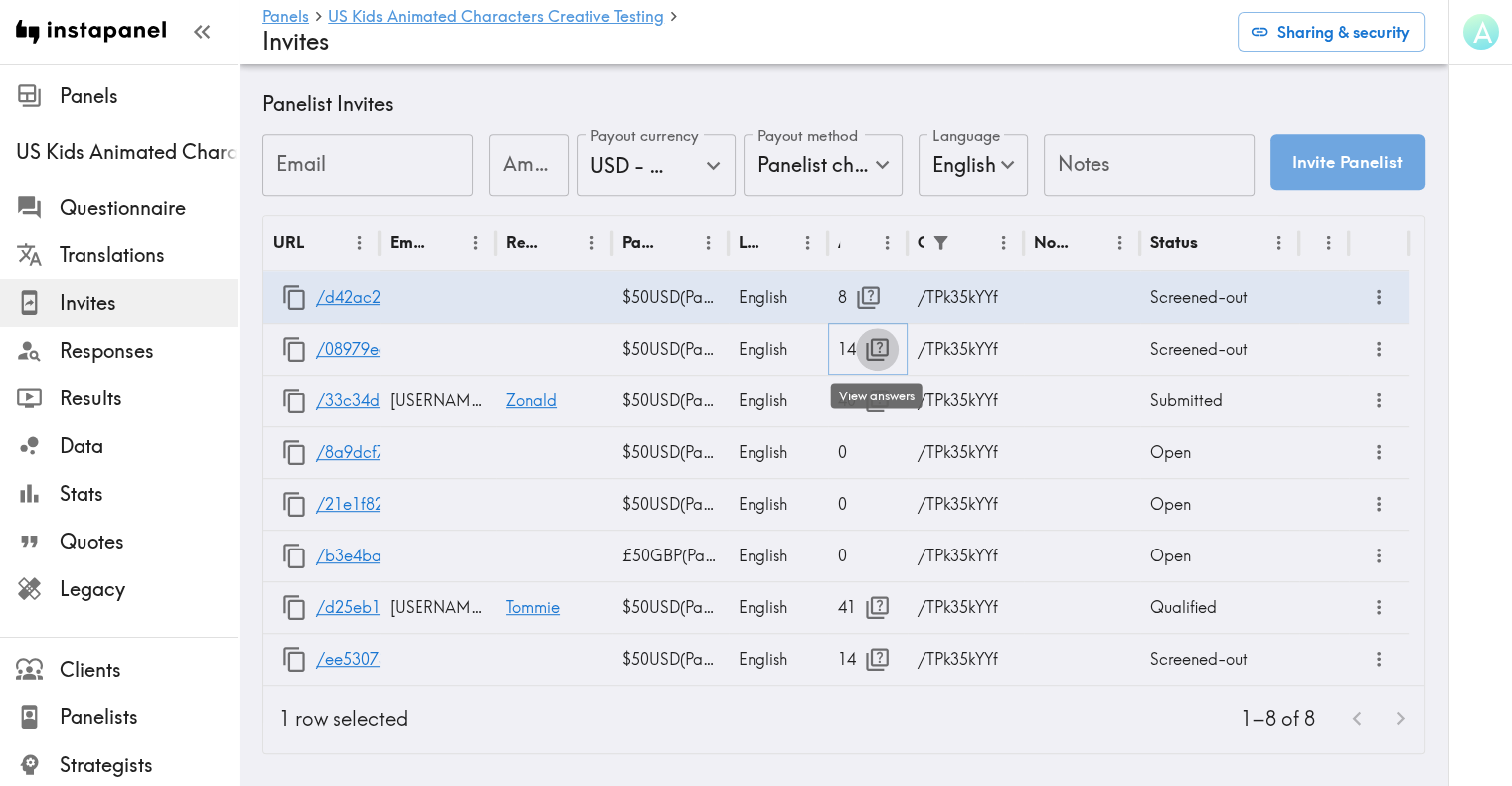 click 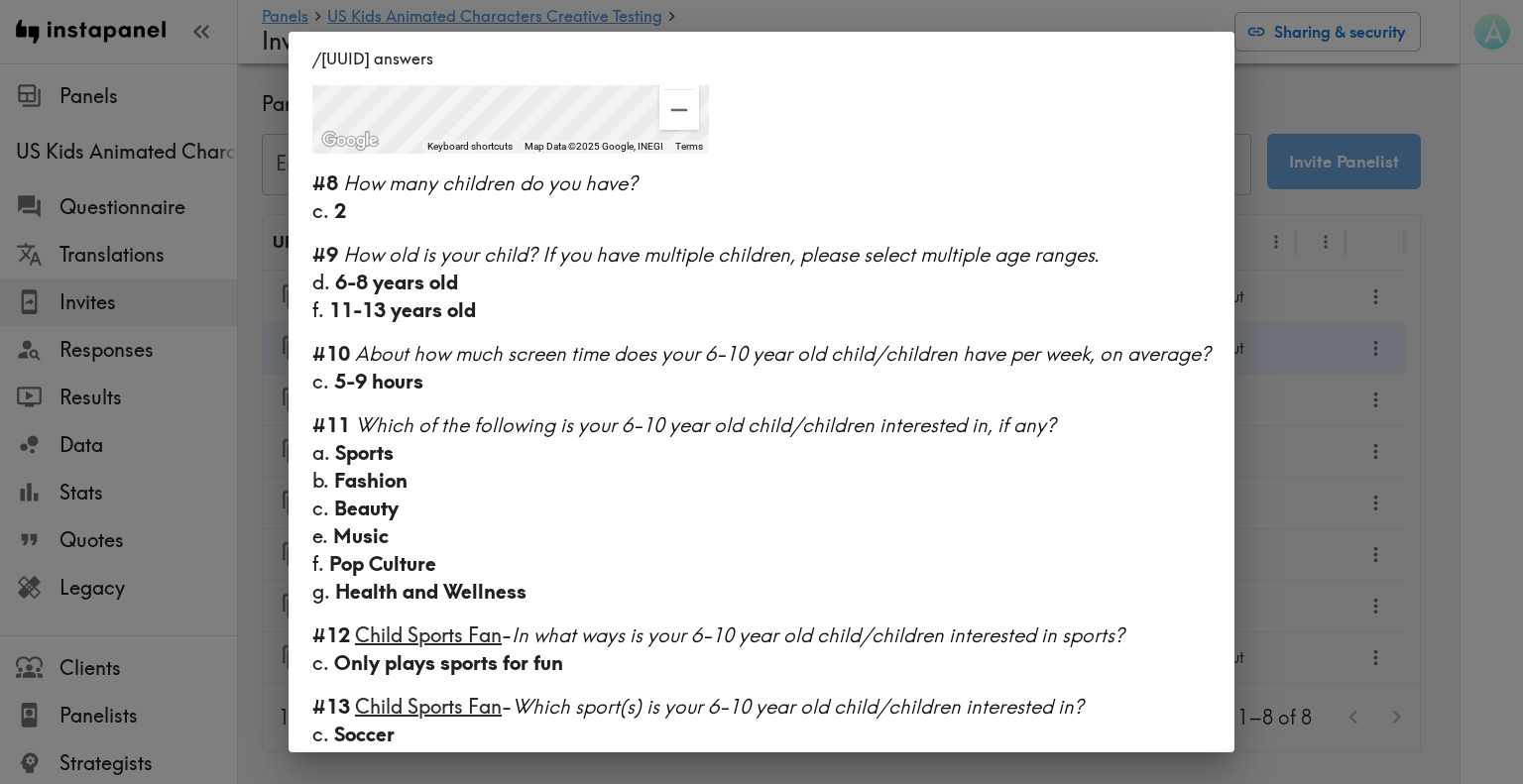 scroll, scrollTop: 1113, scrollLeft: 0, axis: vertical 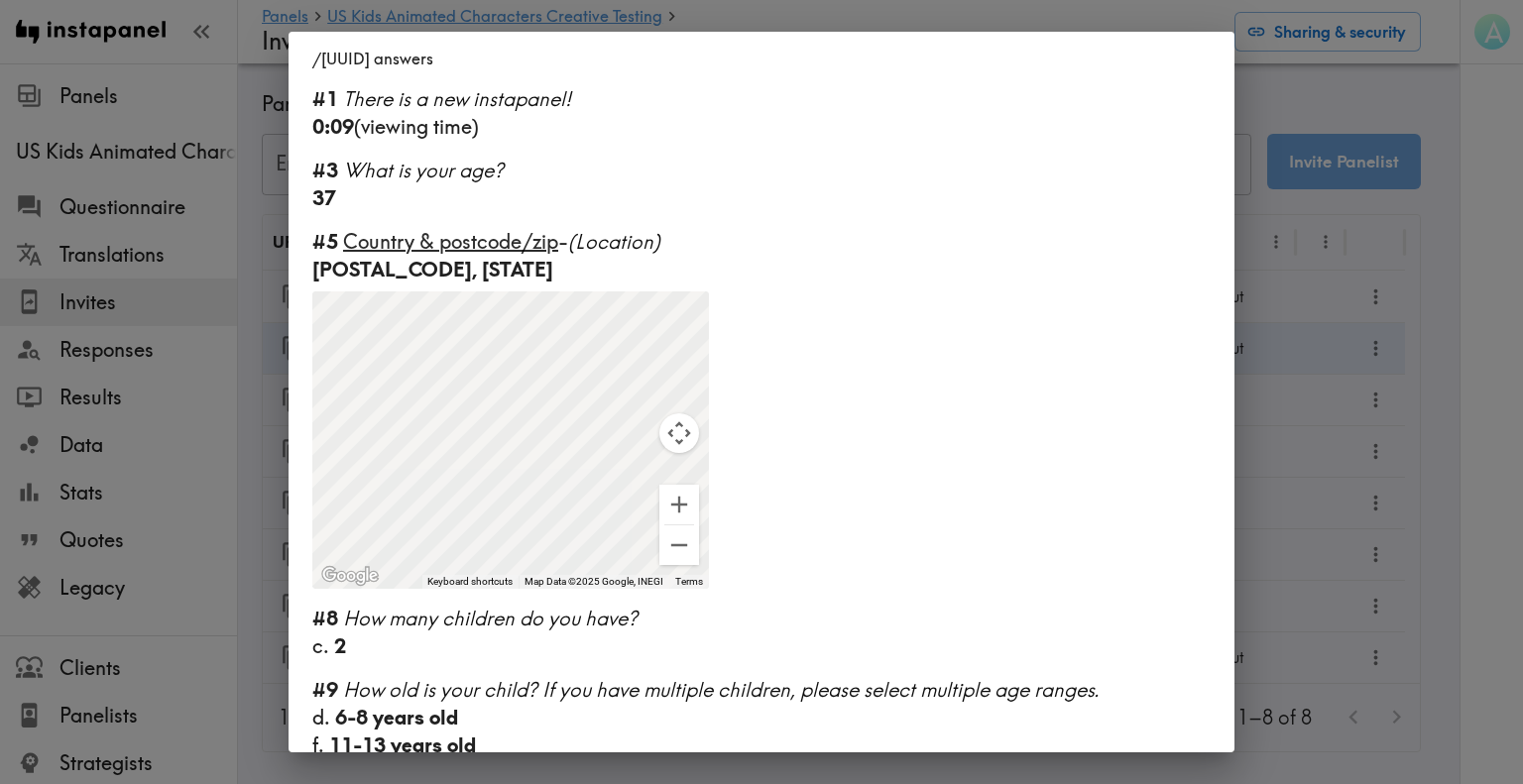 click on "/08979e62-31d3-4b41-a0c2-d3ec5dc7cd4d answers #1   There is a new instapanel! 0:09  (viewing time) #3   What is your age? 37 #5   Country & postcode/zip  -  (Location) 92677, US To navigate the map with touch gestures double-tap and hold your finger on the map, then drag the map. ← Move left → Move right ↑ Move up ↓ Move down + Zoom in - Zoom out Home Jump left by 75% End Jump right by 75% Page Up Jump up by 75% Page Down Jump down by 75% To activate drag with keyboard, press Alt + Enter. Once in keyboard drag state, use the arrow keys to move the marker. To complete the drag, press the Enter key. To cancel, press Escape. Keyboard shortcuts Map Data Map Data ©2025 Google, INEGI Map data ©2025 Google, INEGI 500 km  Click to toggle between metric and imperial units Terms Report a map error #8   How many children do you have? c.   2 #9   How old is your child? If you have multiple children, please select multiple age ranges. d.   6-8 years old f.   11-13 years old #10   c.   5-9 hours #11   a.   b." at bounding box center (762, 392) 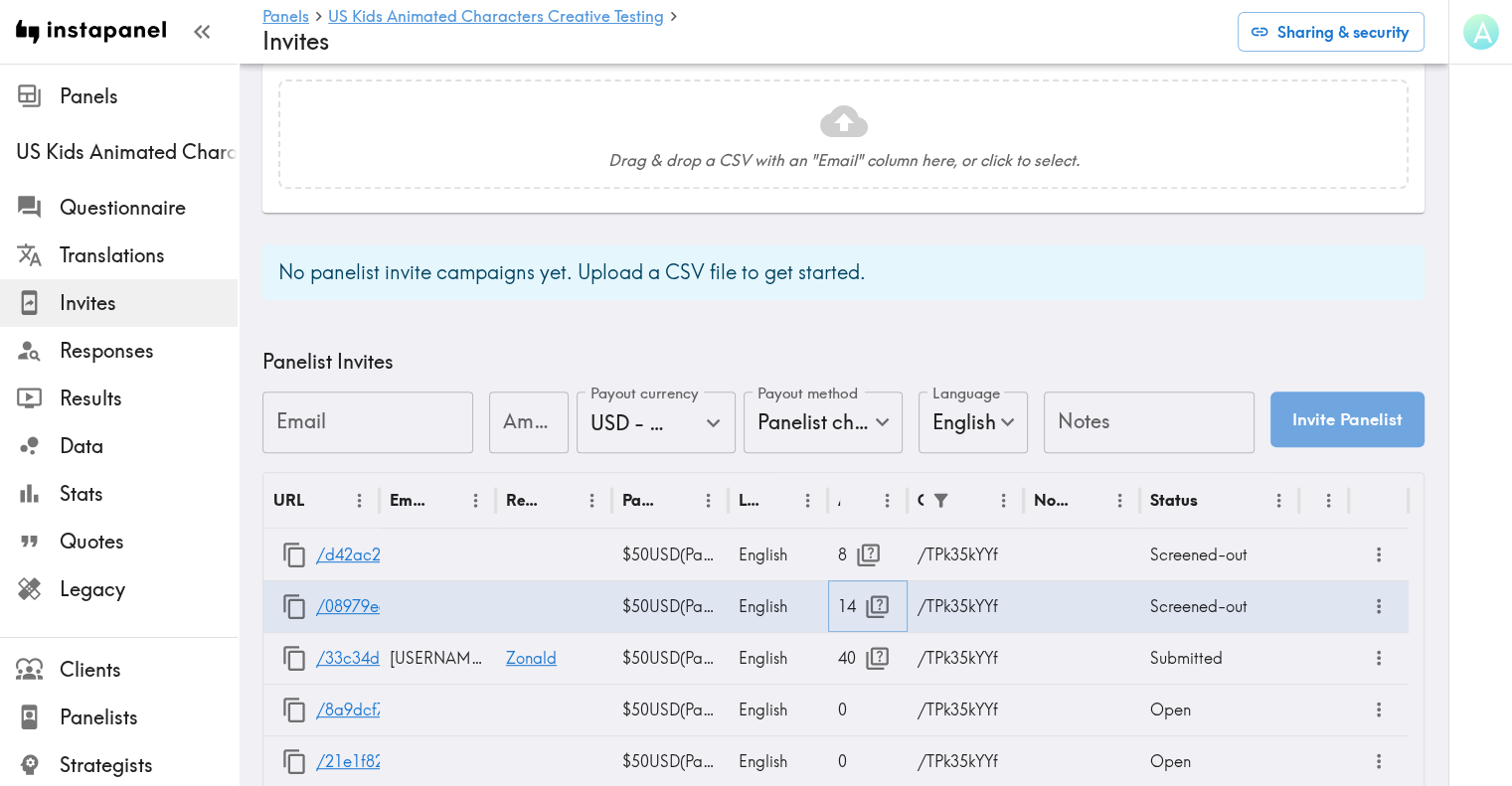 scroll, scrollTop: 0, scrollLeft: 0, axis: both 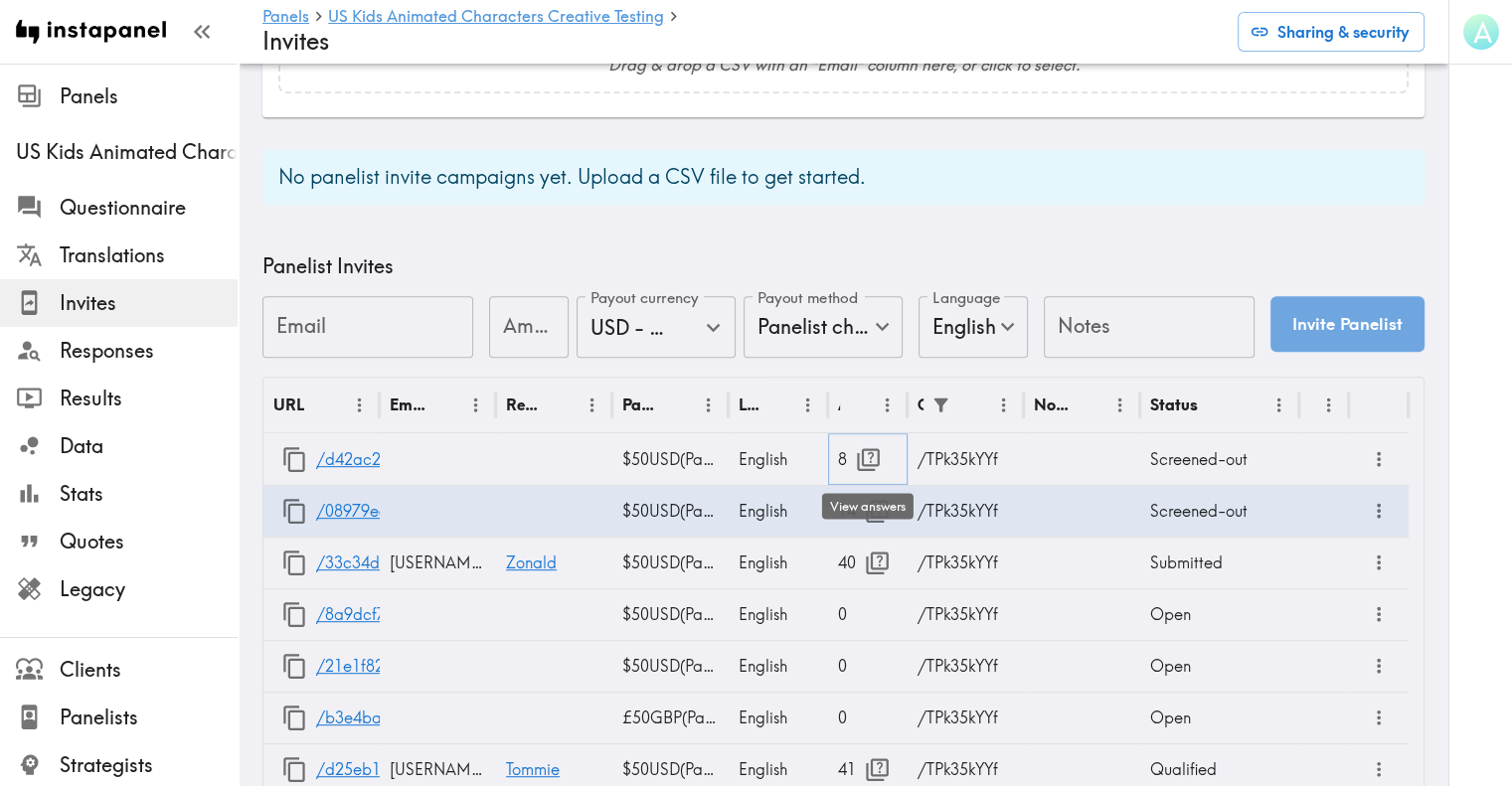 click 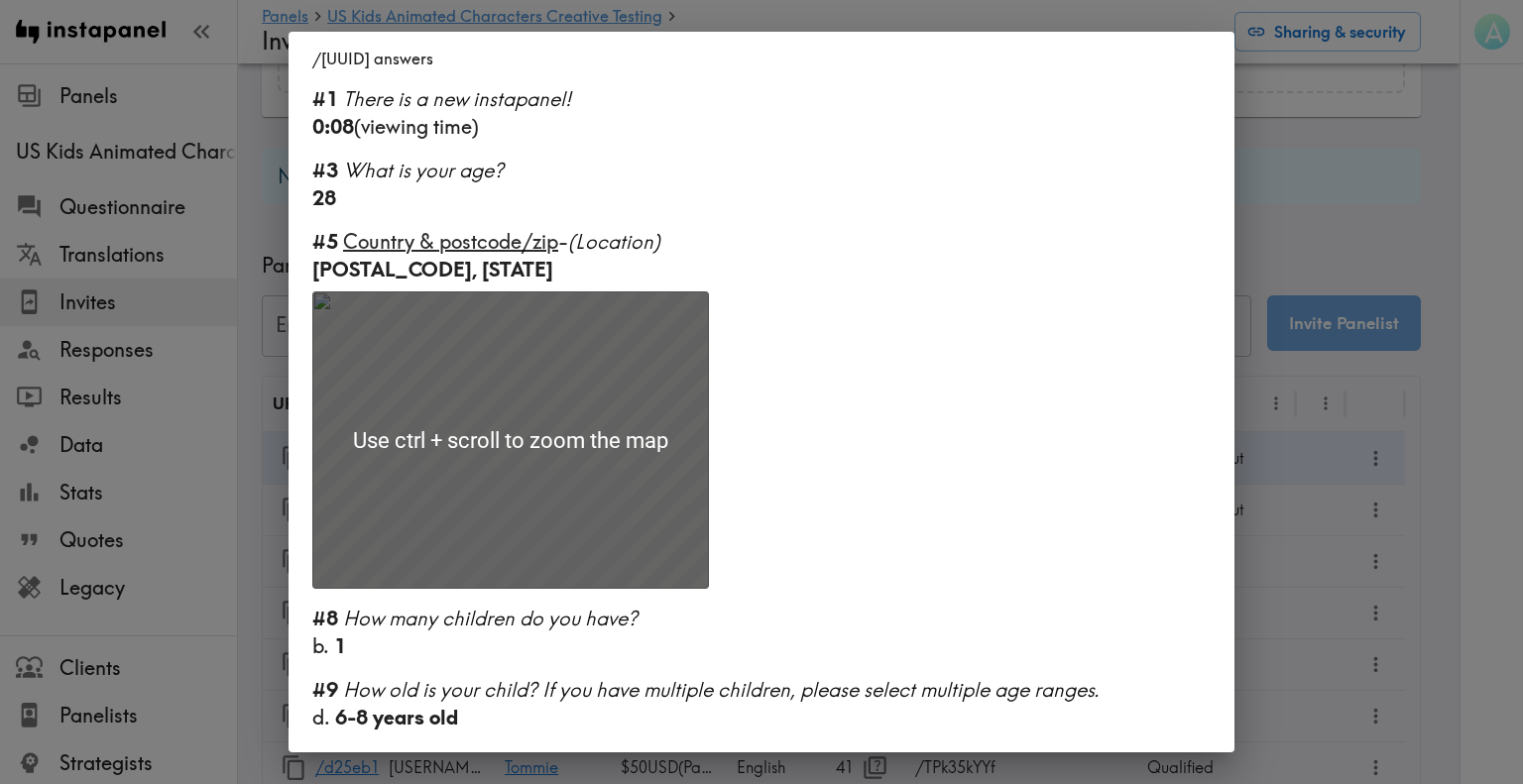 scroll, scrollTop: 435, scrollLeft: 0, axis: vertical 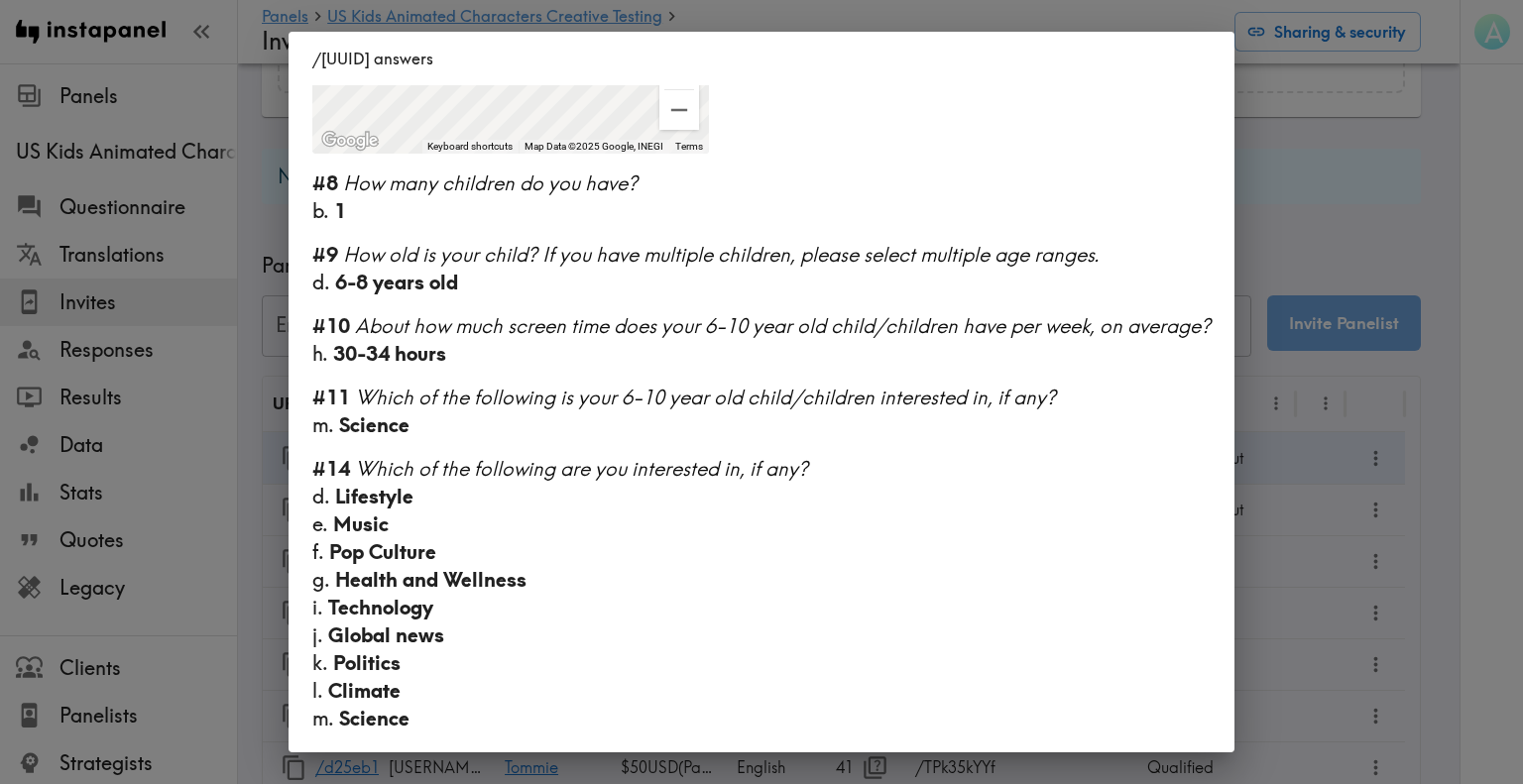 click on "/d42ac22e-da30-48f3-b787-6537ea09793e answers #1   There is a new instapanel! 0:08  (viewing time) #3   What is your age? 28 #5   Country & postcode/zip  -  (Location) 71953, US To navigate the map with touch gestures double-tap and hold your finger on the map, then drag the map. ← Move left → Move right ↑ Move up ↓ Move down + Zoom in - Zoom out Home Jump left by 75% End Jump right by 75% Page Up Jump up by 75% Page Down Jump down by 75% To activate drag with keyboard, press Alt + Enter. Once in keyboard drag state, use the arrow keys to move the marker. To complete the drag, press the Enter key. To cancel, press Escape. Use ctrl + scroll to zoom the map Keyboard shortcuts Map Data Map Data ©2025 Google, INEGI Map data ©2025 Google, INEGI 500 km  Click to toggle between metric and imperial units Terms Report a map error #8   How many children do you have? b.   1 #9   How old is your child? If you have multiple children, please select multiple age ranges. d.   6-8 years old #10   h.   30-34 hours" at bounding box center (762, 392) 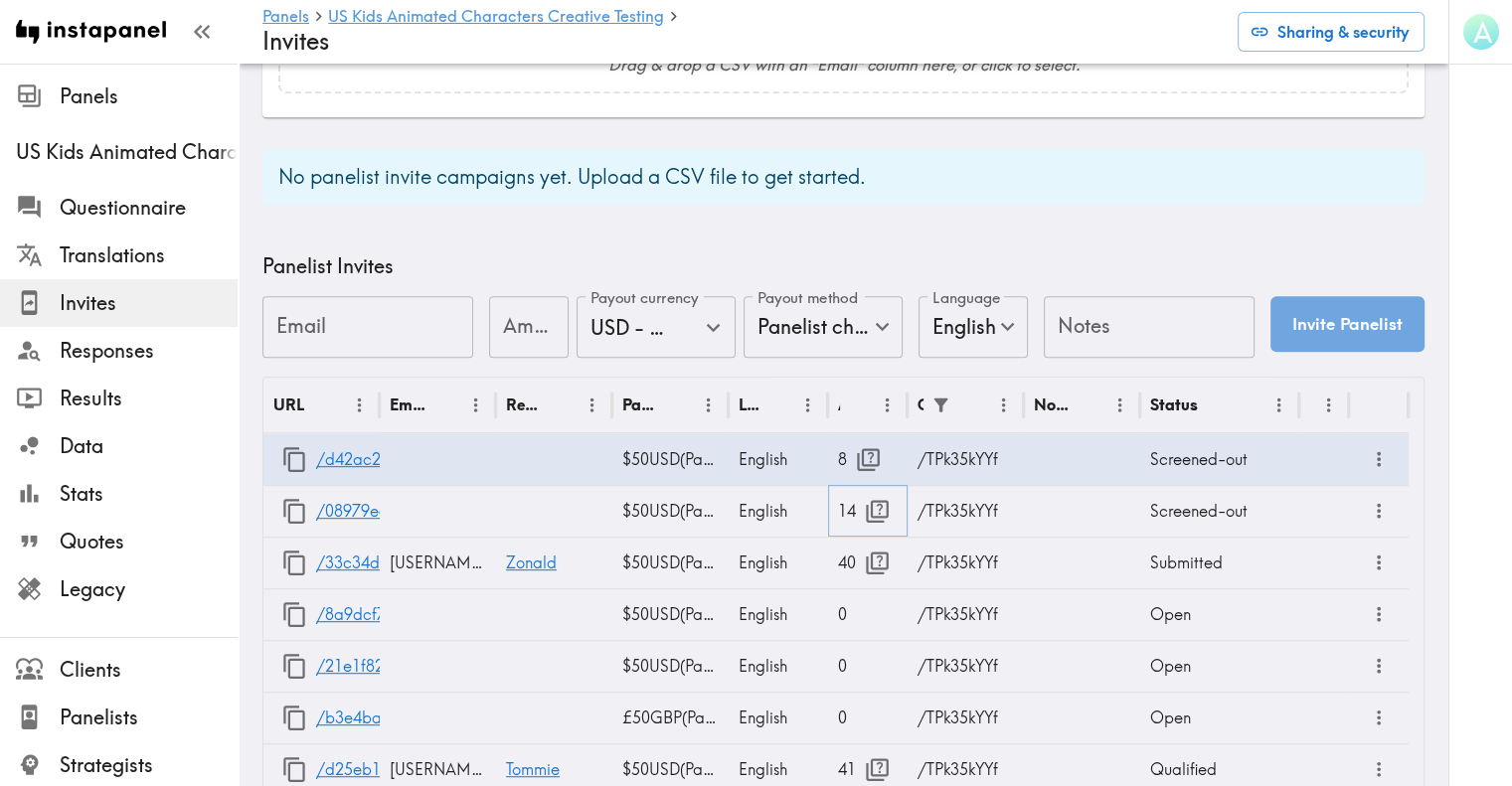 click 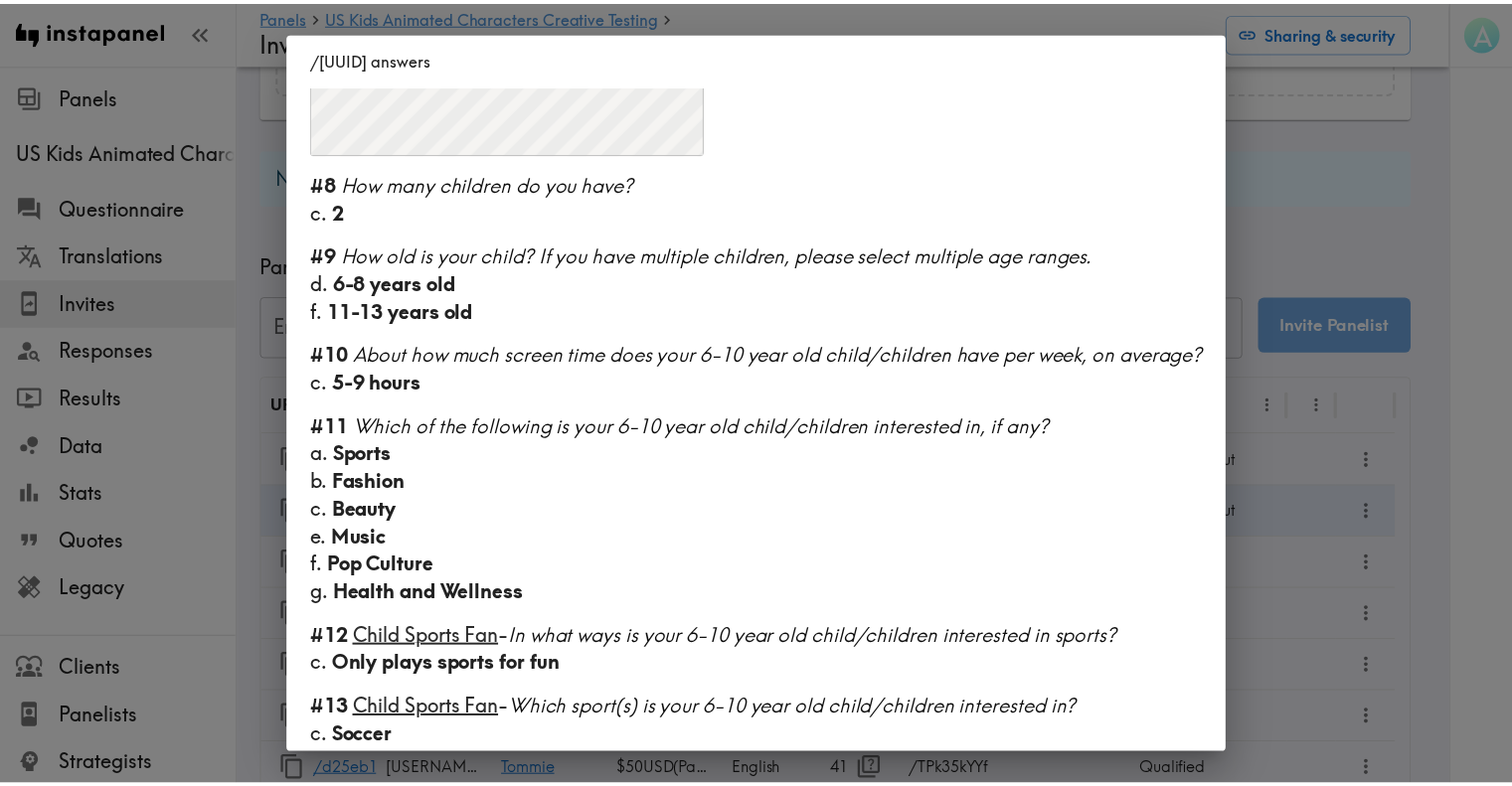 scroll, scrollTop: 1116, scrollLeft: 0, axis: vertical 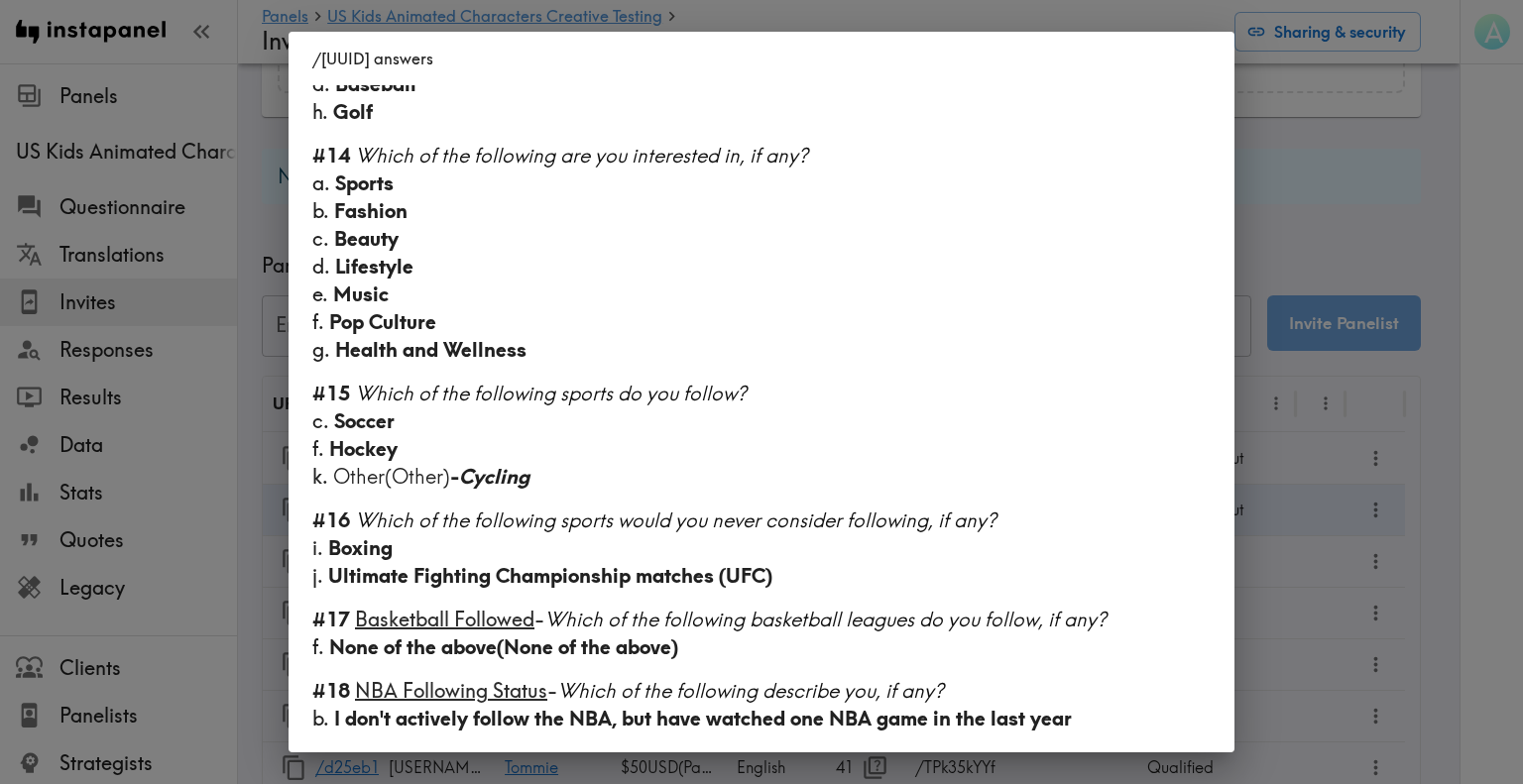 click on "/08979e62-31d3-4b41-a0c2-d3ec5dc7cd4d answers #1   There is a new instapanel! 0:09  (viewing time) #3   What is your age? 37 #5   Country & postcode/zip  -  (Location) 92677, US To navigate the map with touch gestures double-tap and hold your finger on the map, then drag the map. ← Move left → Move right ↑ Move up ↓ Move down + Zoom in - Zoom out Home Jump left by 75% End Jump right by 75% Page Up Jump up by 75% Page Down Jump down by 75% To activate drag with keyboard, press Alt + Enter. Once in keyboard drag state, use the arrow keys to move the marker. To complete the drag, press the Enter key. To cancel, press Escape. Keyboard shortcuts Map Data Map Data ©2025 Google, INEGI Map data ©2025 Google, INEGI 500 km  Click to toggle between metric and imperial units Terms Report a map error #8   How many children do you have? c.   2 #9   How old is your child? If you have multiple children, please select multiple age ranges. d.   6-8 years old f.   11-13 years old #10   c.   5-9 hours #11   a.   b." at bounding box center [762, 392] 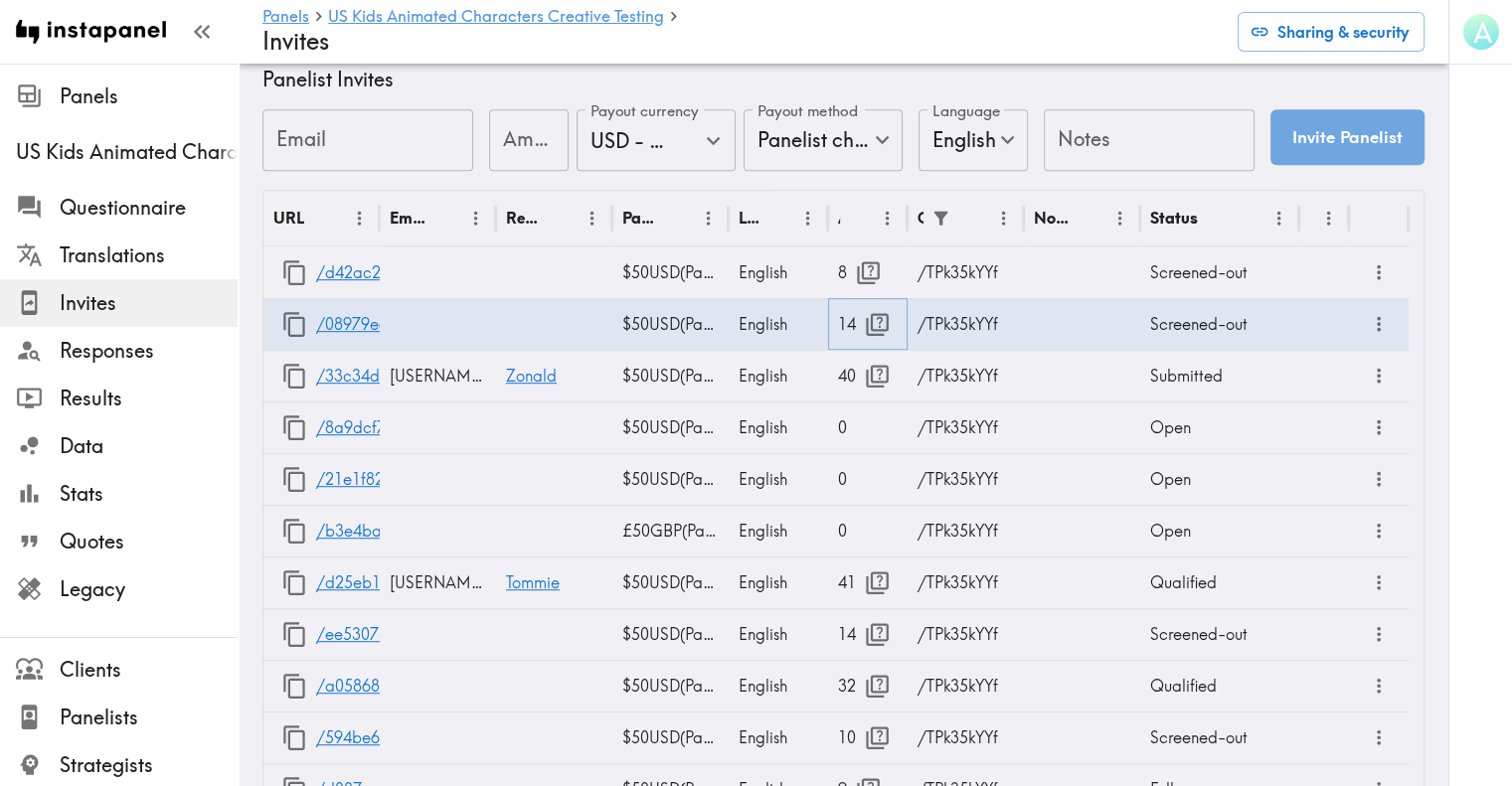 scroll, scrollTop: 1052, scrollLeft: 0, axis: vertical 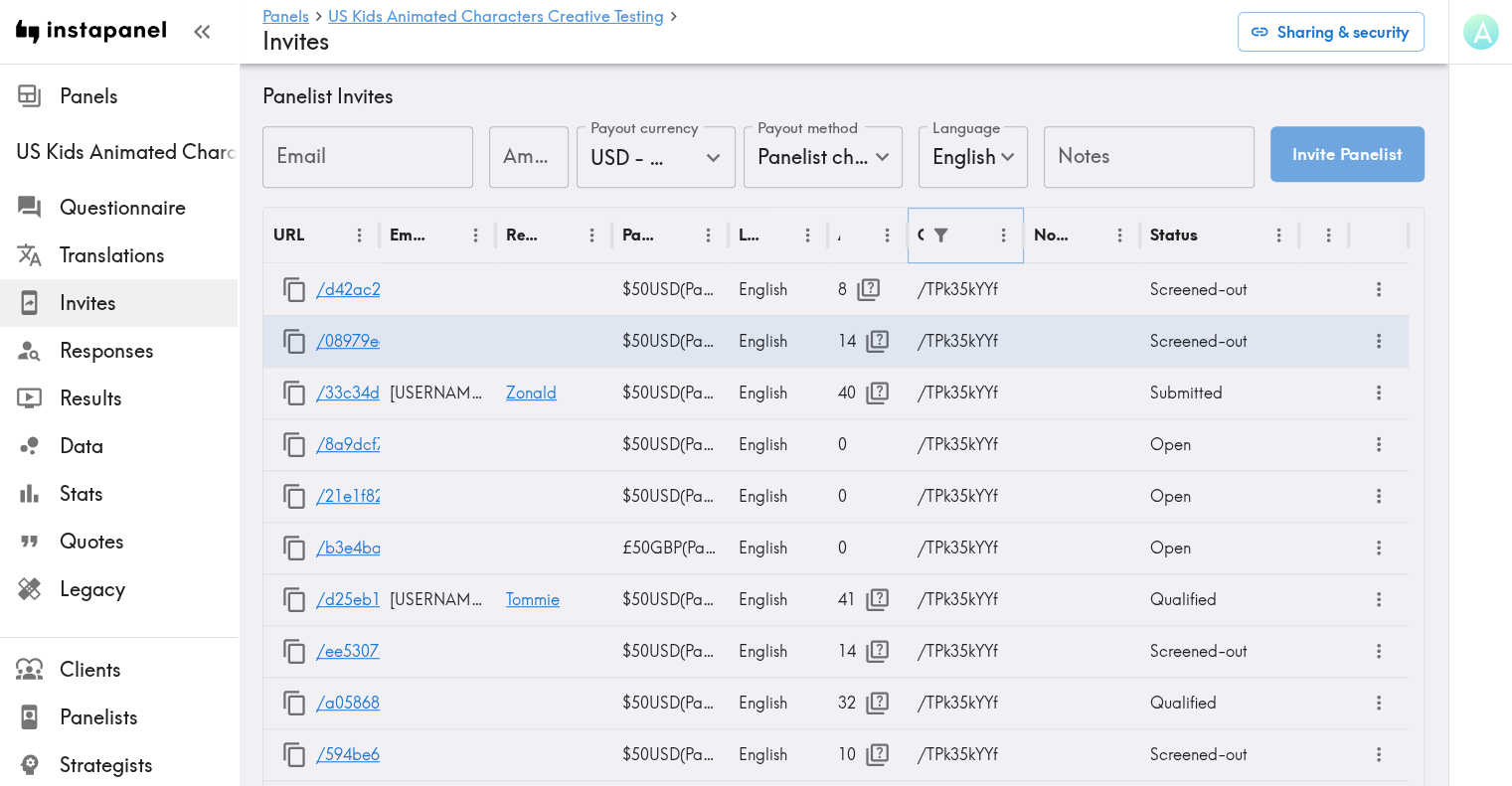click 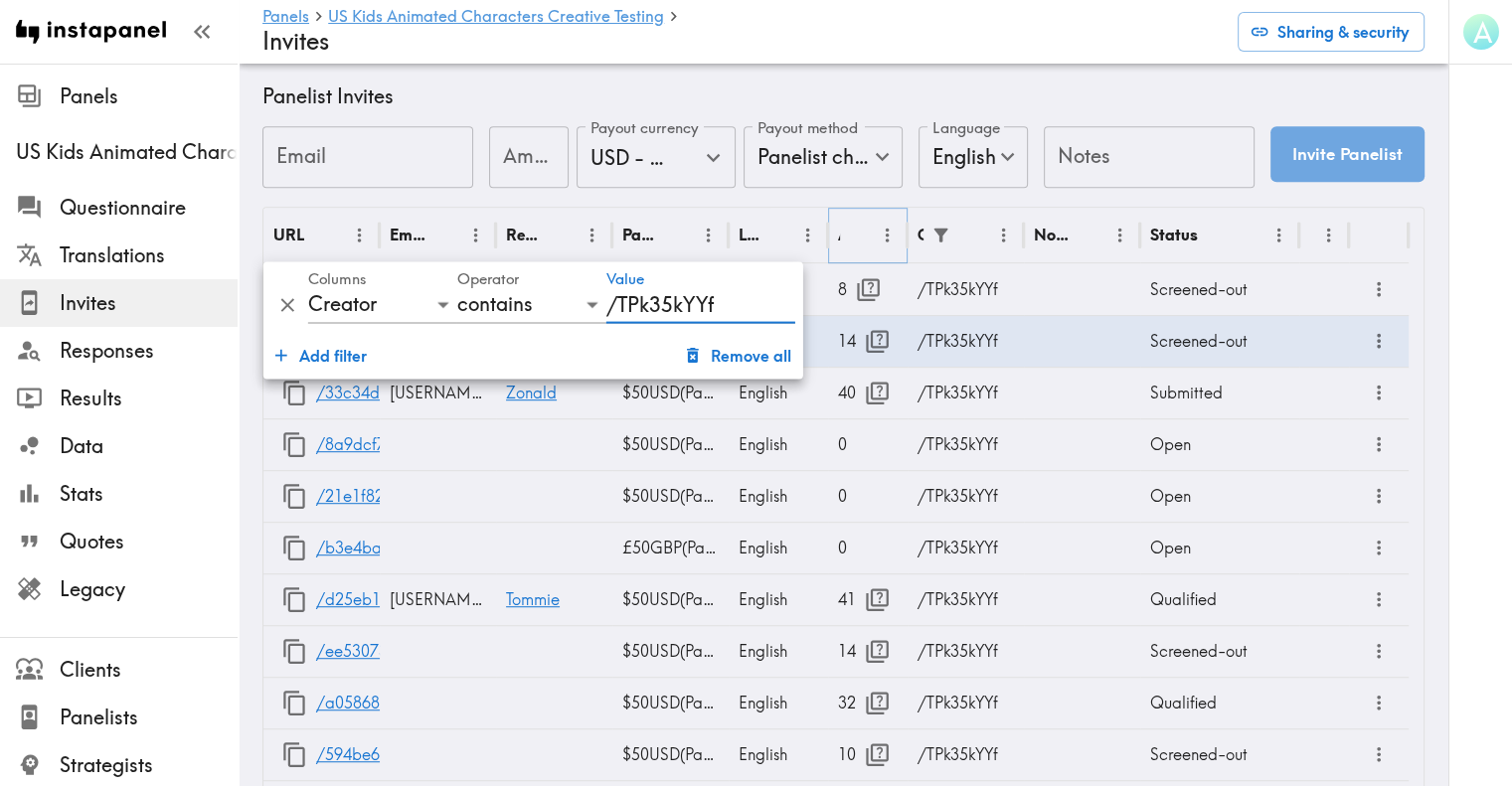 click 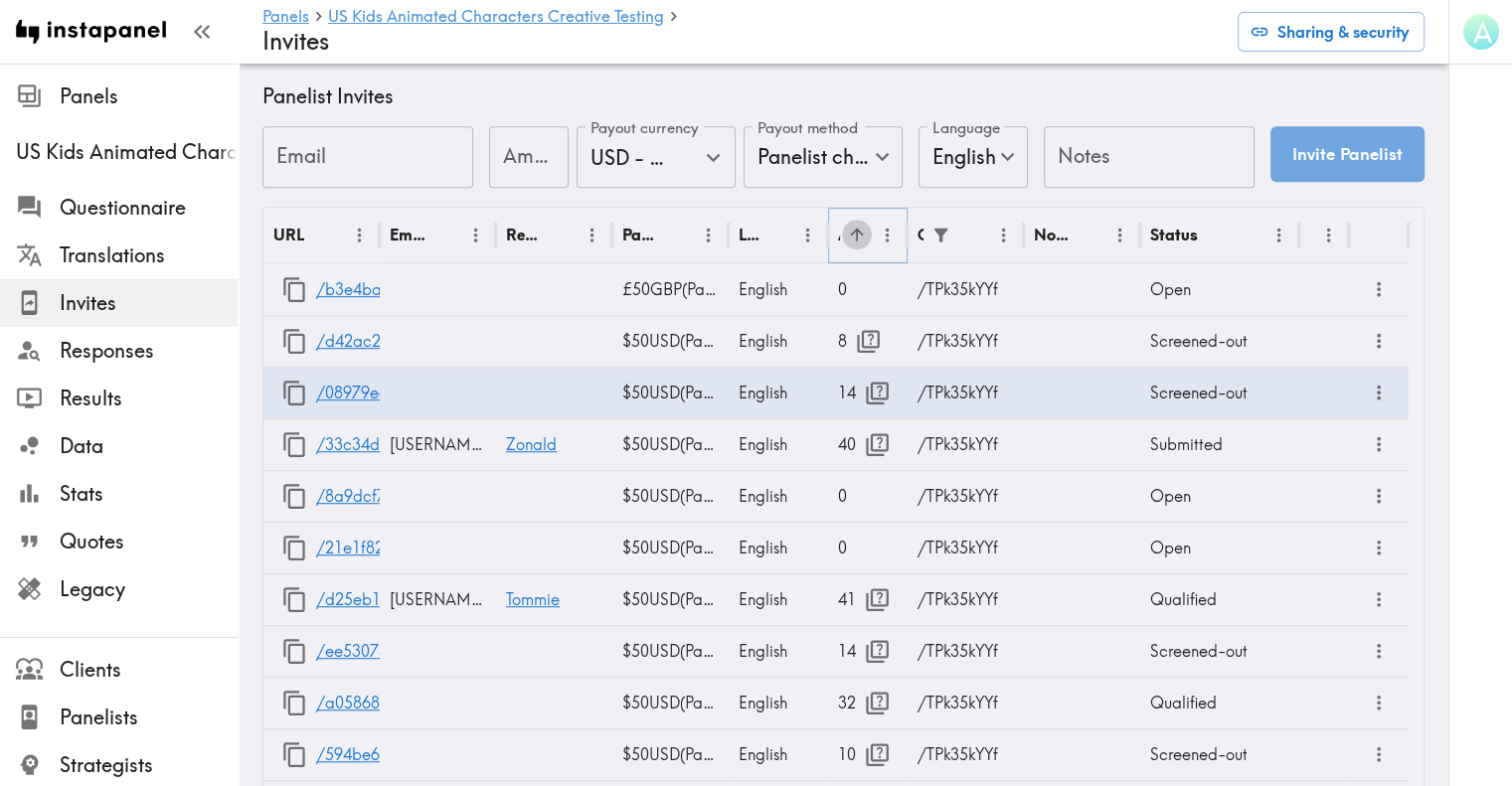 click at bounding box center [857, 235] 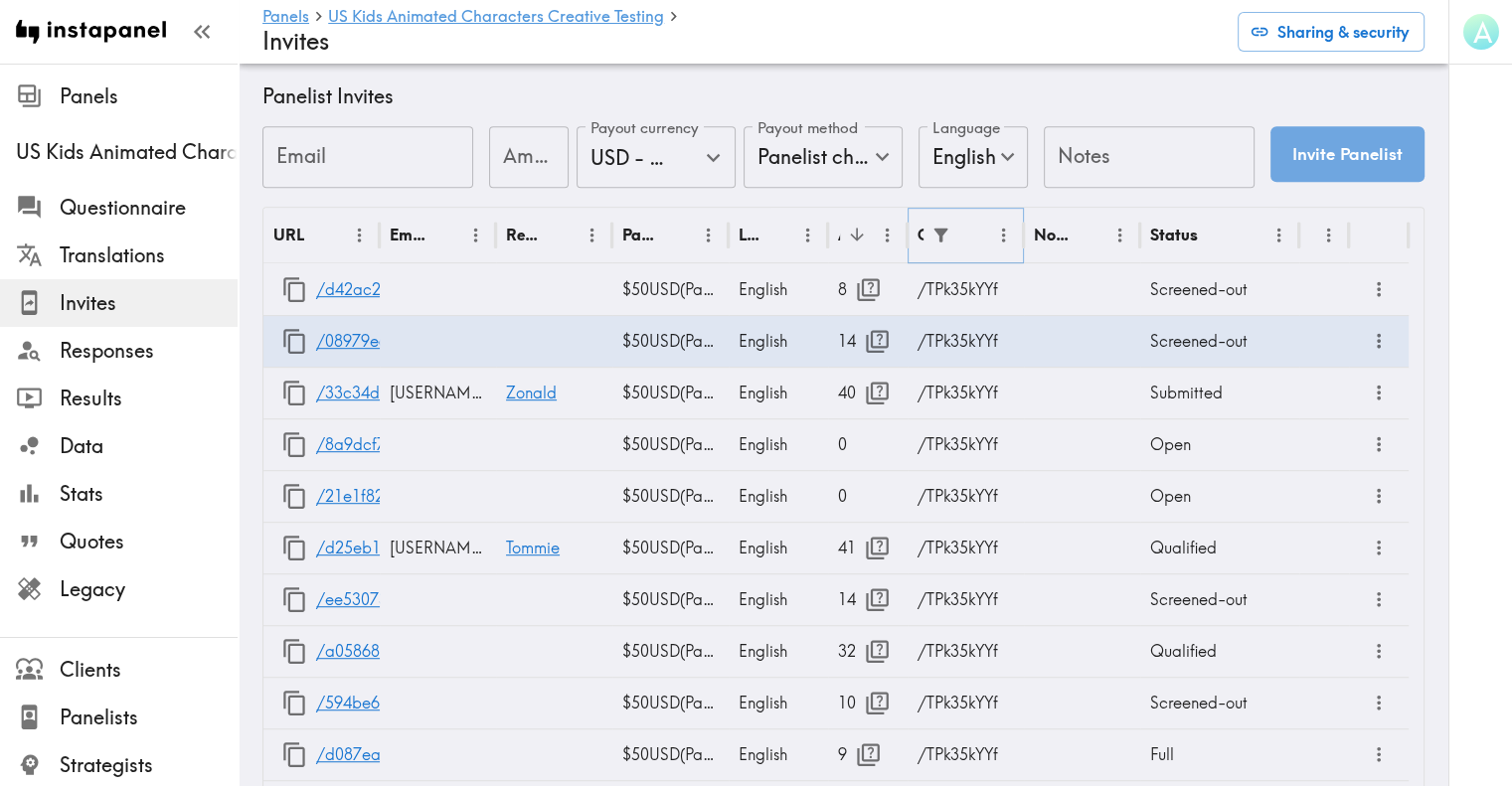 click 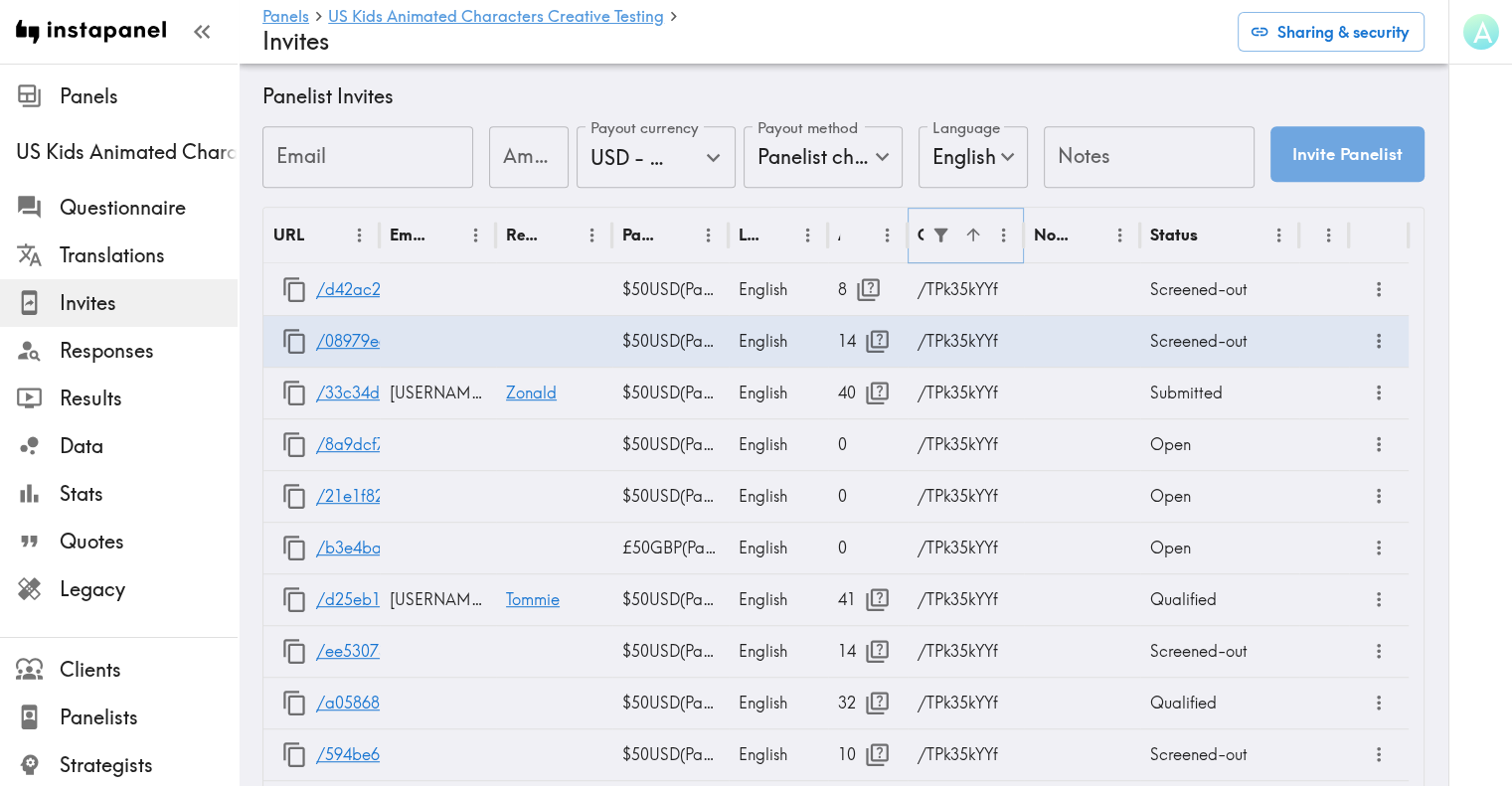 click 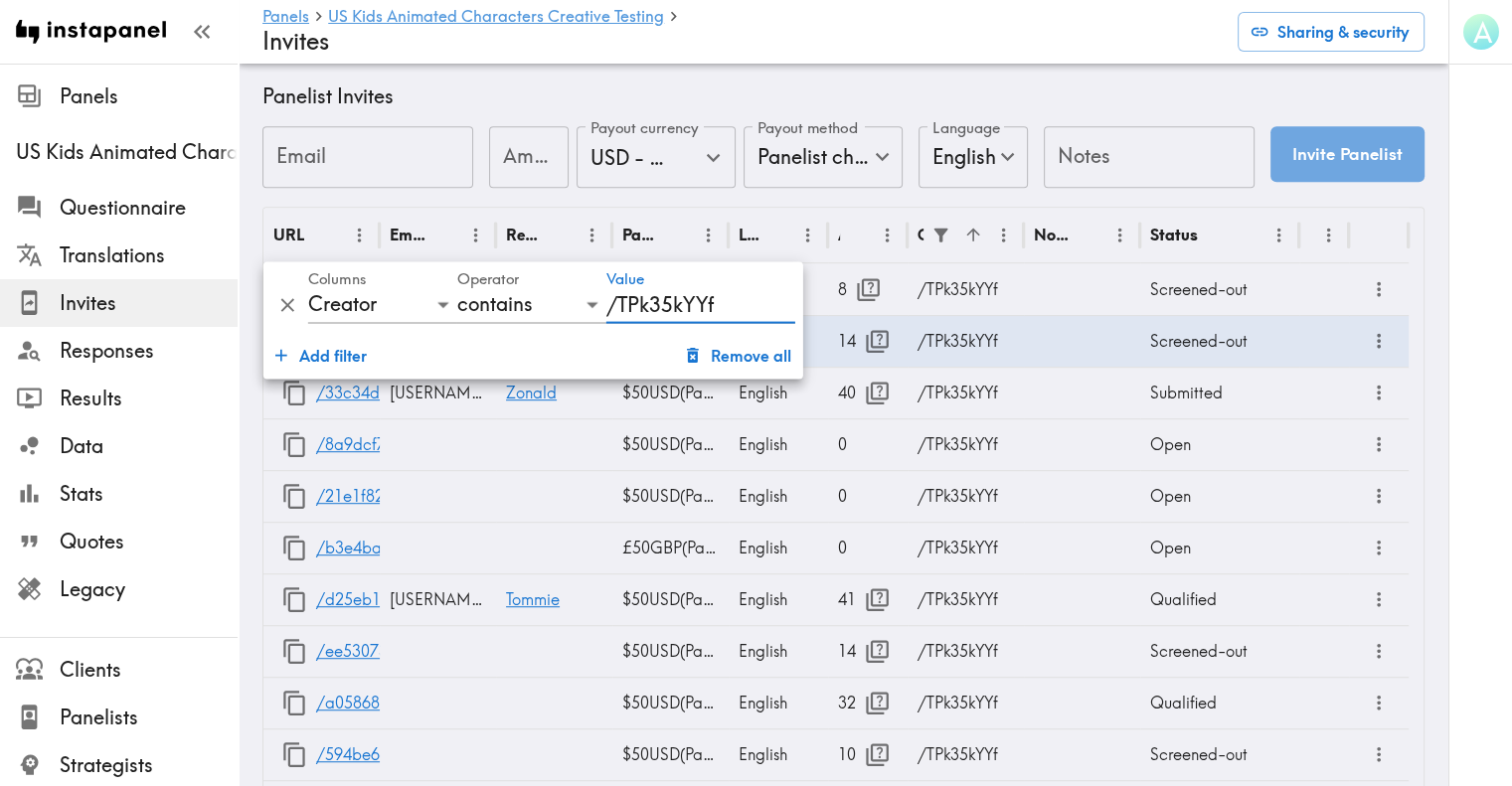 click on "/TPk35kYYf" at bounding box center (701, 304) 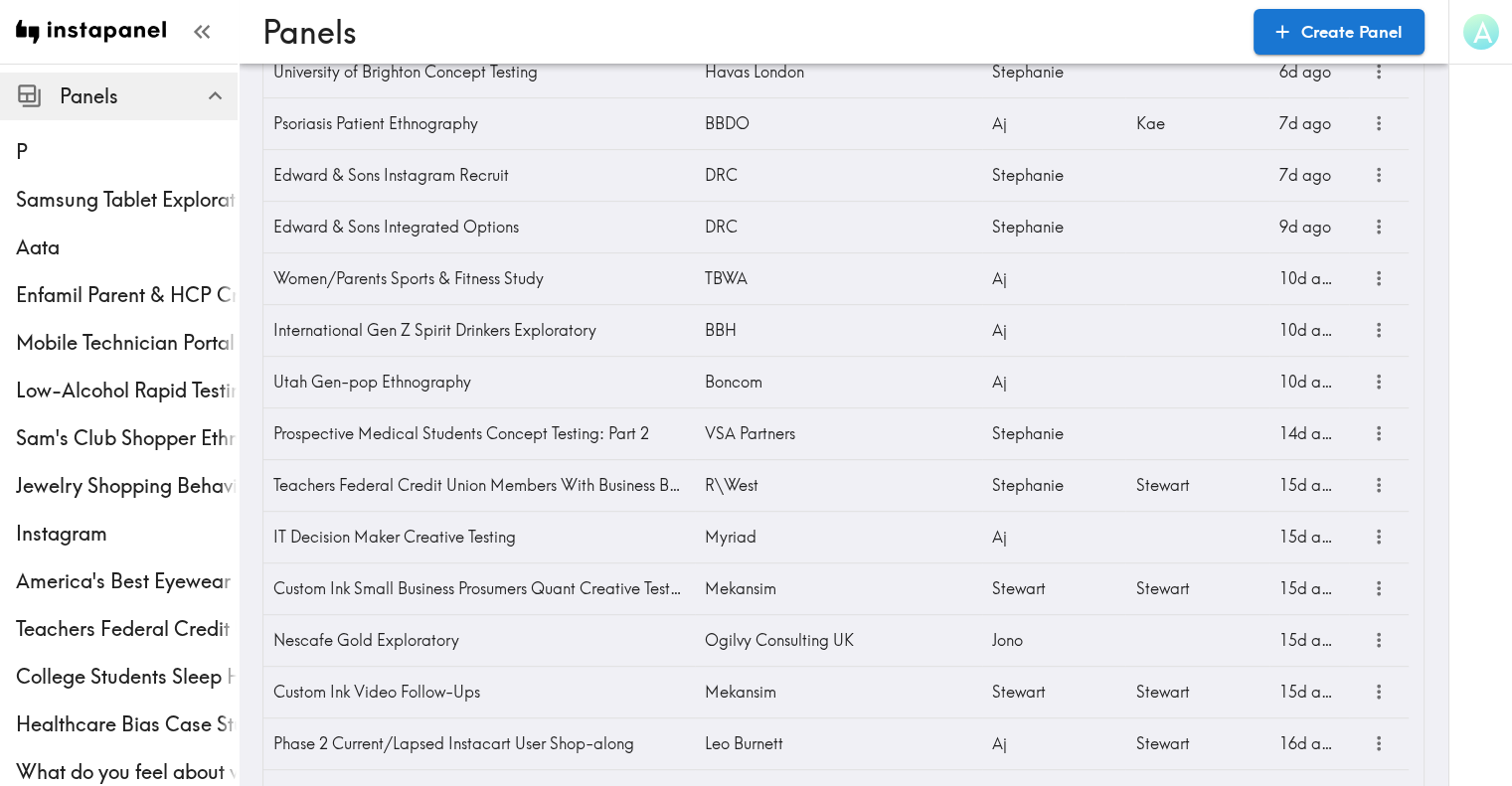 scroll, scrollTop: 20918, scrollLeft: 0, axis: vertical 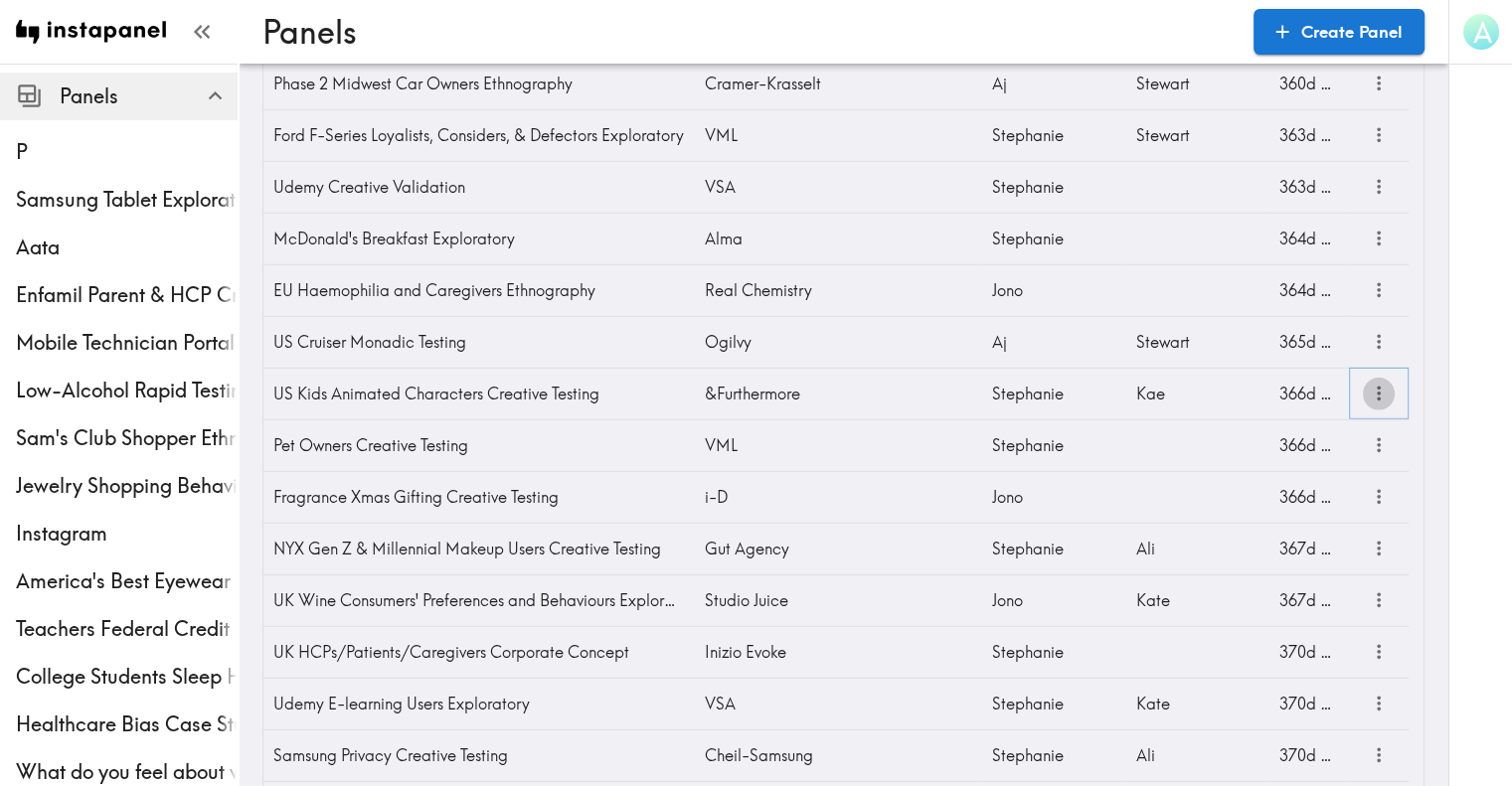 click 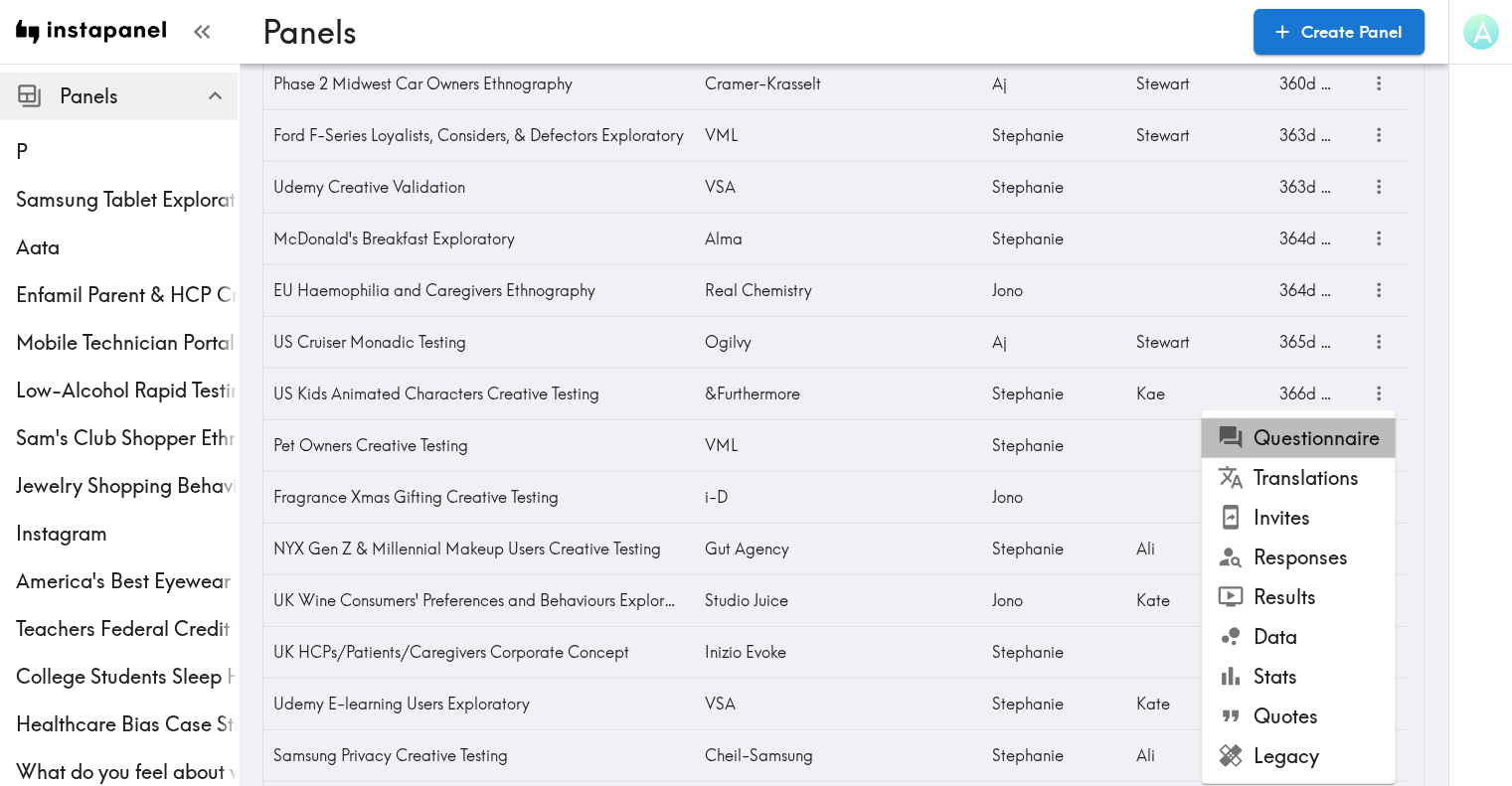 click on "Questionnaire" at bounding box center (1297, 438) 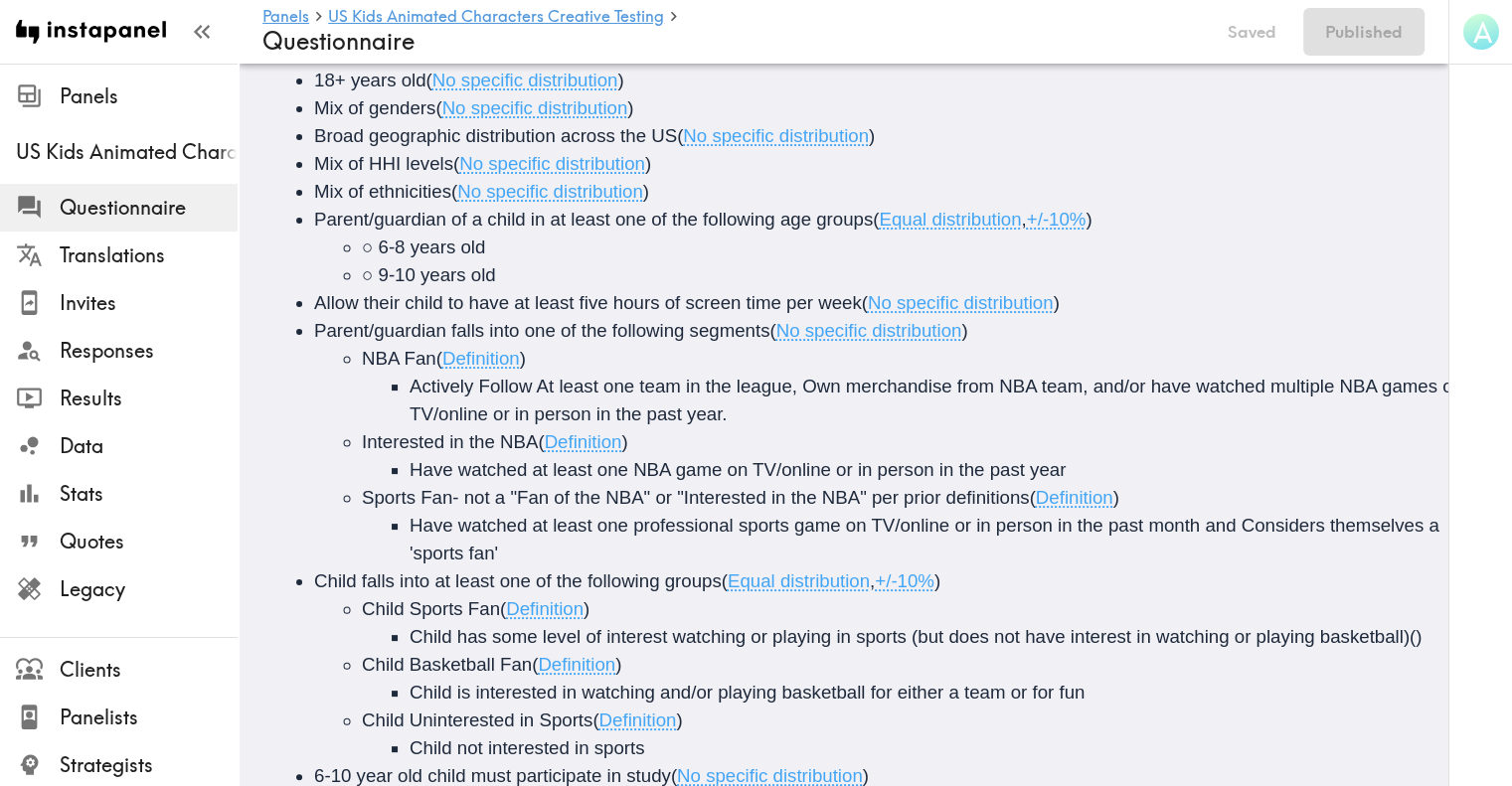 scroll, scrollTop: 410, scrollLeft: 0, axis: vertical 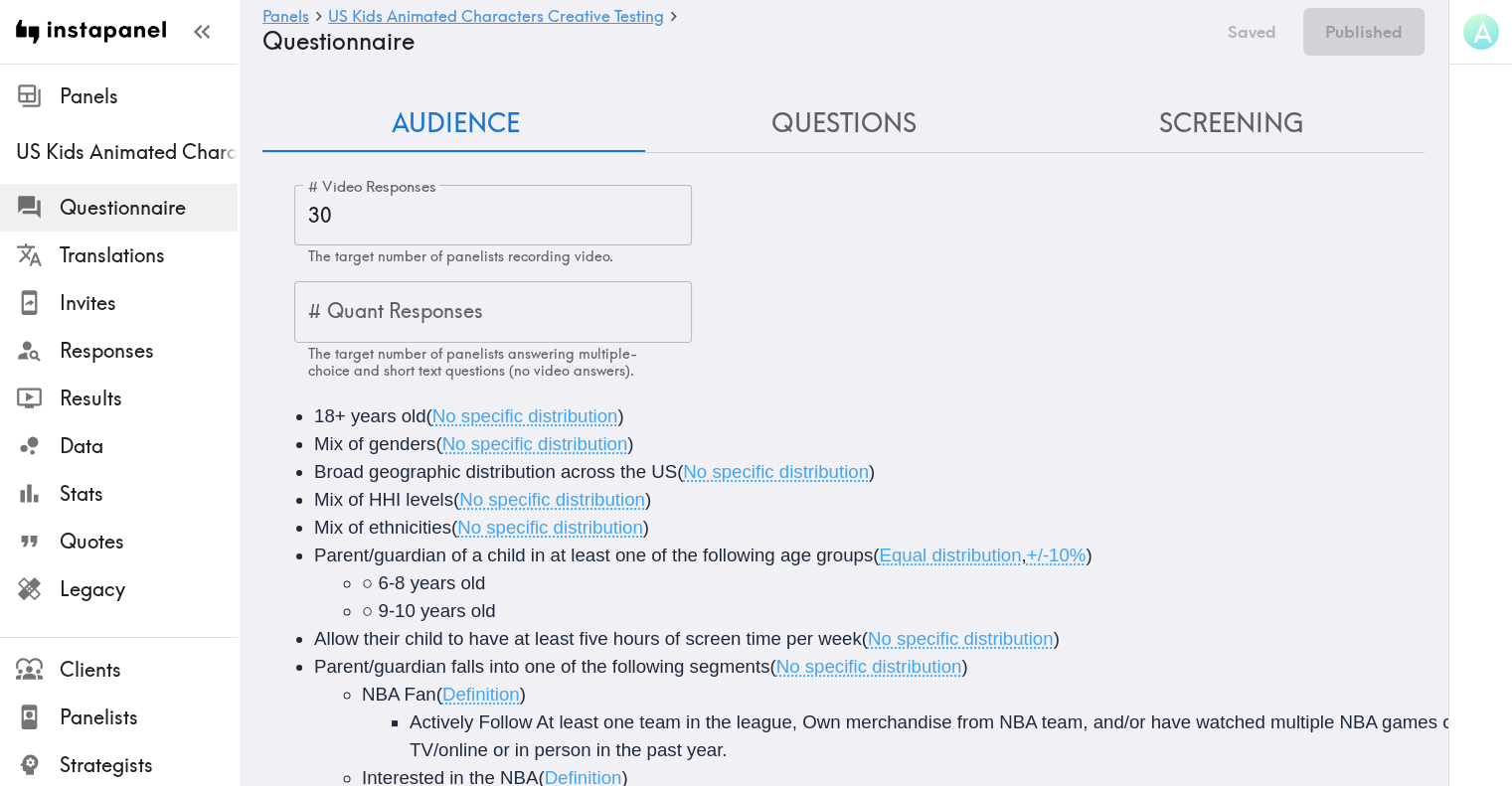 click on "Audience Questions Screening # Video Responses 30 # Video Responses The target number of panelists recording video. # Quant Responses # Quant Responses The target number of panelists answering multiple-choice and short text questions (no video answers). 18+ years old  ( No specific distribution ) Mix of genders  ( No specific distribution ) Broad geographic distribution across the US  ( No specific distribution ) Mix of HHI levels  ( No specific distribution ) Mix of ethnicities  ( No specific distribution ) Parent/guardian of a child in at least one of the following age groups  ( Equal distribution ,  +/-10% ) ○ 6-8 years old ○ 9-10 years old Allow their child to have at least five hours of screen time per week  ( No specific distribution ) Parent/guardian falls into one of the following segments  ( No specific distribution ) NBA Fan  ( Definition ) Interested in the NBA  ( Definition ) Have watched at least one NBA game on TV/online or in person in the past year ( Definition ) ( Equal distribution ,  )" 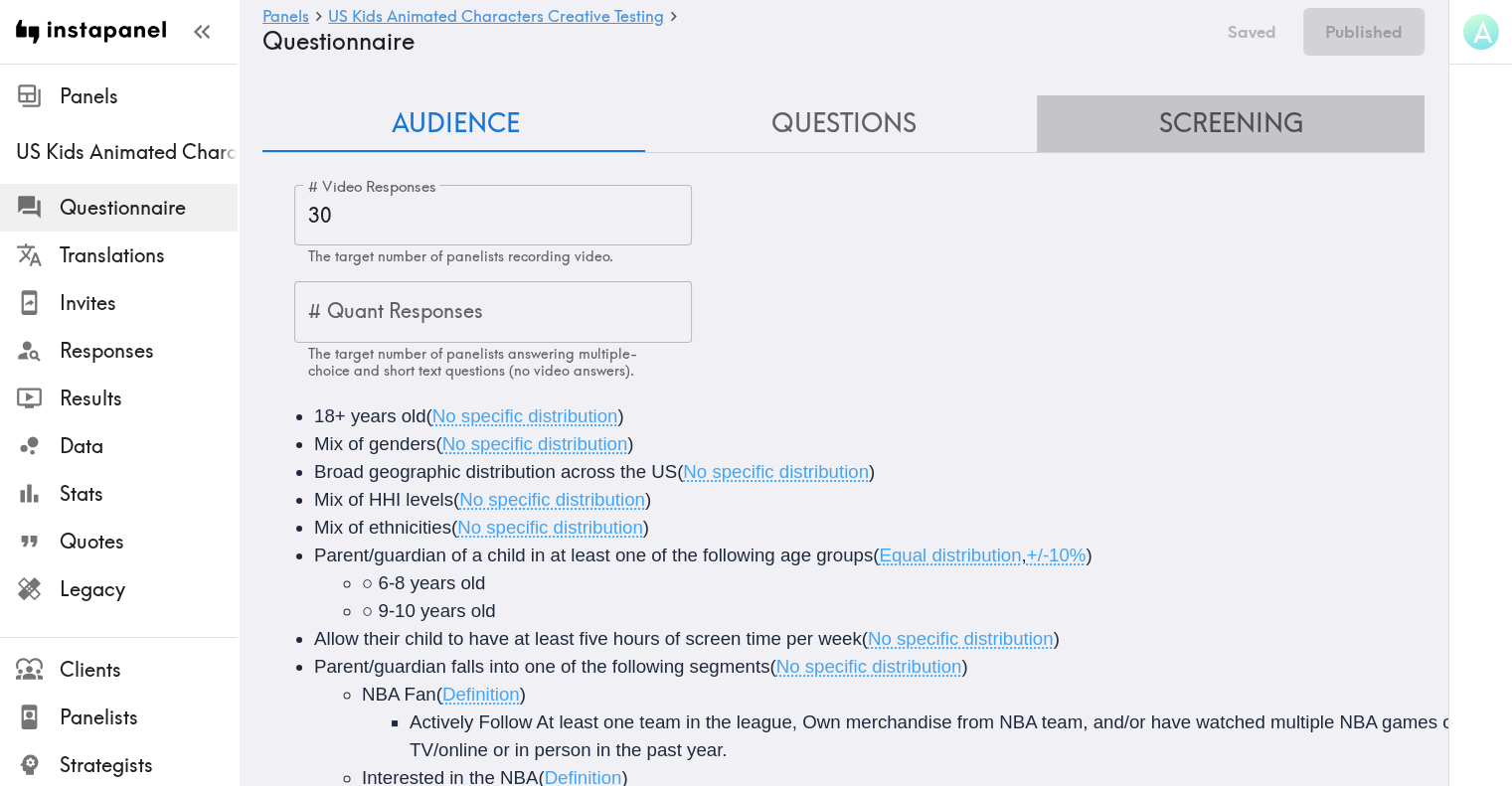 click on "Screening" 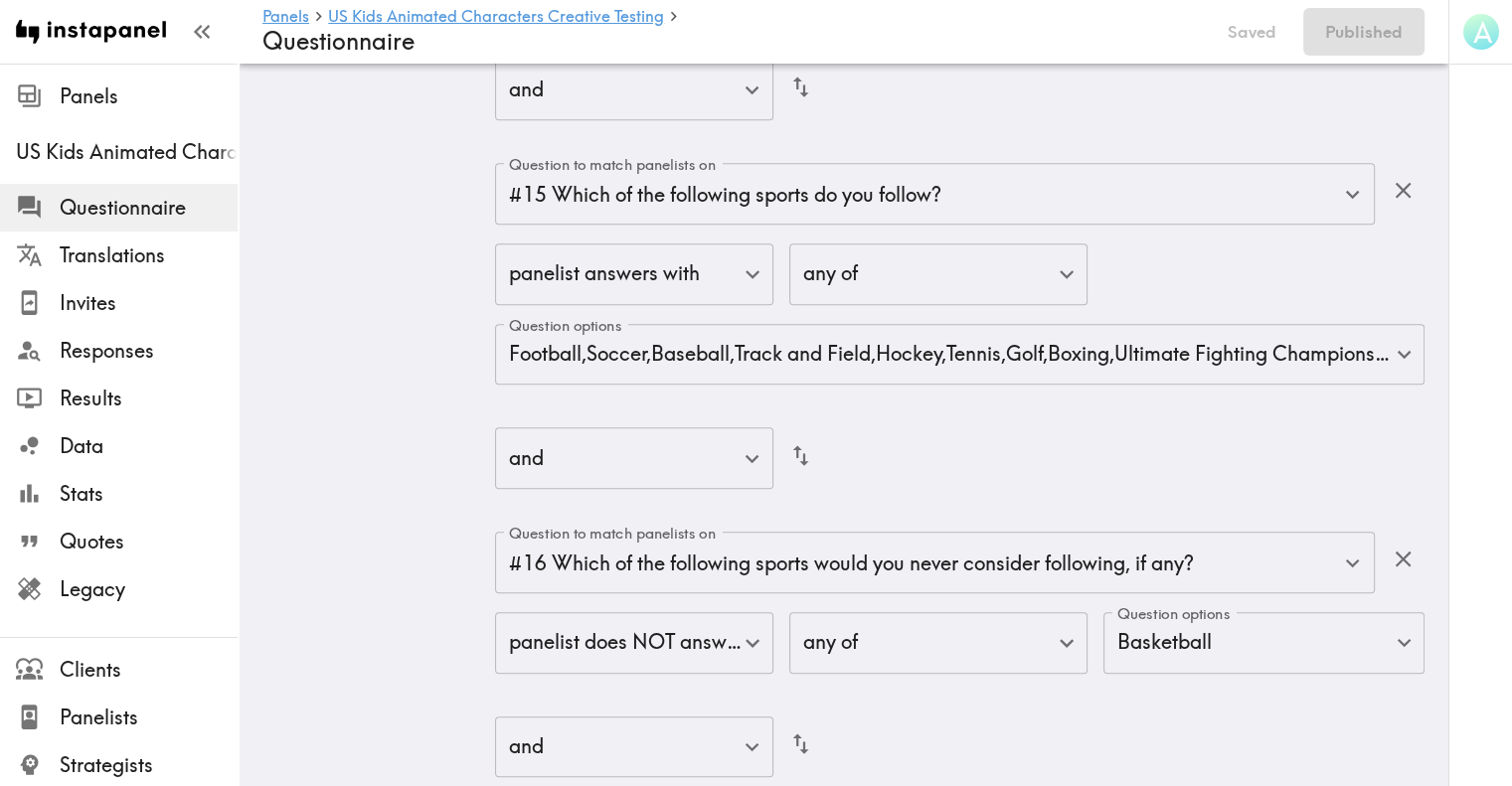 scroll, scrollTop: 8609, scrollLeft: 0, axis: vertical 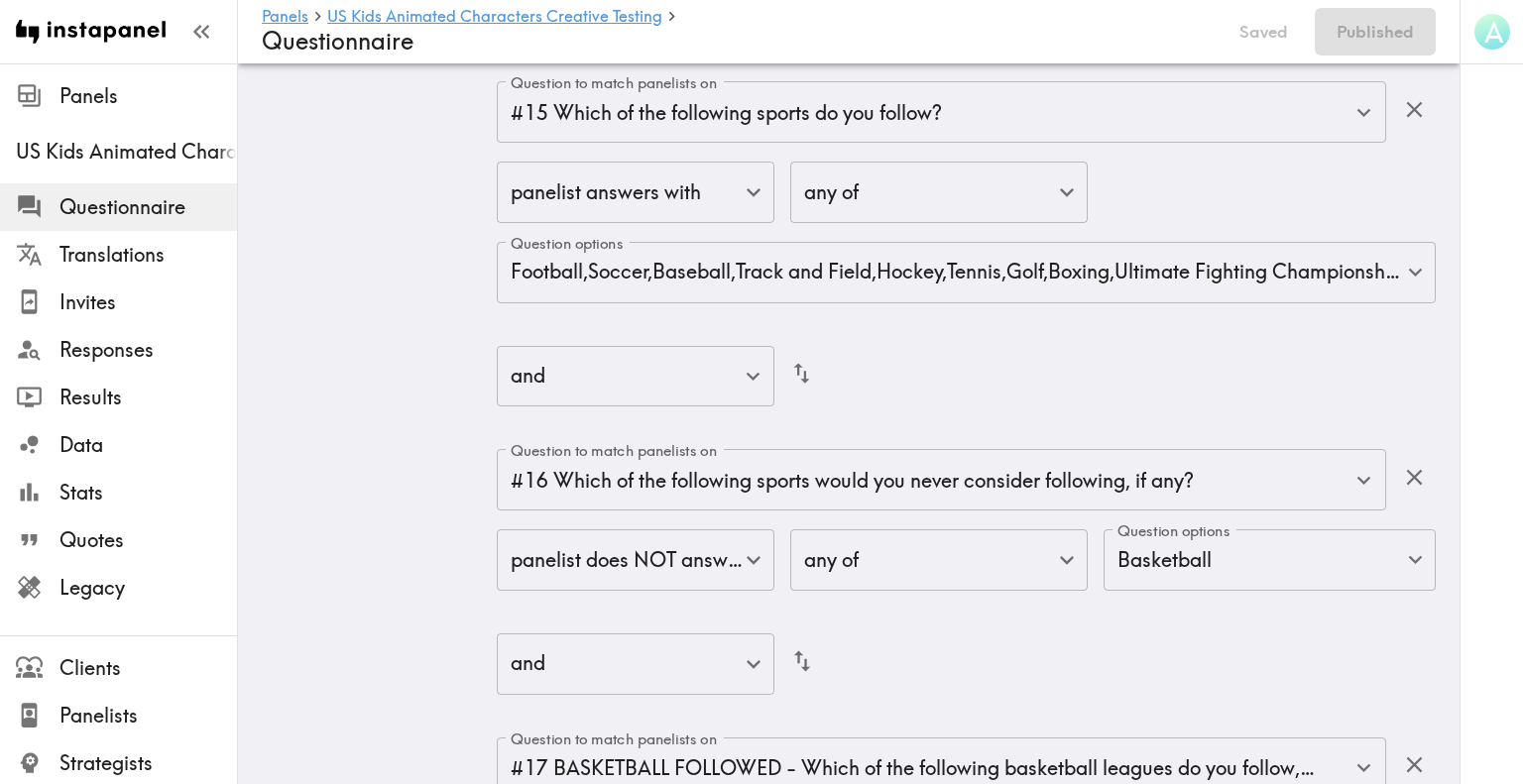 click on "Instapanel -  Panels  -  US Kids Animated Characters Creative Testing  -  Questionnaire Panels US Kids Animated Characters Creative Testing Questionnaire Translations Invites Responses Results Data Stats Quotes Legacy Clients Panelists Strategists My Invites My Rewards Help/Suggestions A Panels   US Kids Animated Characters Creative Testing   Questionnaire Saved Published Audience Questions Screening # Video Responses 30 # Video Responses The target number of panelists recording video. # Quant Responses # Quant Responses The target number of panelists answering multiple-choice and short text questions (no video answers). 18+ years old  ( No specific distribution ) Mix of genders  ( No specific distribution ) Broad geographic distribution across the US  ( No specific distribution ) Mix of HHI levels  ( No specific distribution ) Mix of ethnicities  ( No specific distribution ) Parent/guardian of a child in at least one of the following age groups  ( Equal distribution ,  +/-10% ) ○ 6-8 years old ( ) ( ) ( )" 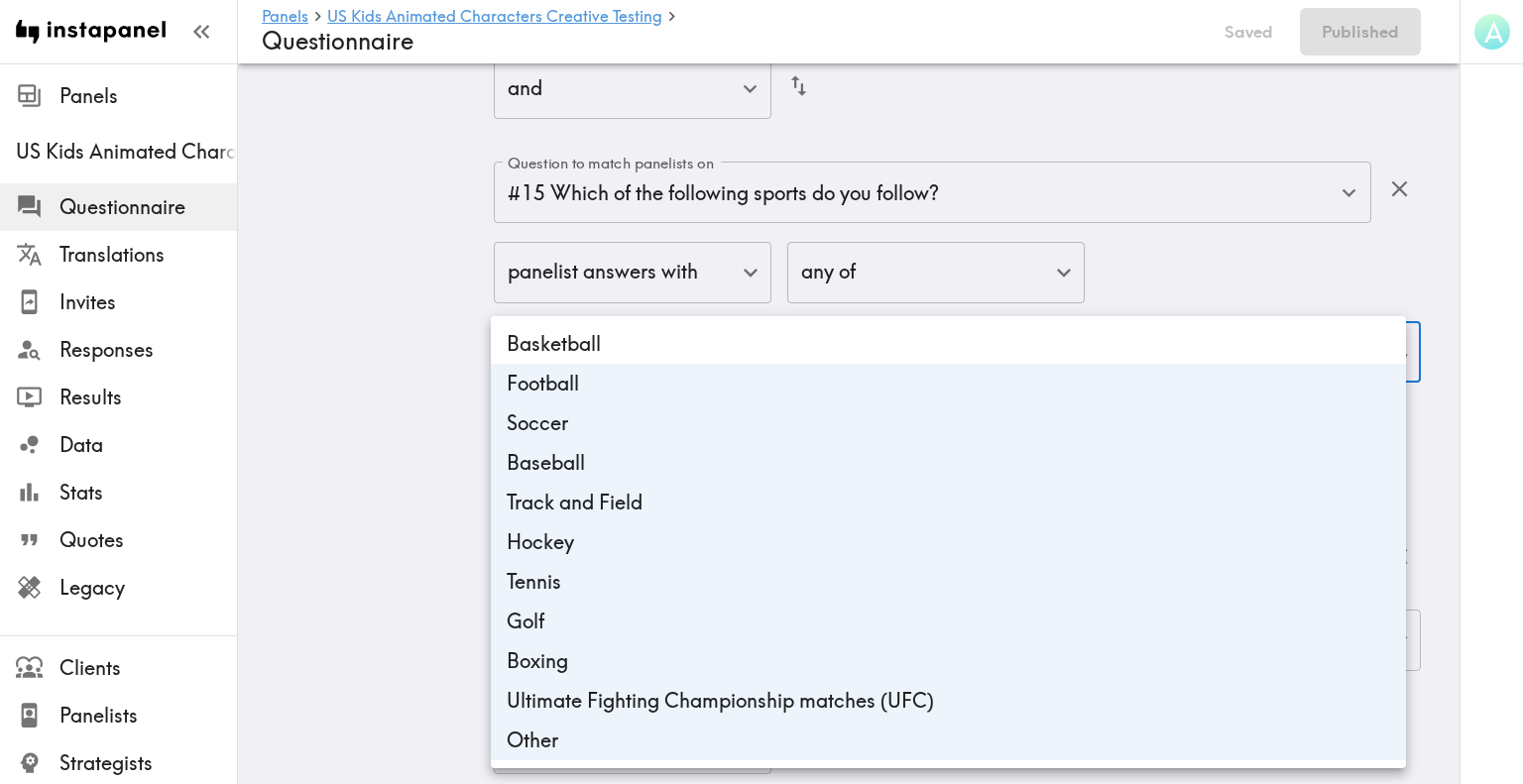 click 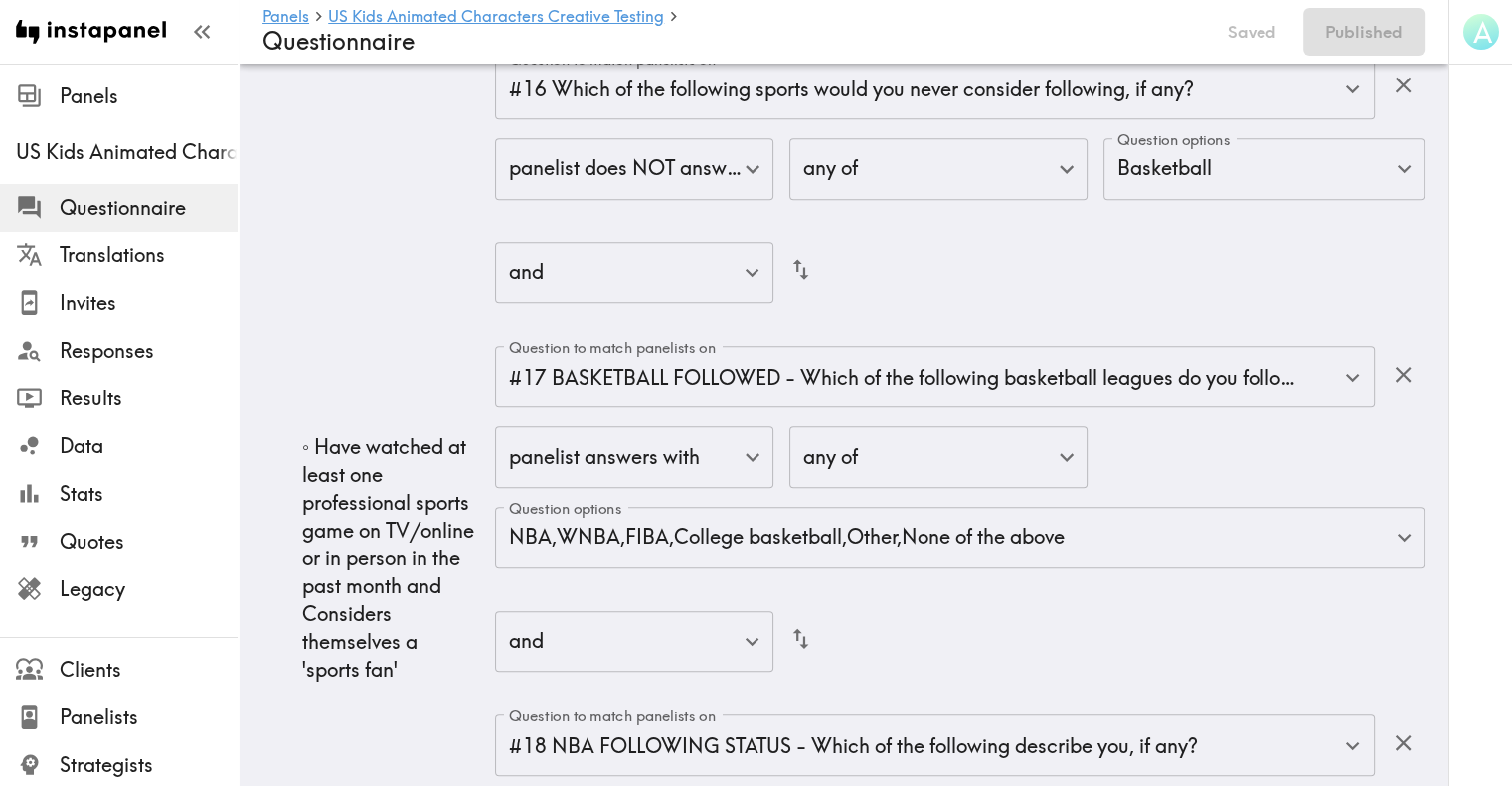 scroll, scrollTop: 9082, scrollLeft: 0, axis: vertical 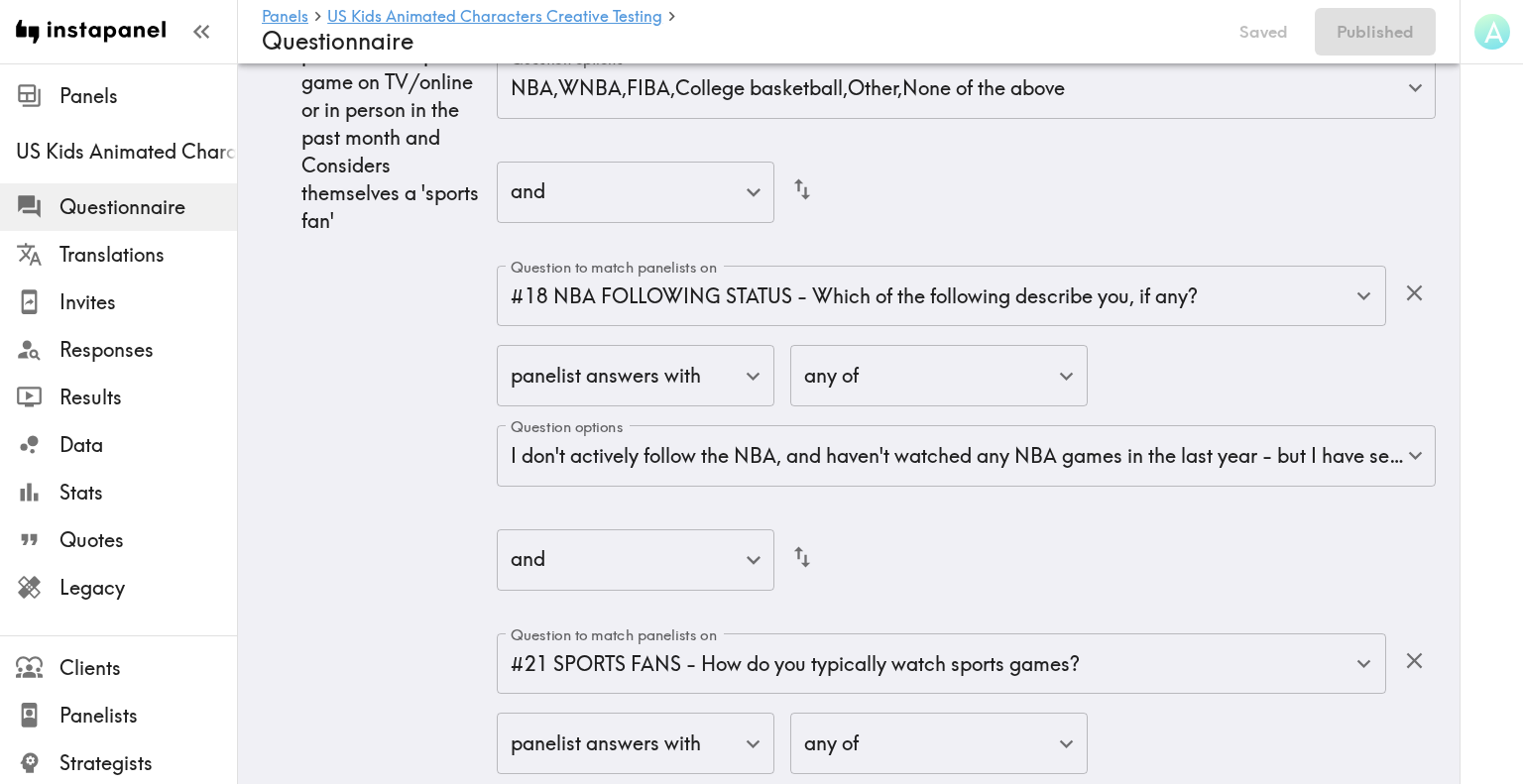click on "Instapanel -  Panels  -  US Kids Animated Characters Creative Testing  -  Questionnaire Panels US Kids Animated Characters Creative Testing Questionnaire Translations Invites Responses Results Data Stats Quotes Legacy Clients Panelists Strategists My Invites My Rewards Help/Suggestions A Panels   US Kids Animated Characters Creative Testing   Questionnaire Saved Published Audience Questions Screening # Video Responses 30 # Video Responses The target number of panelists recording video. # Quant Responses # Quant Responses The target number of panelists answering multiple-choice and short text questions (no video answers). 18+ years old  ( No specific distribution ) Mix of genders  ( No specific distribution ) Broad geographic distribution across the US  ( No specific distribution ) Mix of HHI levels  ( No specific distribution ) Mix of ethnicities  ( No specific distribution ) Parent/guardian of a child in at least one of the following age groups  ( Equal distribution ,  +/-10% ) ○ 6-8 years old ( ) ( ) ( )" 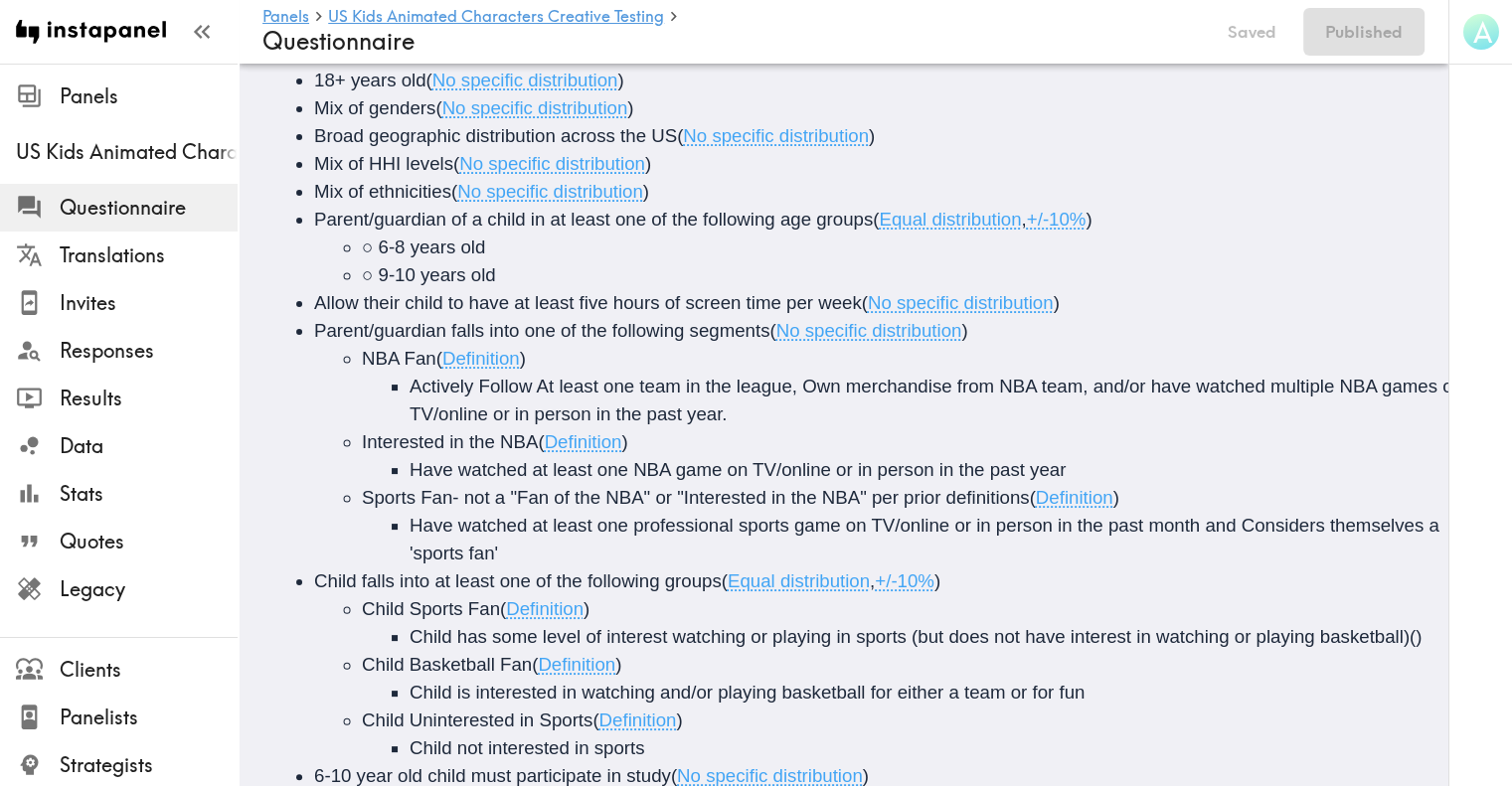 scroll, scrollTop: 0, scrollLeft: 0, axis: both 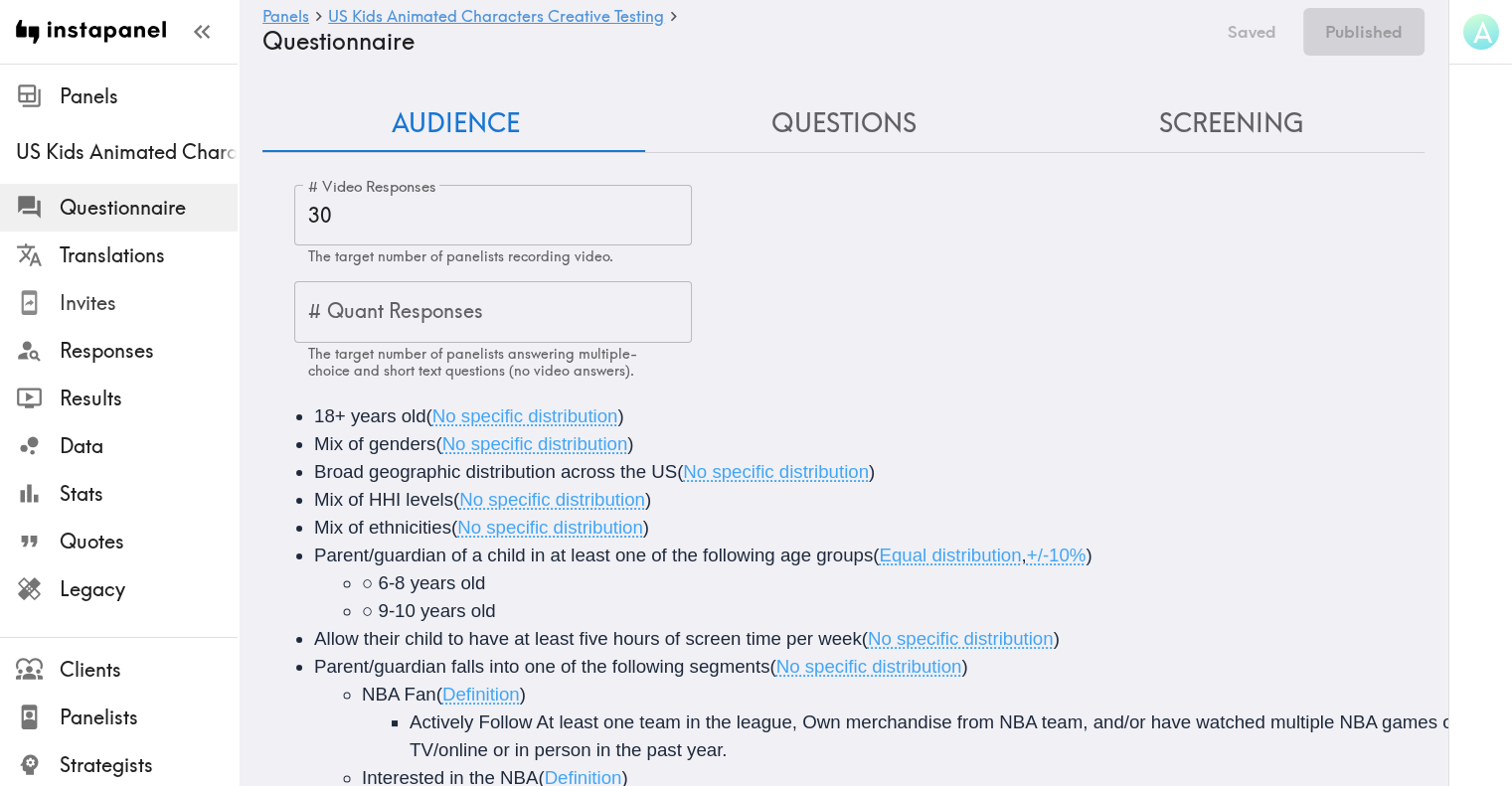 click on "Invites" at bounding box center (148, 303) 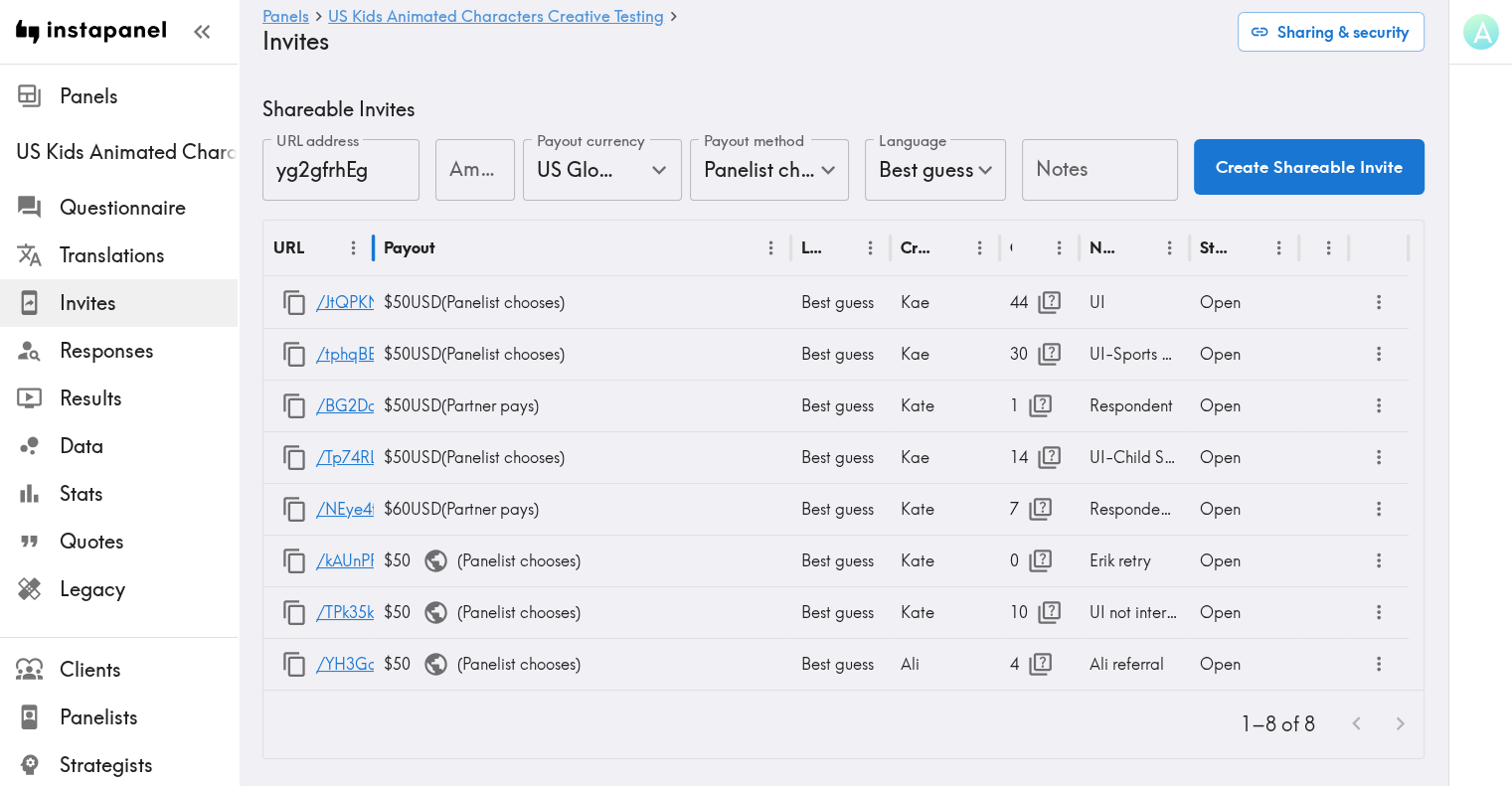drag, startPoint x: 375, startPoint y: 241, endPoint x: 507, endPoint y: 249, distance: 132.2422 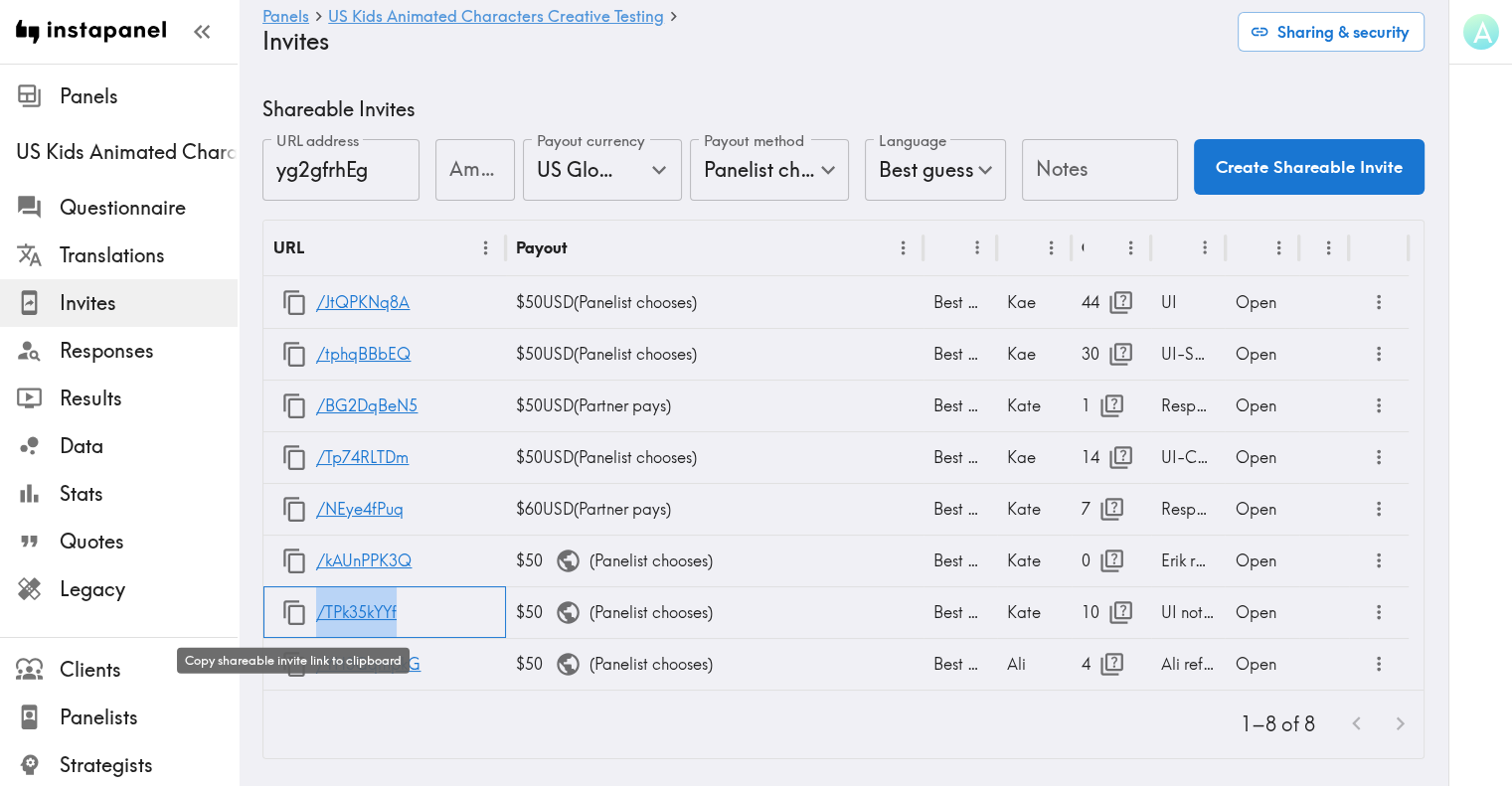drag, startPoint x: 411, startPoint y: 617, endPoint x: 311, endPoint y: 611, distance: 100.17984 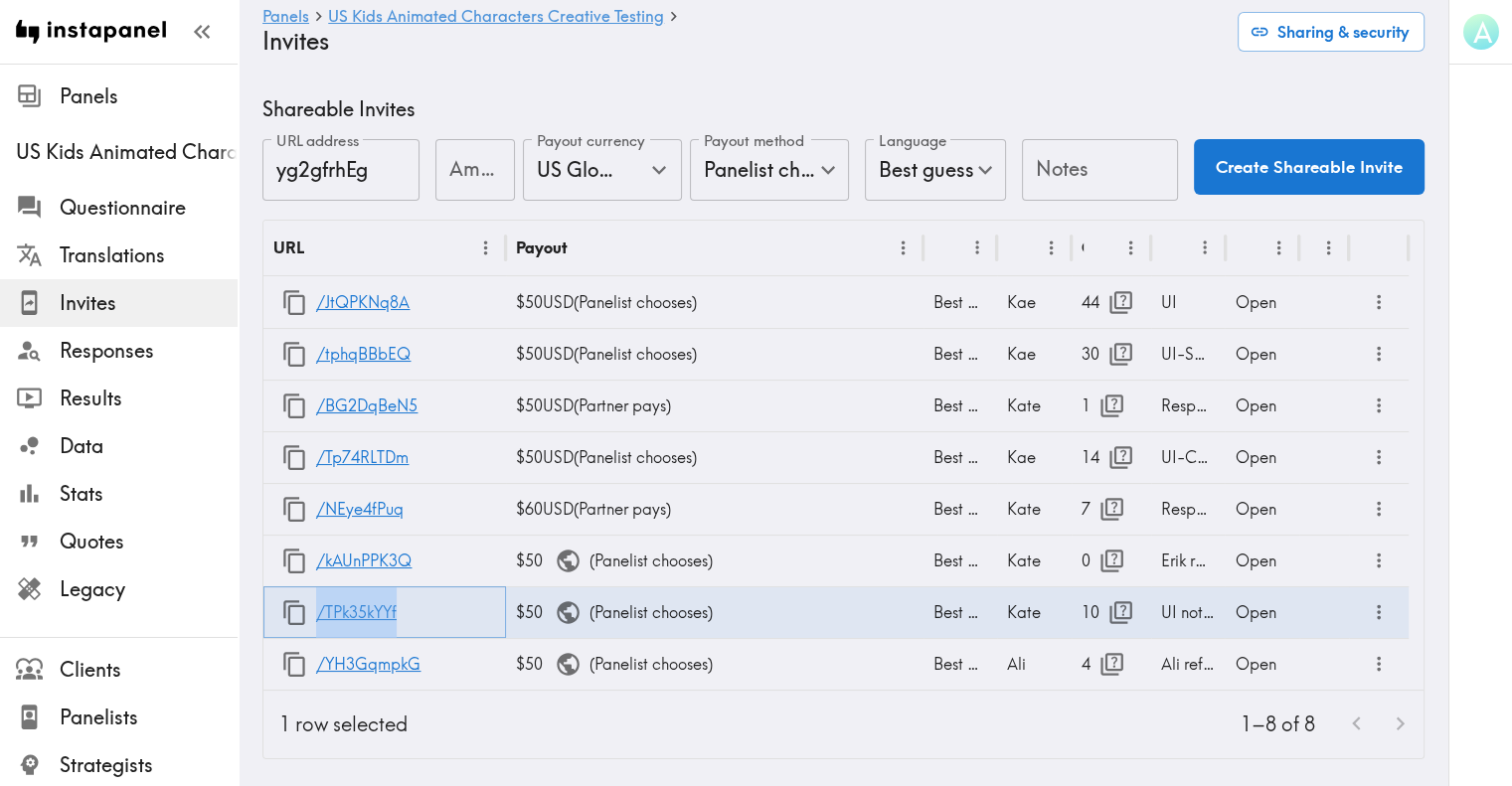 copy on "/TPk35kYYf" 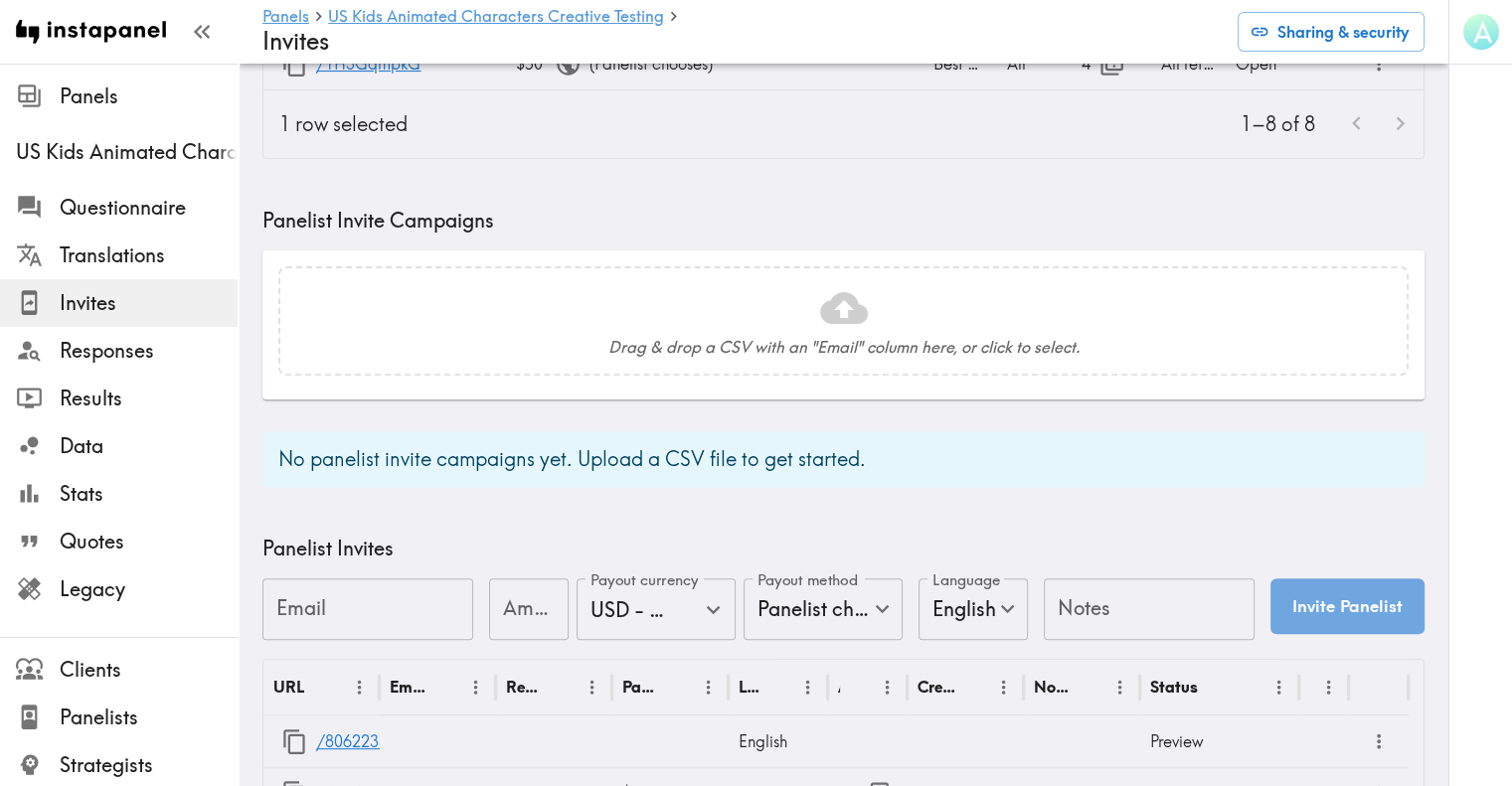 scroll, scrollTop: 827, scrollLeft: 0, axis: vertical 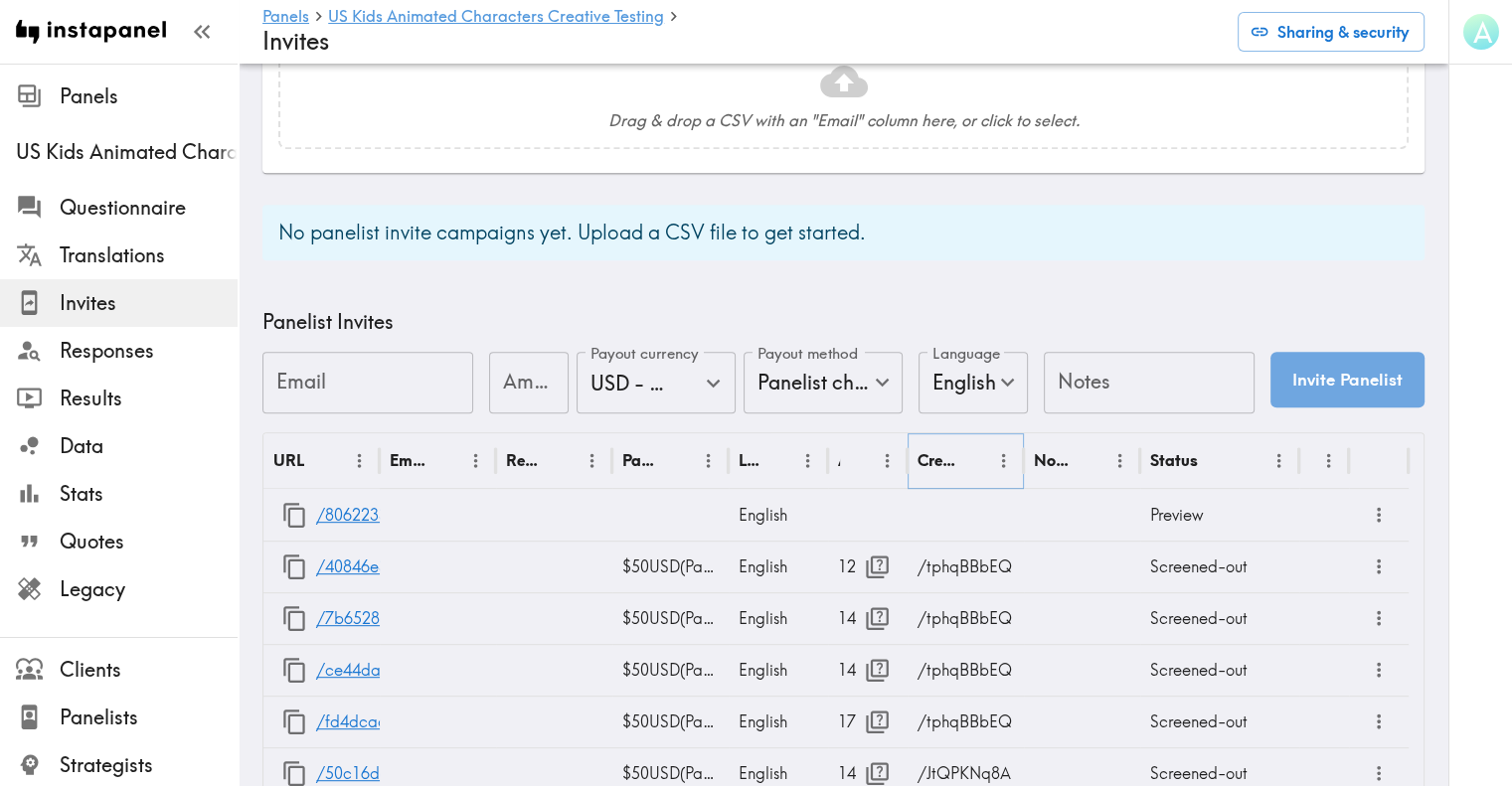 click at bounding box center [1003, 460] 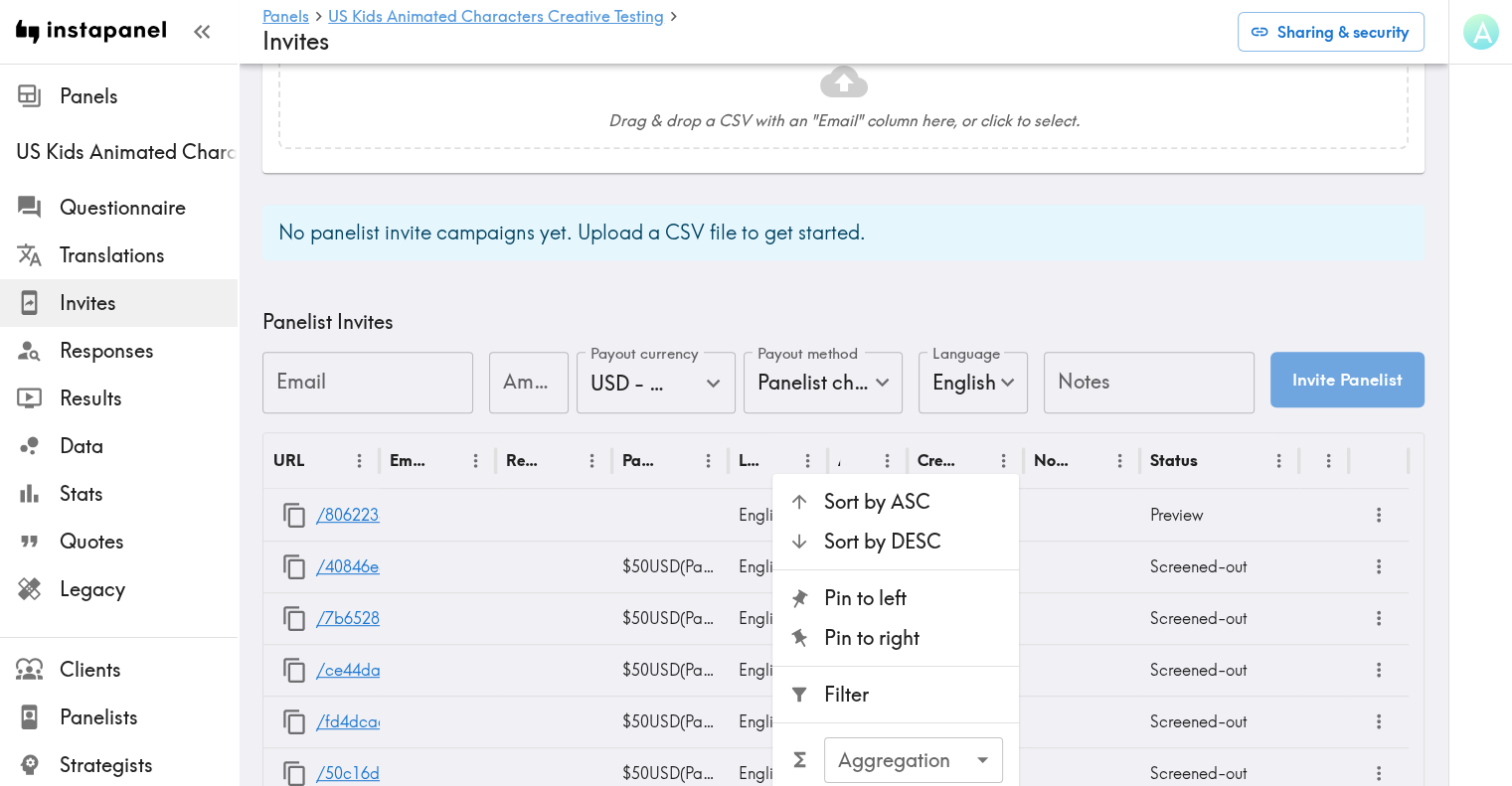 click on "Filter" at bounding box center [914, 695] 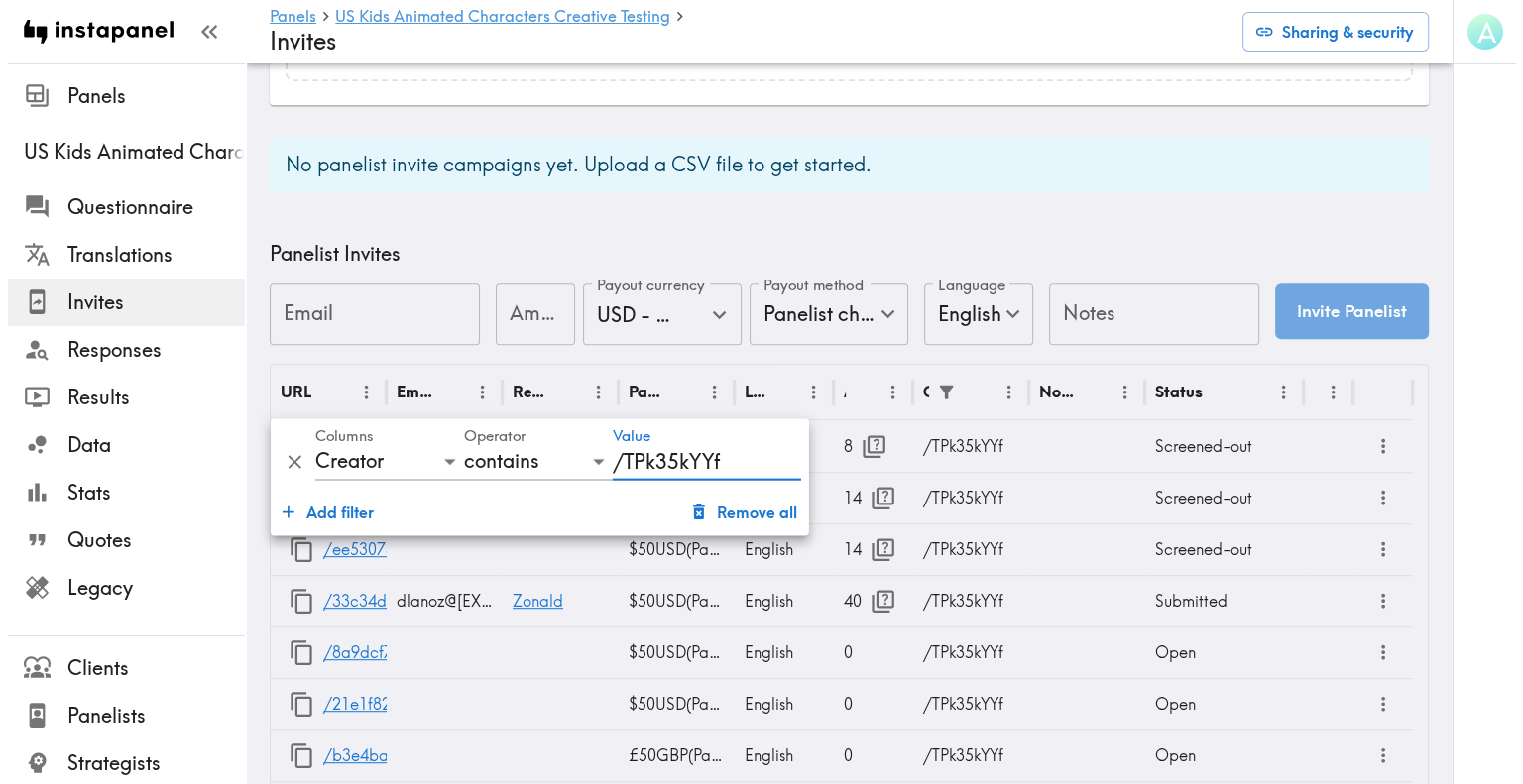 scroll, scrollTop: 1158, scrollLeft: 0, axis: vertical 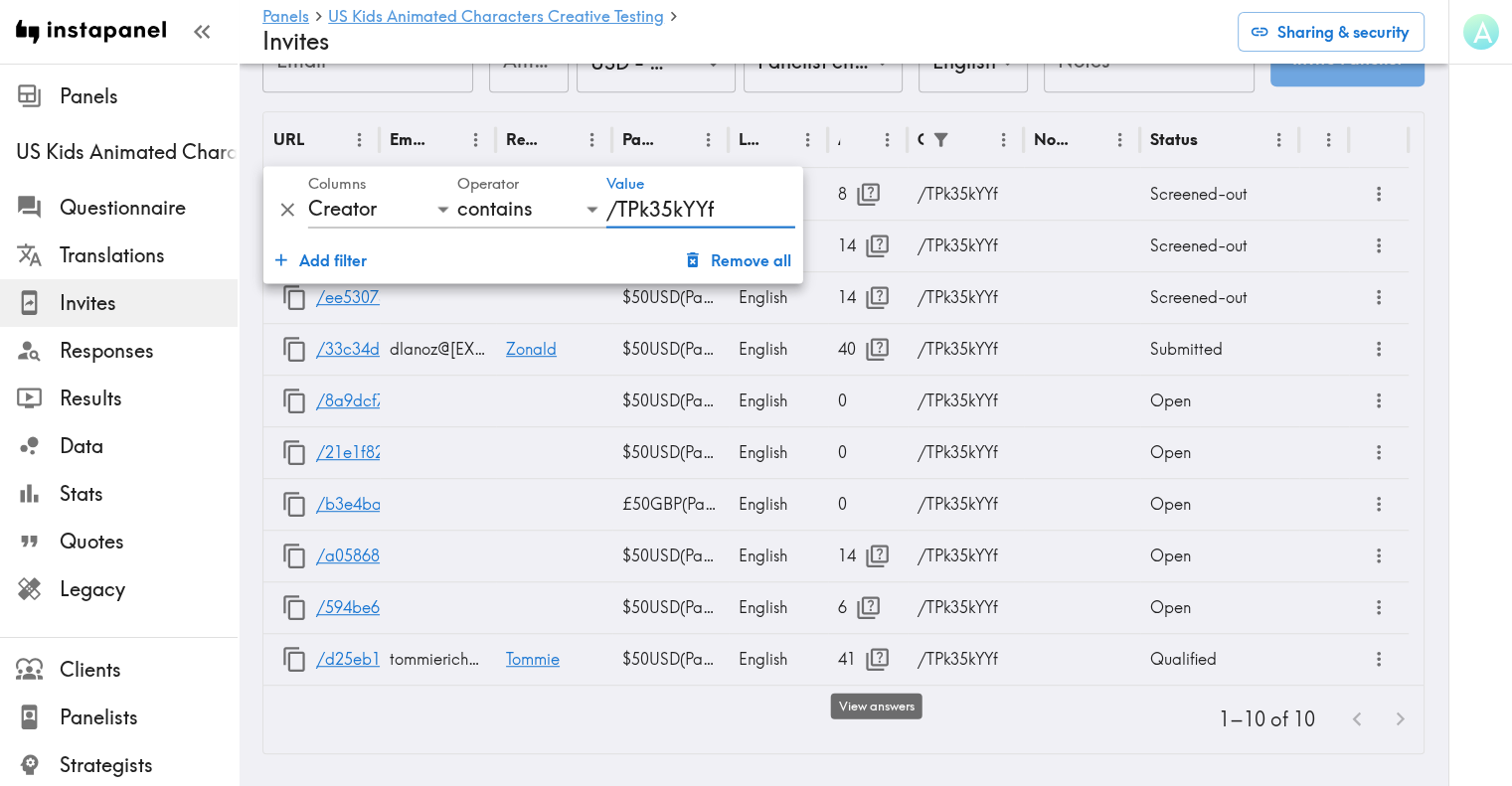 type on "/TPk35kYYf" 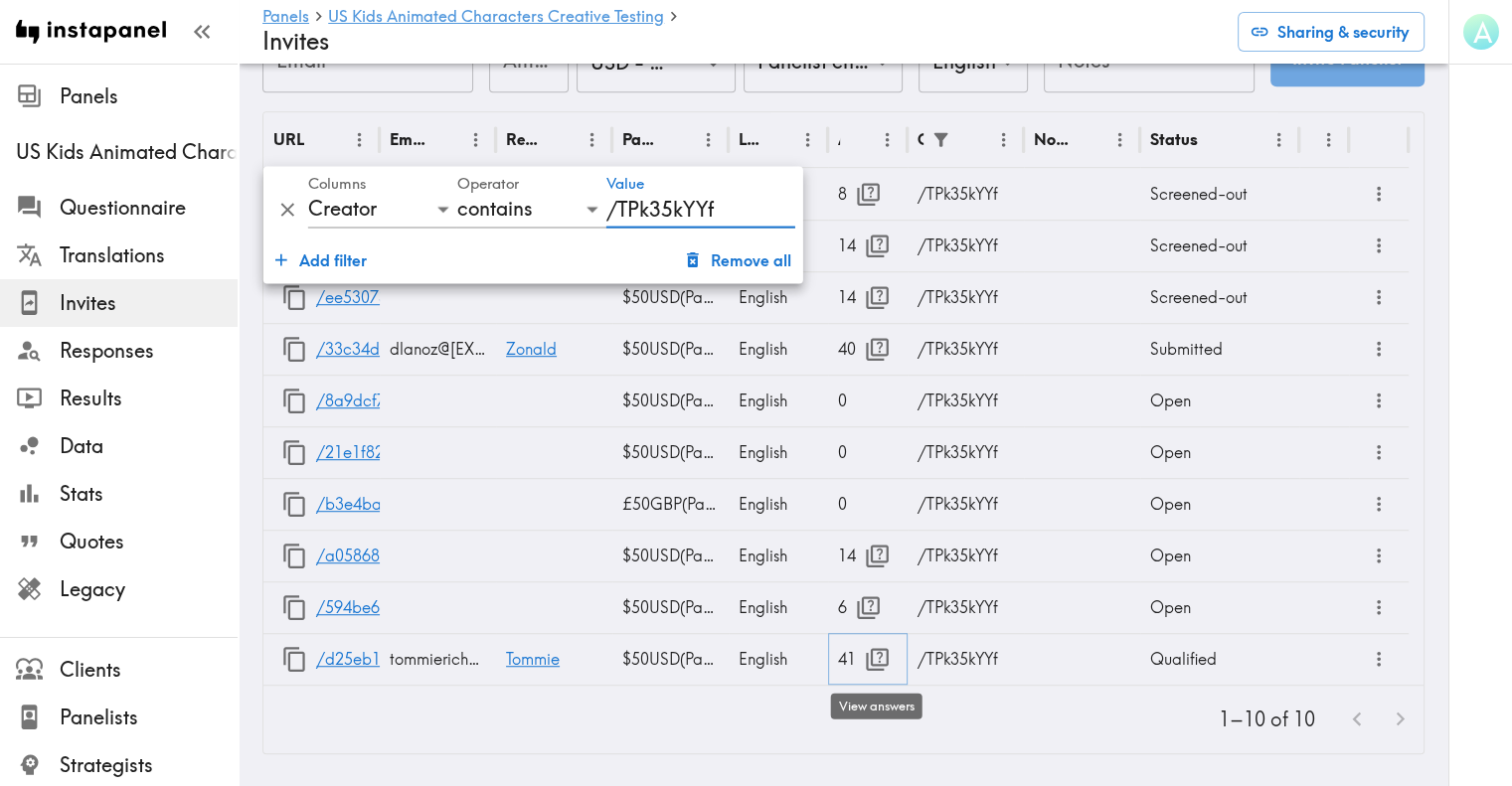 click 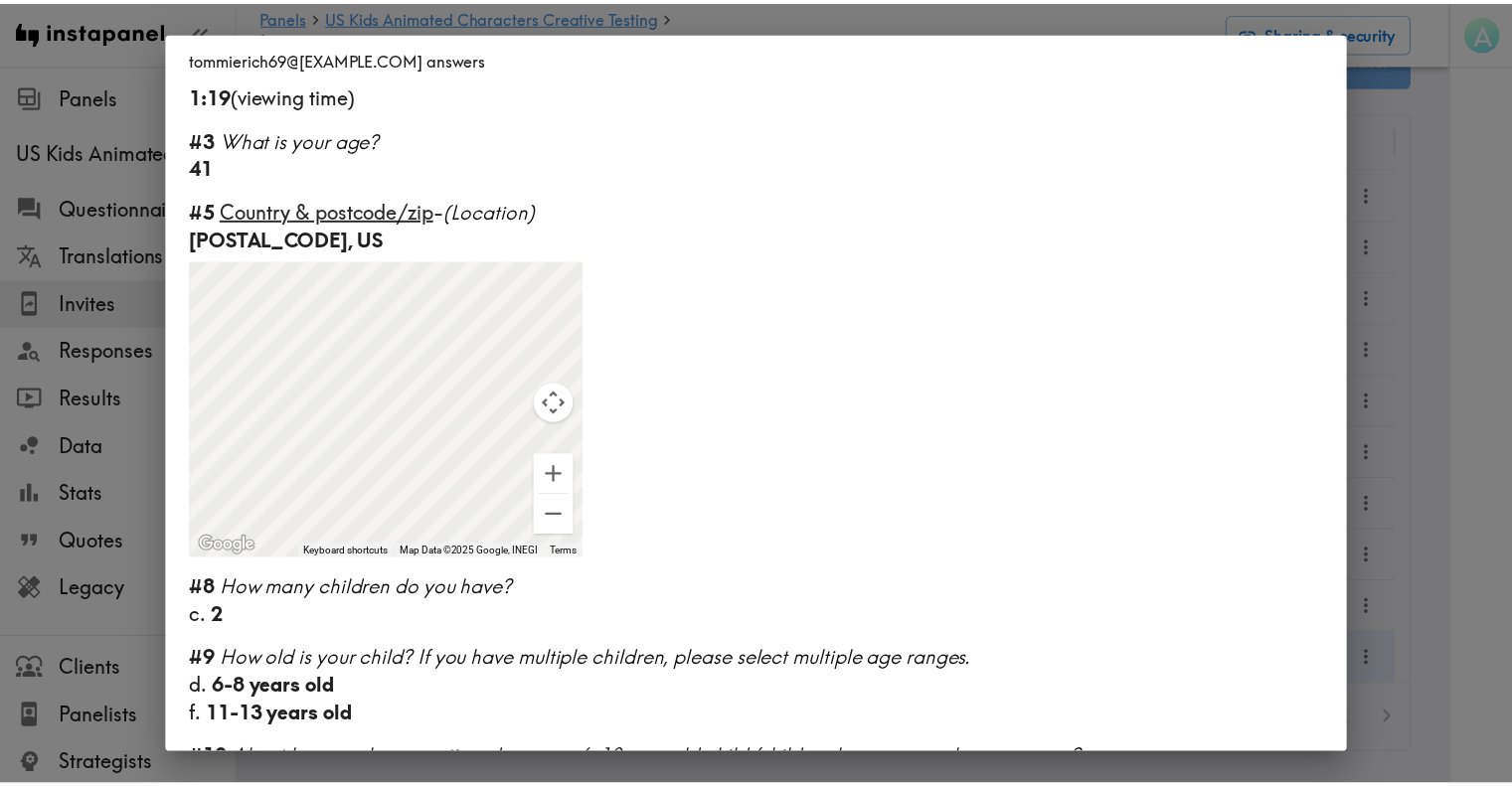 scroll, scrollTop: 0, scrollLeft: 0, axis: both 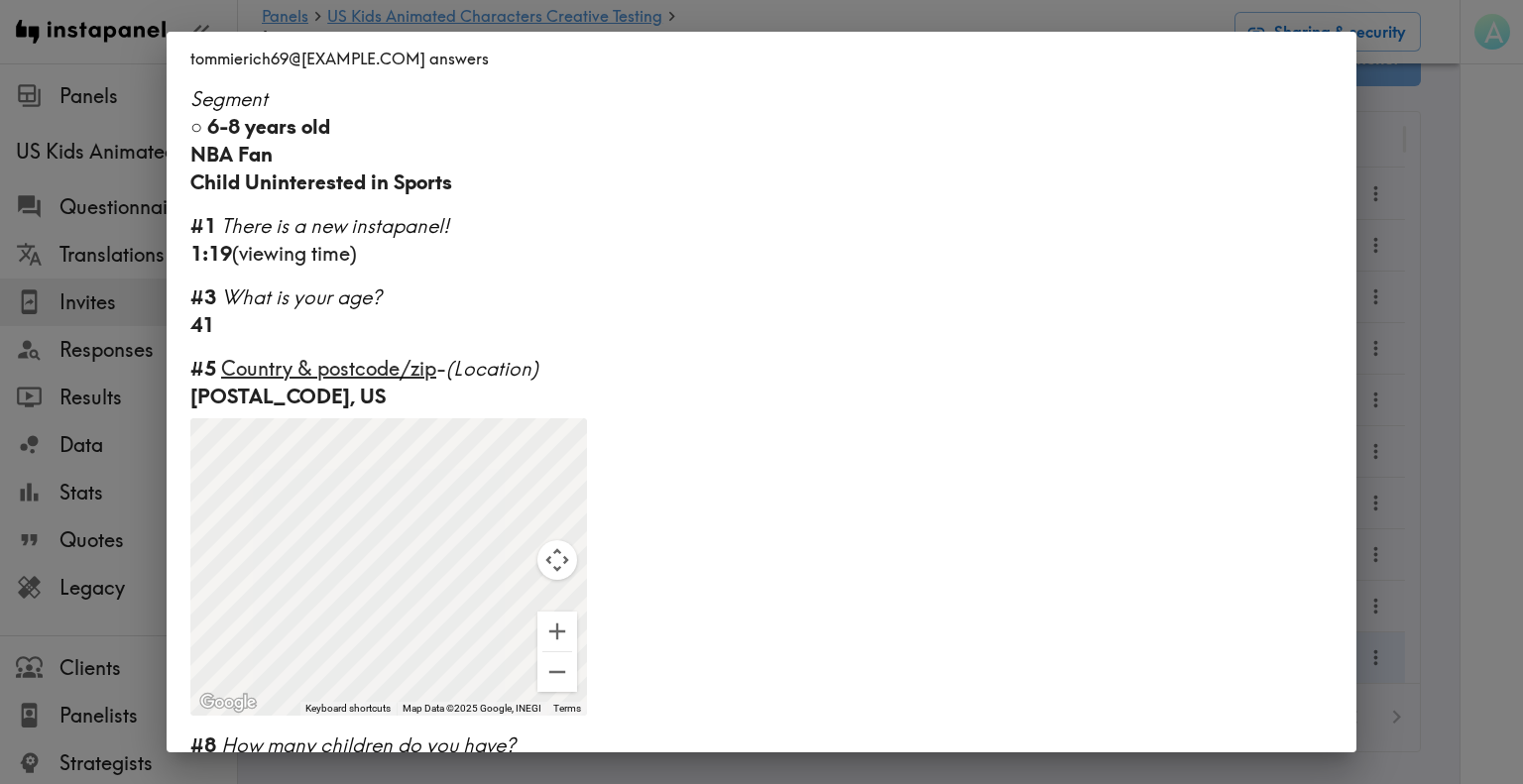 click on "tommierich69@gmail.com answers Segment ○ 6-8 years old NBA Fan Child Uninterested in Sports #1   There is a new instapanel! 1:19  (viewing time) #3   What is your age? 41 #5   Country & postcode/zip  -  (Location) 30331, US To navigate the map with touch gestures double-tap and hold your finger on the map, then drag the map. ← Move left → Move right ↑ Move up ↓ Move down + Zoom in - Zoom out Home Jump left by 75% End Jump right by 75% Page Up Jump up by 75% Page Down Jump down by 75% To activate drag with keyboard, press Alt + Enter. Once in keyboard drag state, use the arrow keys to move the marker. To complete the drag, press the Enter key. To cancel, press Escape. Keyboard shortcuts Map Data Map Data ©2025 Google, INEGI Map data ©2025 Google, INEGI 500 km  Click to toggle between metric and imperial units Terms Report a map error #8   How many children do you have? c.   2 #9   How old is your child? If you have multiple children, please select multiple age ranges. d.   6-8 years old f.   #10" at bounding box center [762, 392] 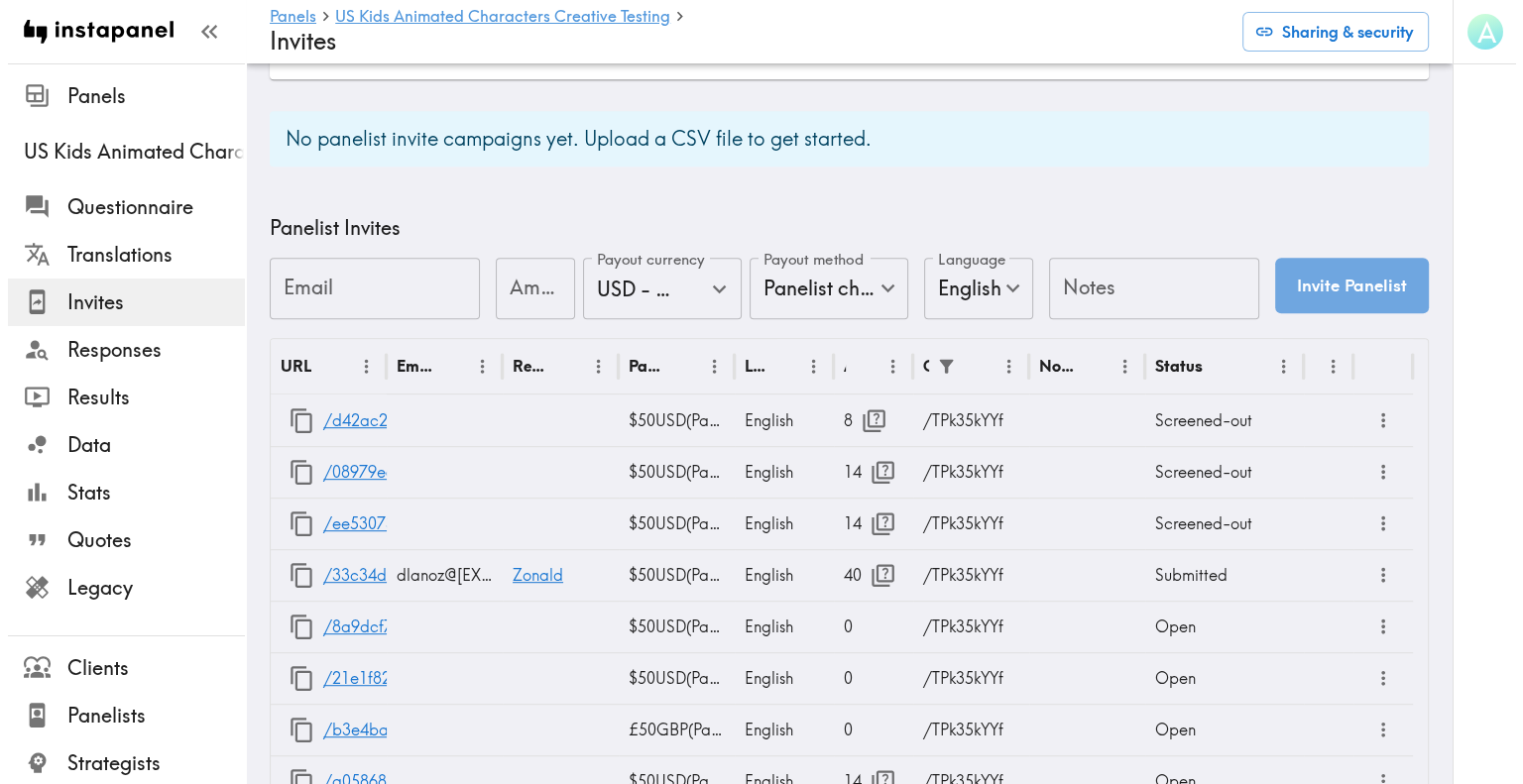 scroll, scrollTop: 910, scrollLeft: 0, axis: vertical 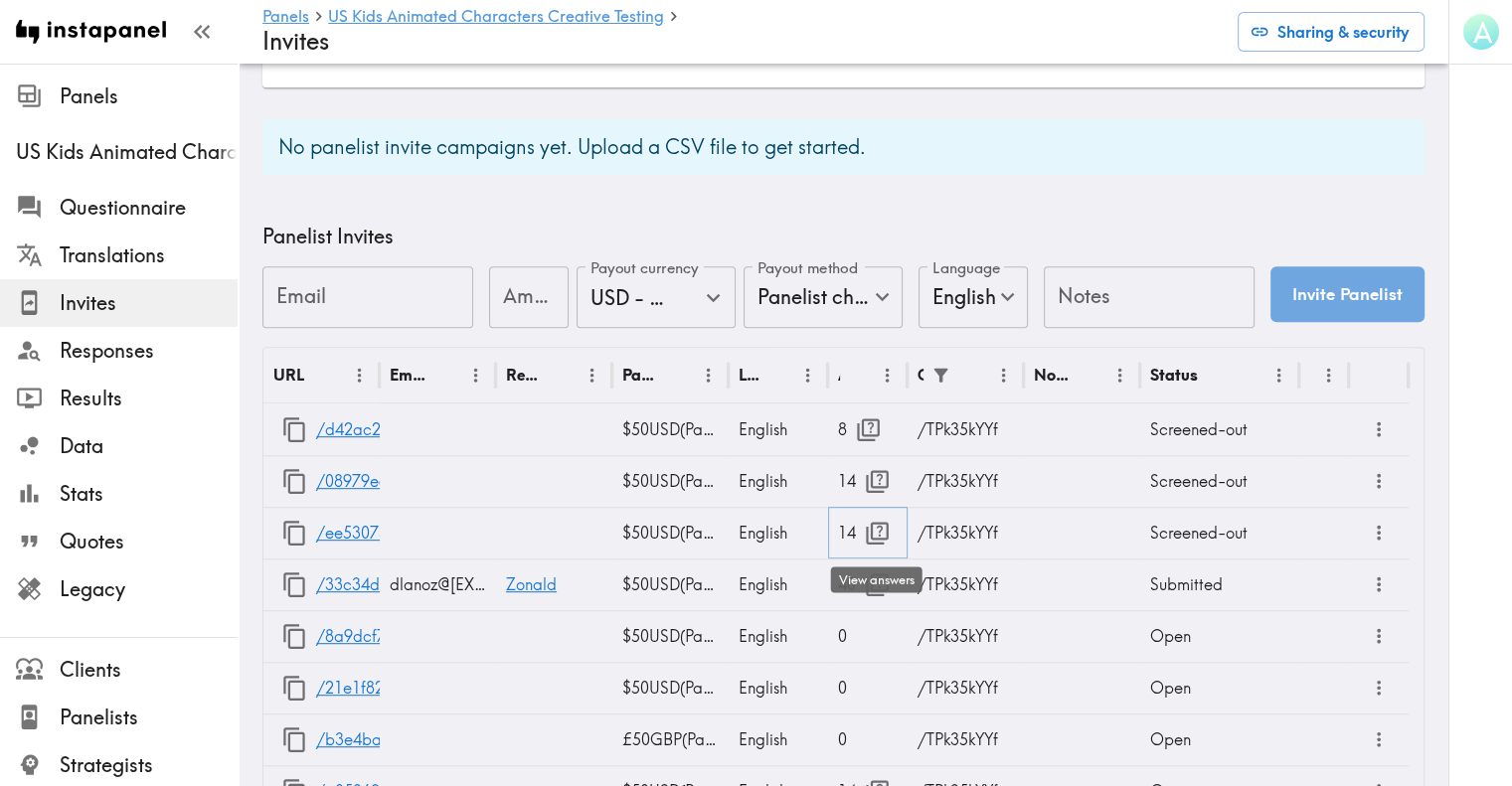 click 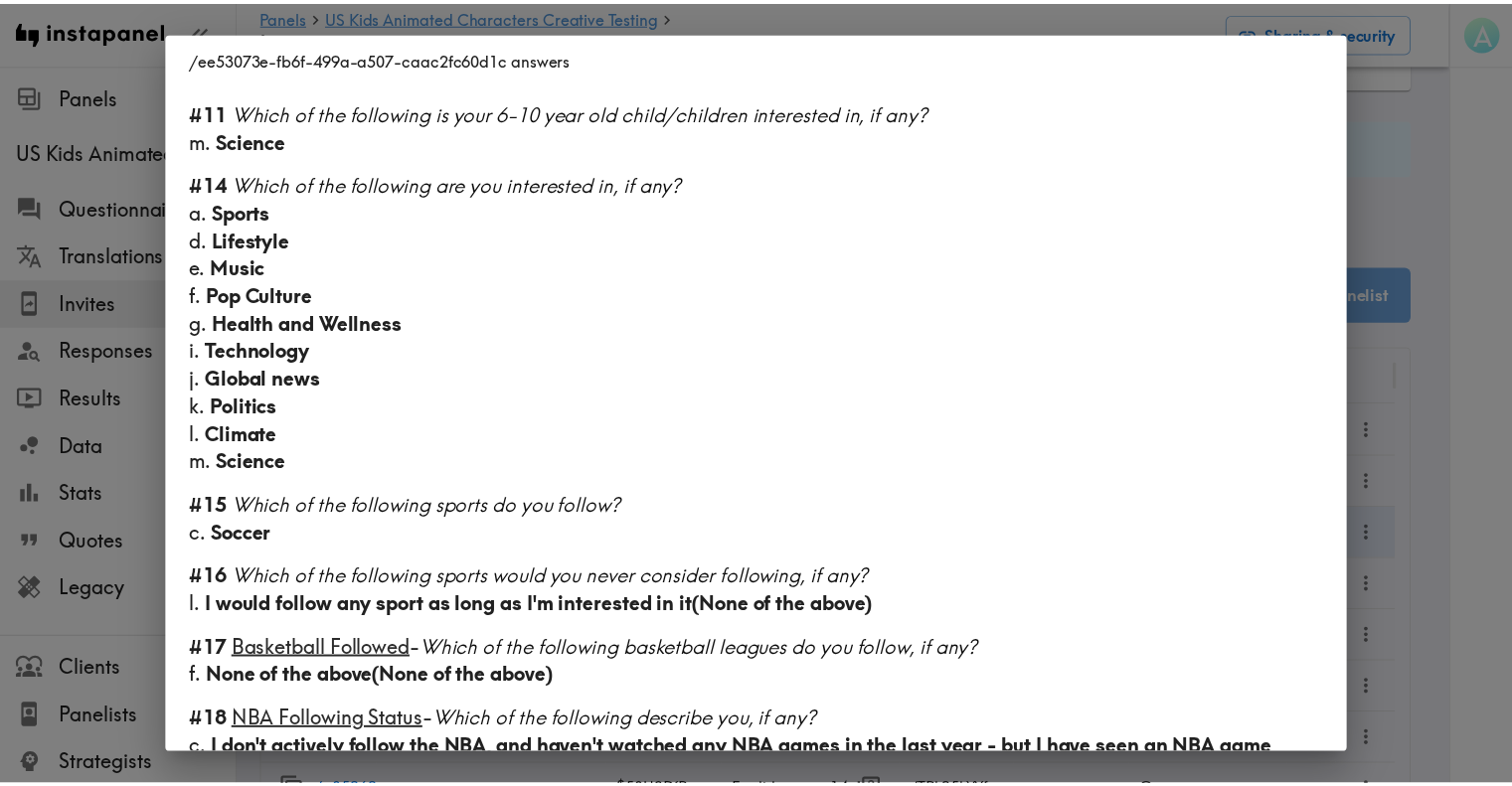 scroll, scrollTop: 921, scrollLeft: 0, axis: vertical 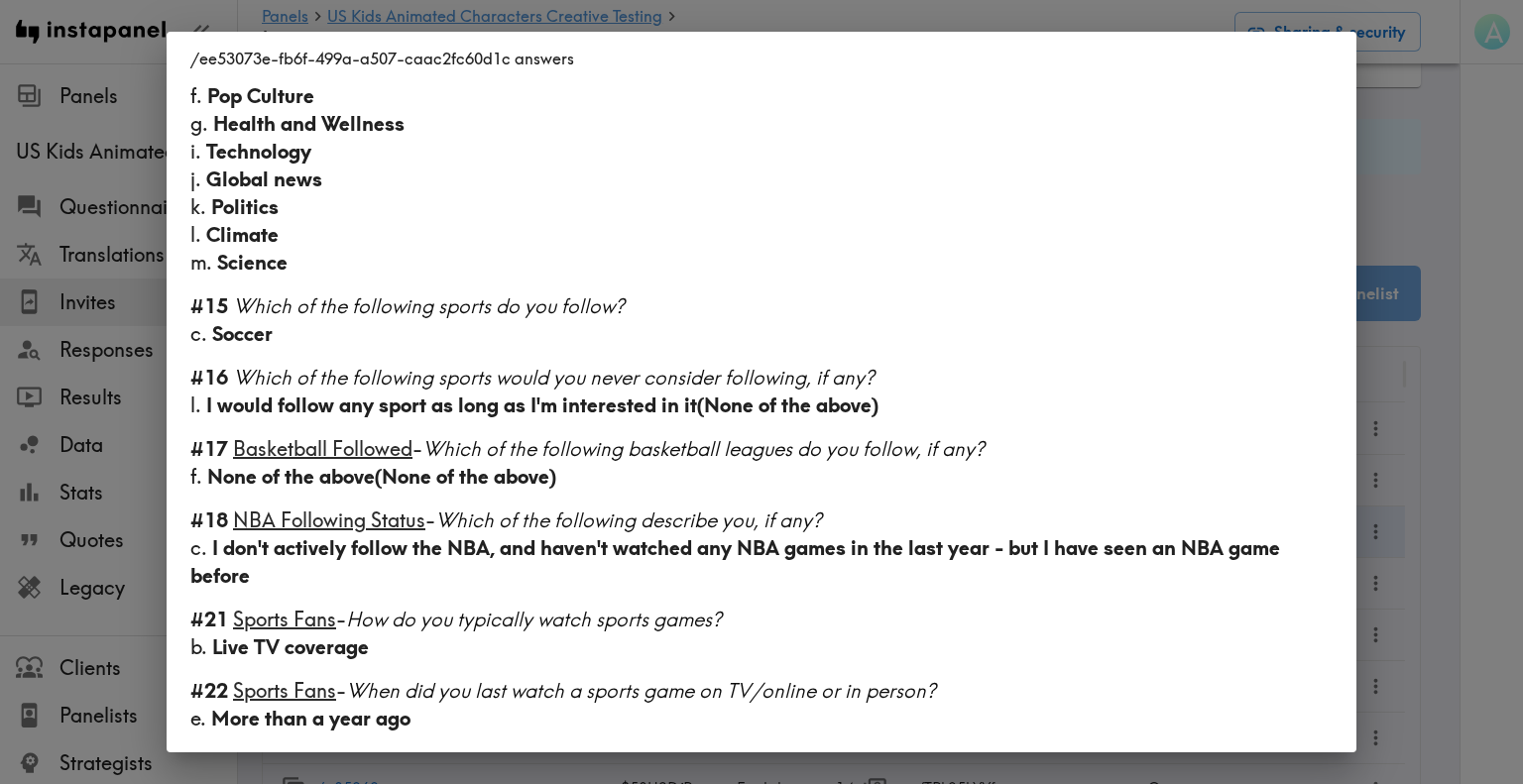 click on "/ee53073e-fb6f-499a-a507-caac2fc60d1c answers #1   There is a new instapanel! 0:03  (viewing time) #3   What is your age? 28 #5   Country & postcode/zip  -  (Location) 71953, US To navigate the map with touch gestures double-tap and hold your finger on the map, then drag the map. ← Move left → Move right ↑ Move up ↓ Move down + Zoom in - Zoom out Home Jump left by 75% End Jump right by 75% Page Up Jump up by 75% Page Down Jump down by 75% To activate drag with keyboard, press Alt + Enter. Once in keyboard drag state, use the arrow keys to move the marker. To complete the drag, press the Enter key. To cancel, press Escape. Keyboard shortcuts Map Data Map Data ©2025 Google, INEGI Map data ©2025 Google, INEGI 500 km  Click to toggle between metric and imperial units Terms Report a map error #8   How many children do you have? b.   1 #9   How old is your child? If you have multiple children, please select multiple age ranges. d.   6-8 years old #10   h.   30-34 hours #11   m.   Science #14   a.   d." at bounding box center (762, 392) 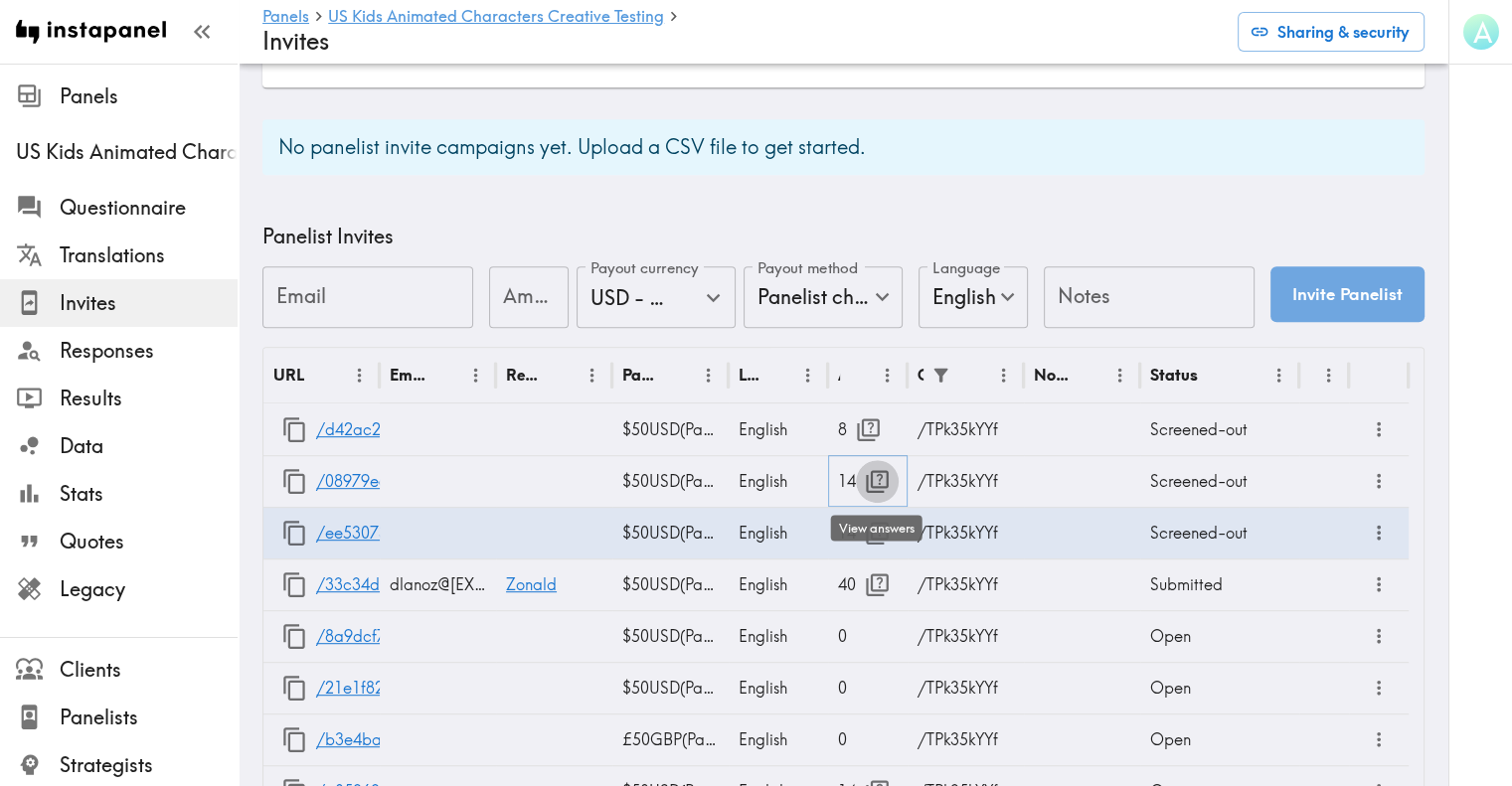 click 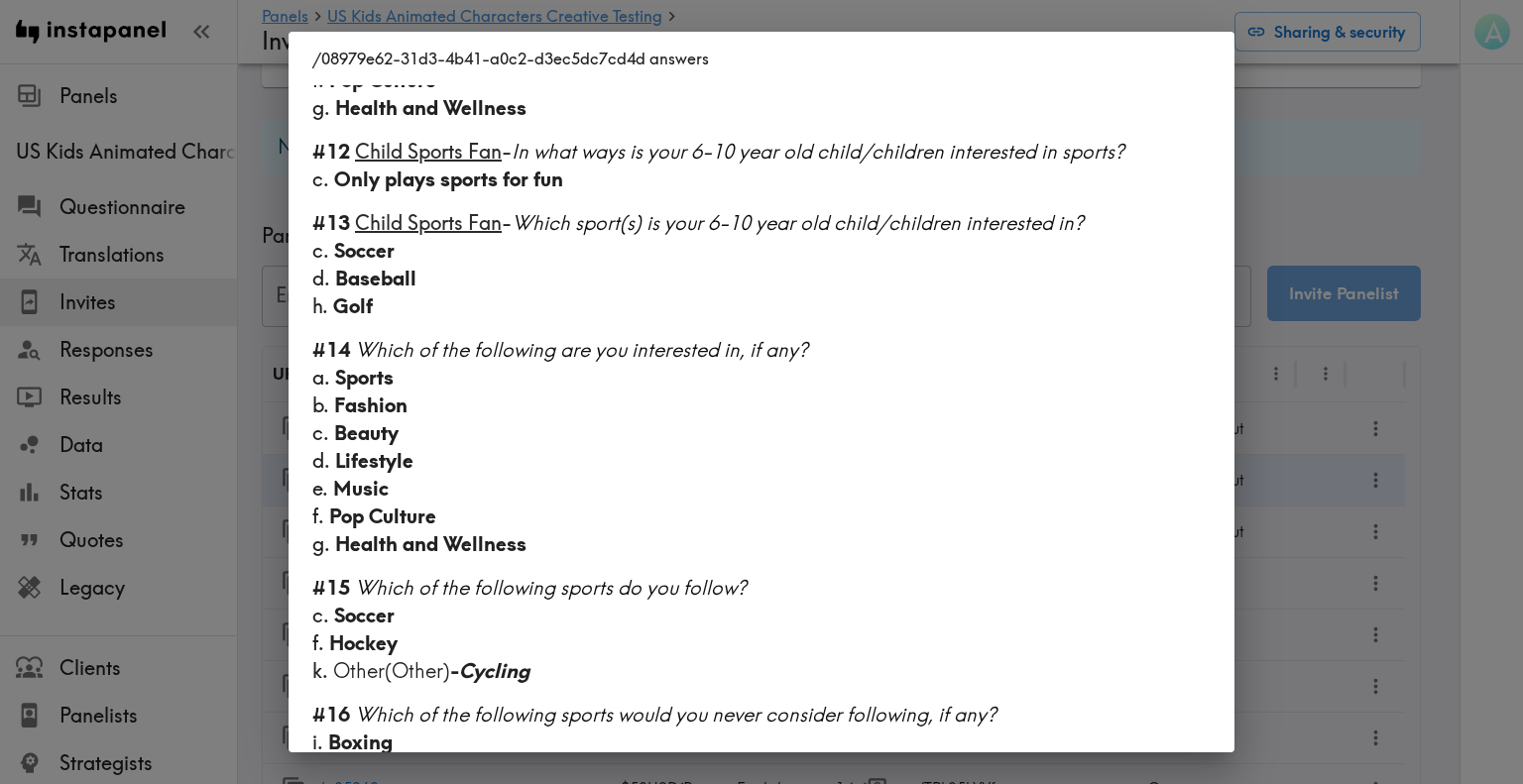 click on "/08979e62-31d3-4b41-a0c2-d3ec5dc7cd4d answers #1   There is a new instapanel! 0:09  (viewing time) #3   What is your age? 37 #5   Country & postcode/zip  -  (Location) 92677, US #8   How many children do you have? c.   2 #9   How old is your child? If you have multiple children, please select multiple age ranges. d.   6-8 years old f.   11-13 years old #10   About how much screen time does your 6-10 year old child/children have per week, on average? c.   5-9 hours #11   Which of the following is your 6-10 year old child/children interested in, if any? a.   Sports b.   Fashion c.   Beauty e.   Music f.   Pop Culture g.   Health and Wellness #12   Child Sports Fan  -  In what ways is your 6-10 year old child/children interested in sports? c.   Only plays sports for fun #13   Child Sports Fan  -  Which sport(s) is your 6-10 year old child/children interested in? c.   Soccer d.   Baseball h.   Golf #14   Which of the following are you interested in, if any? a.   Sports b.   Fashion c.   Beauty d.   Lifestyle e." at bounding box center (762, 392) 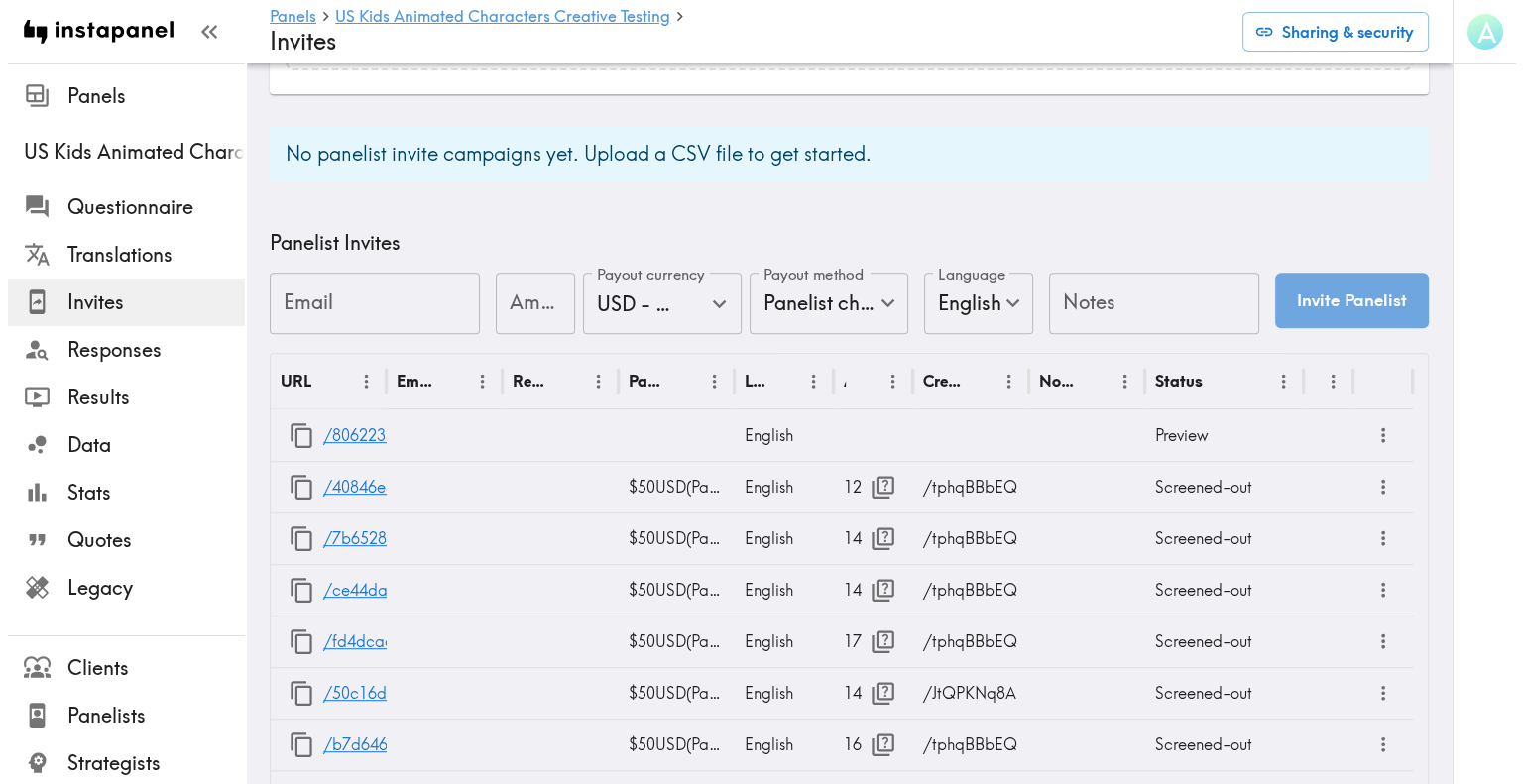 scroll, scrollTop: 916, scrollLeft: 0, axis: vertical 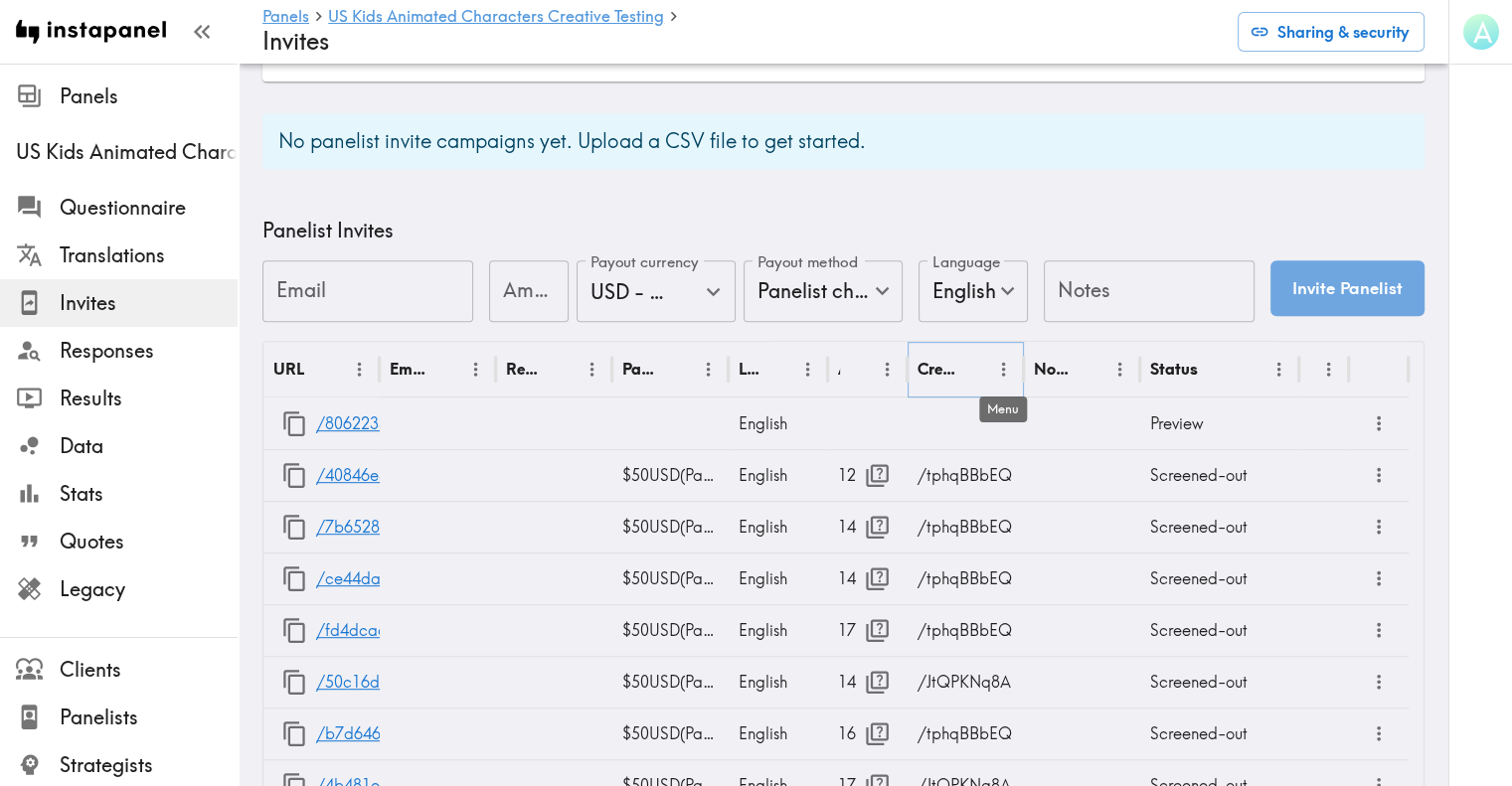 click 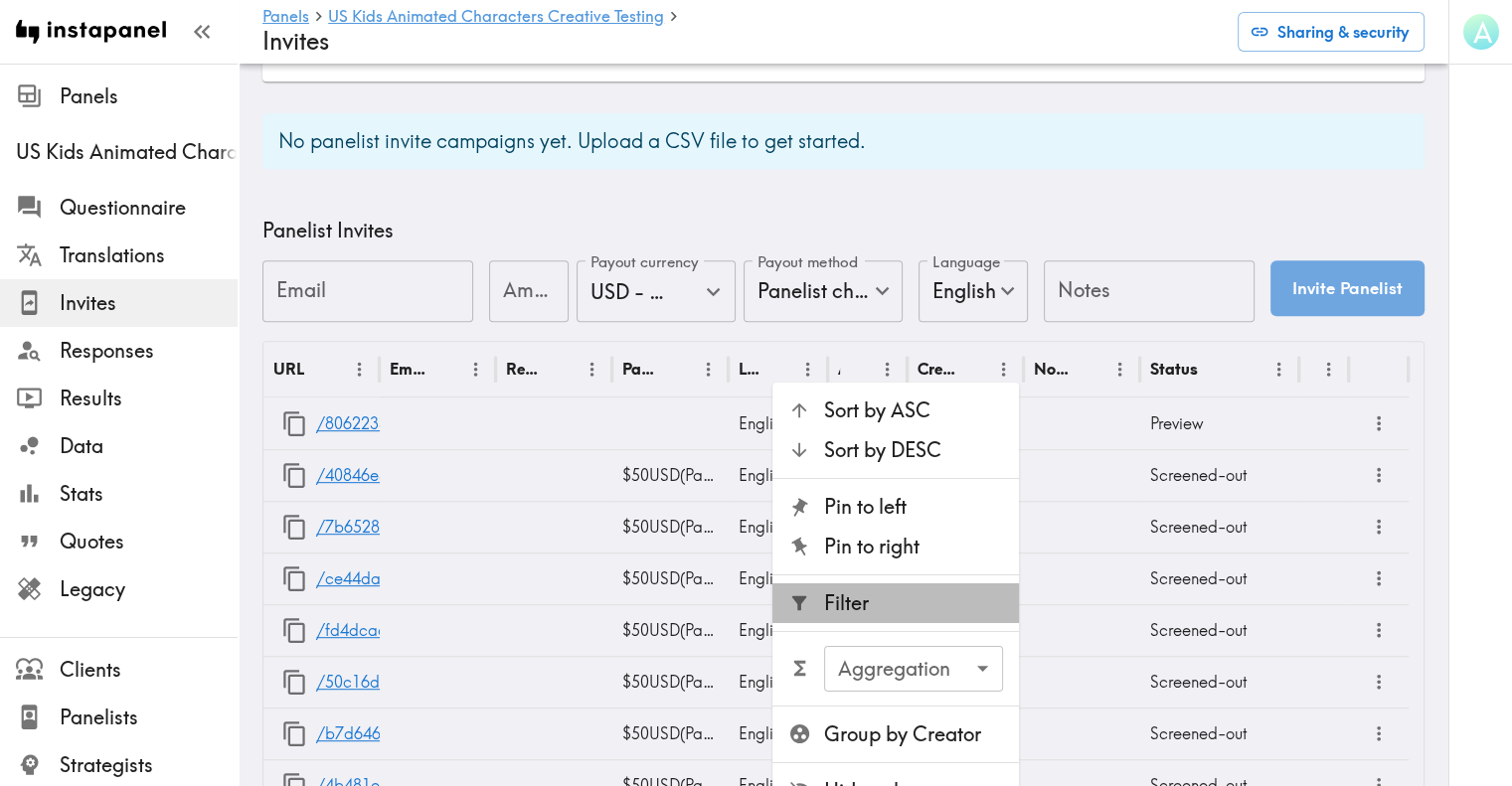 click on "Filter" at bounding box center (914, 603) 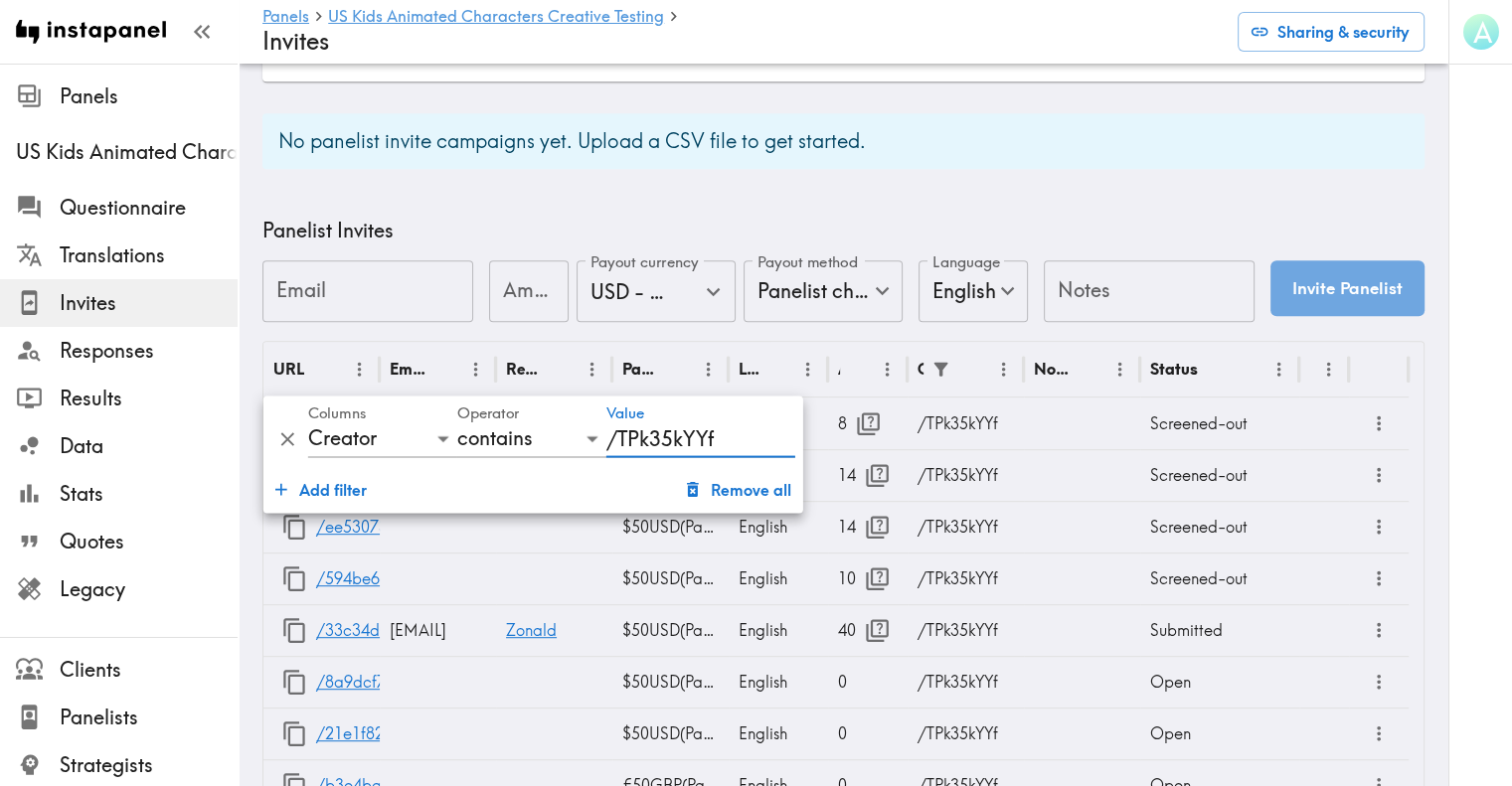 type on "/TPk35kYYf" 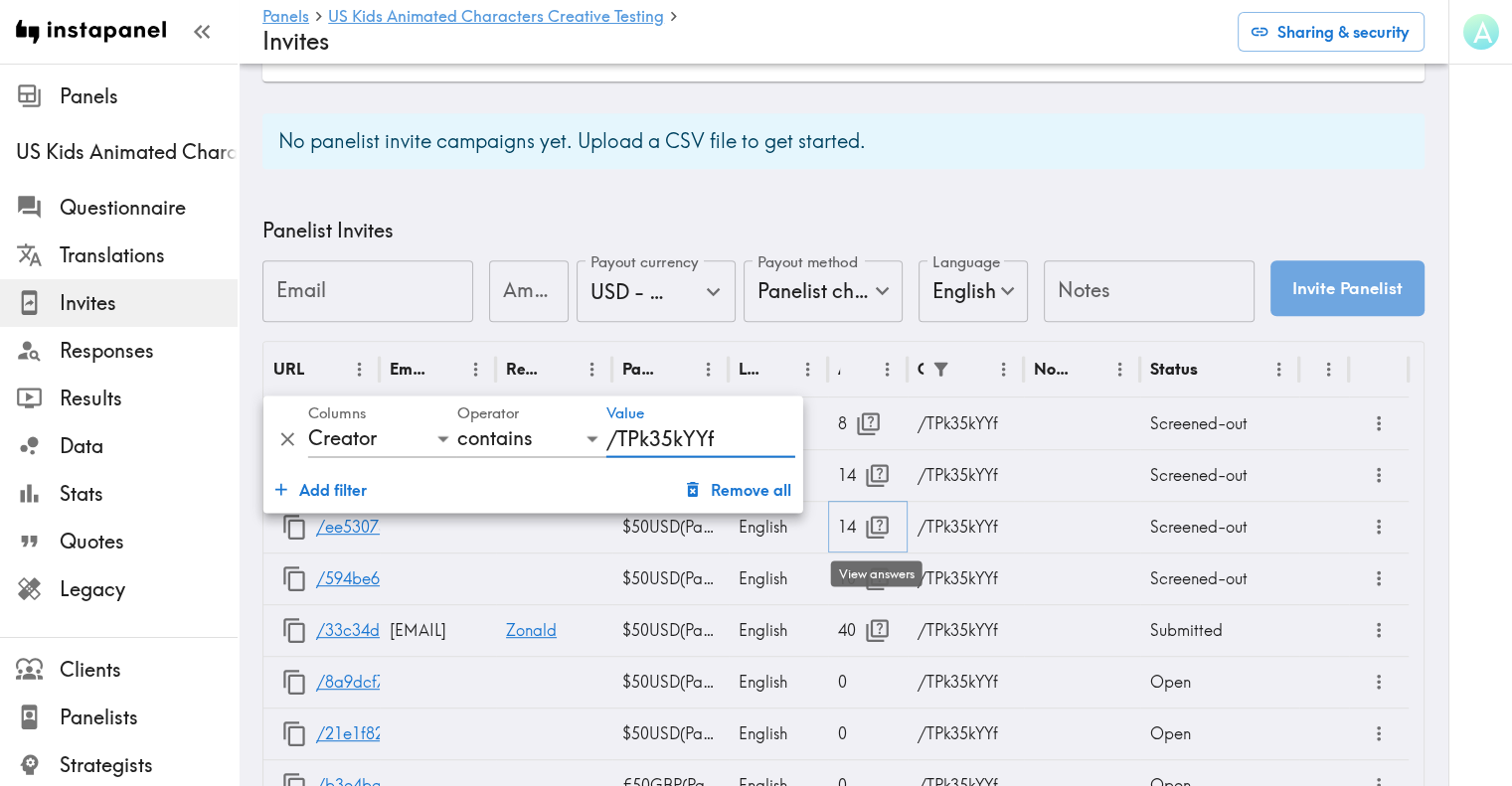 click on "View answers" at bounding box center [877, 573] 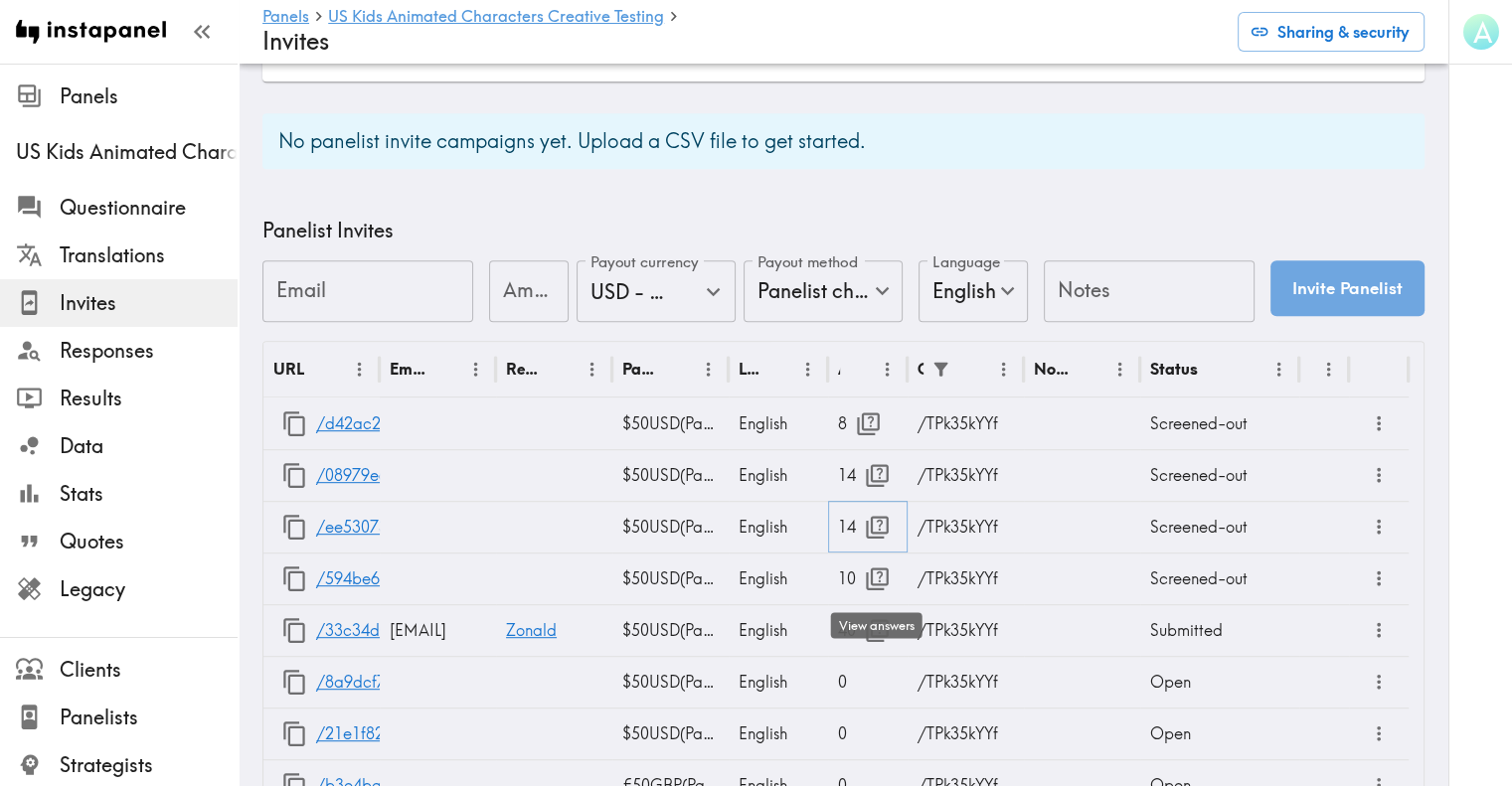 click on "Instapanel - Panels - US Kids Animated Characters Creative Testing - Invites Panels US Kids Animated Characters Creative Testing Questionnaire Translations Invites Responses Results Data Stats Quotes Legacy Clients Panelists Strategists My Invites My Rewards Help/Suggestions A Panels US Kids Animated Characters Creative Testing Invites Sharing & security Shareable Invites URL address 4N5Aftgtb URL address Amount Amount Payout currency US Global Equivalent - converted and cost-of-living adjusted Payout currency Payout method Panelist chooses Panelist chooses Payout method Language Best guess Language Notes Notes Create Shareable Invite URL Payout Language Creator Opens Notes Status /JtQPKNq8A $50 USD ( Panelist chooses ) Best guess Kae 44 UI Open /tphqBBbEQ $50 USD ( Panelist chooses ) Best guess Kae 30 UI-Sports Fans Only Open /BG2DqBeN5 $50 USD ( Partner pays ) Best guess Kate 1 Respondent Open /Tp74RLTDm $50 USD ( Panelist chooses ) Best guess Kae 14 UI-Child Sports Fans Open /NEye4fPuq $60" at bounding box center [756, 80] 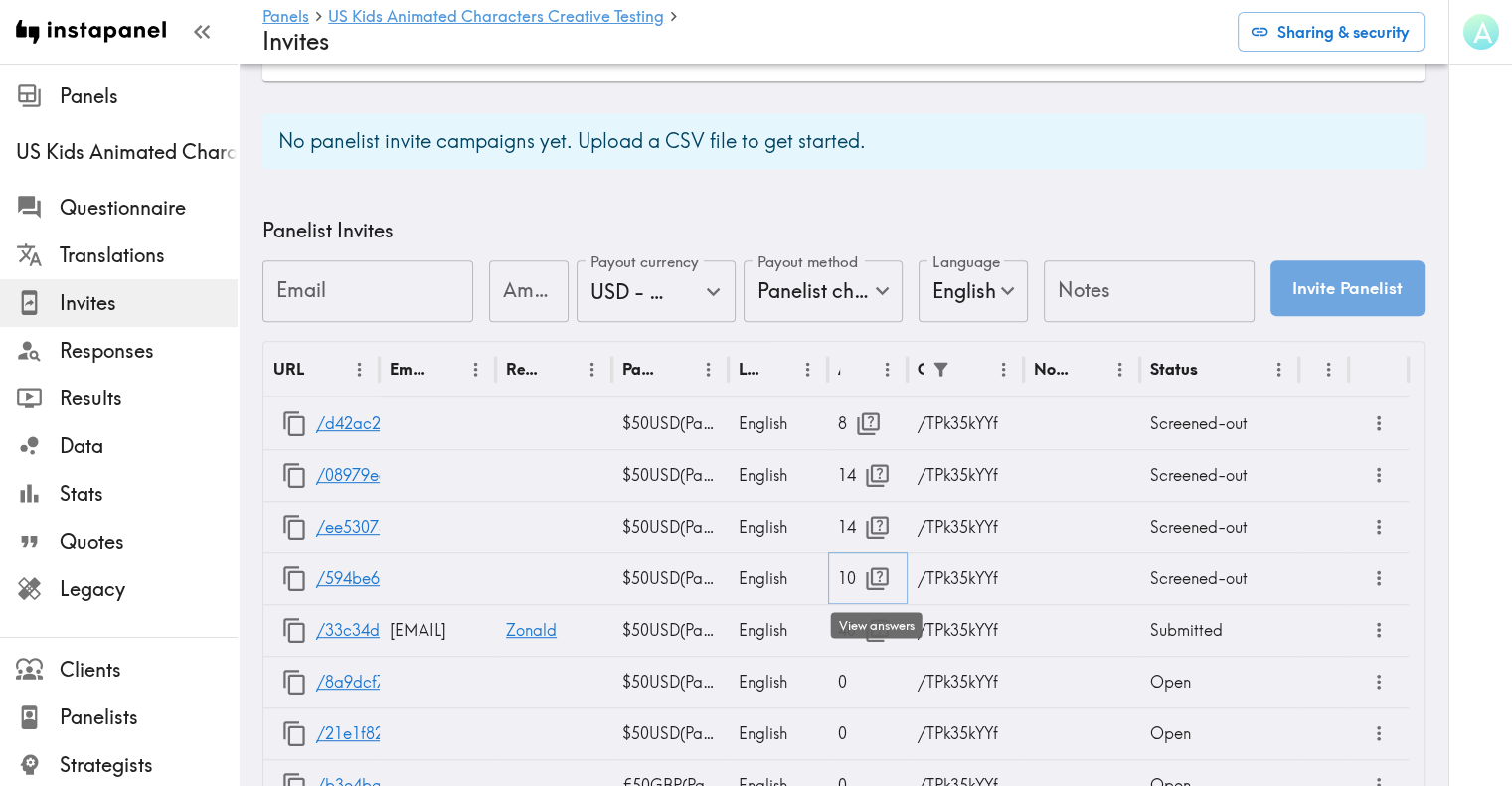 click 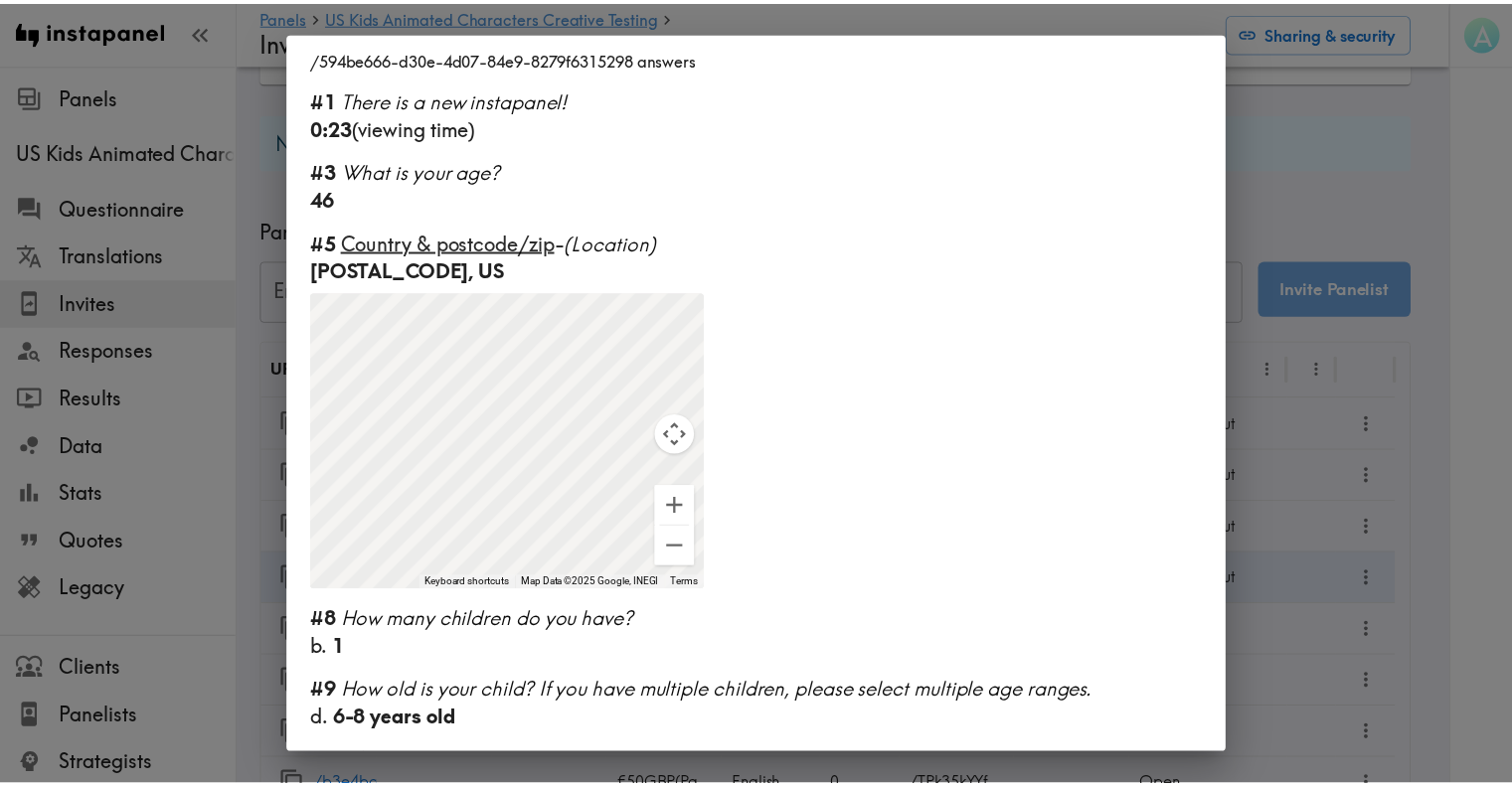 scroll, scrollTop: 663, scrollLeft: 0, axis: vertical 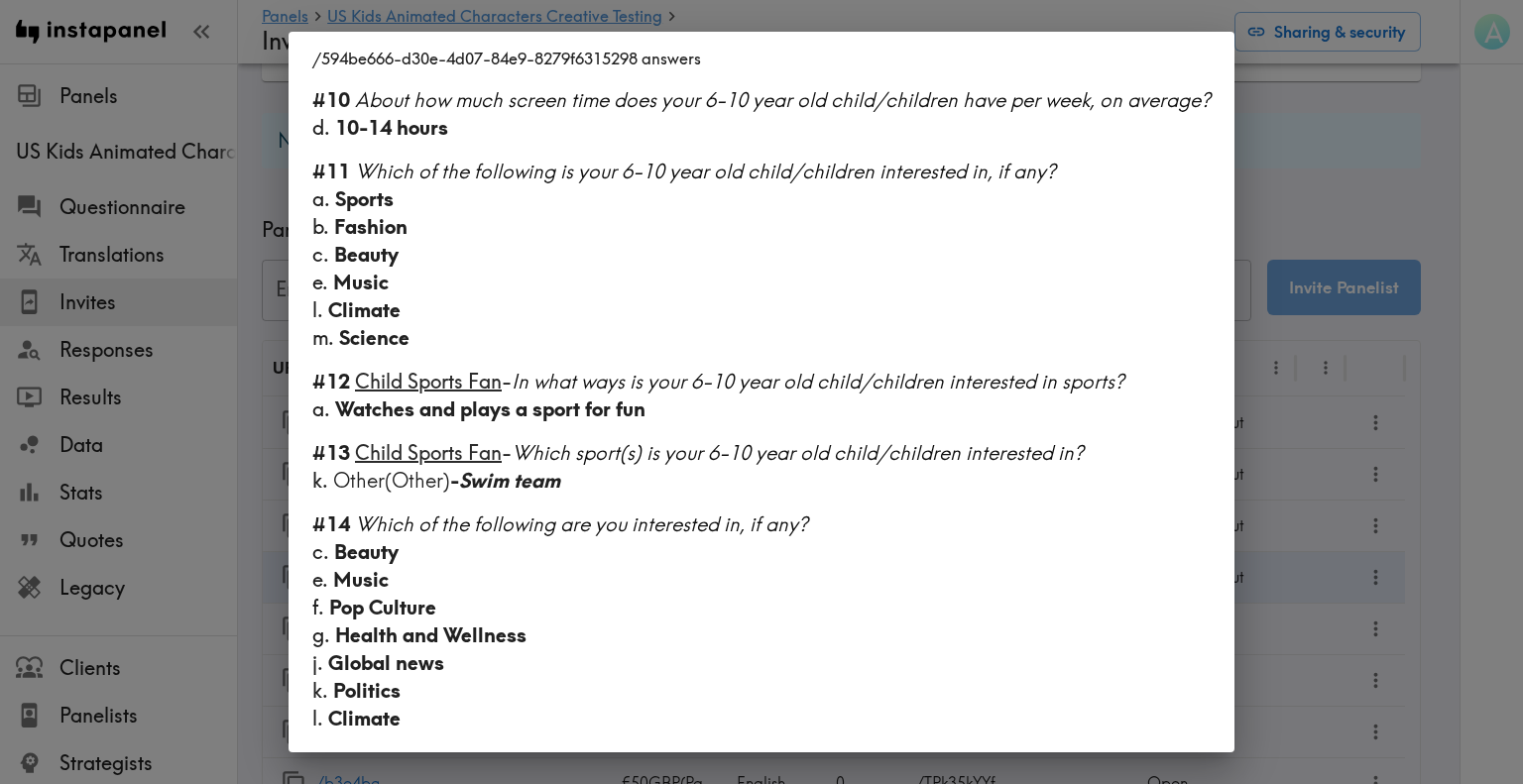 click on "answers #1 There is a new instapanel! 0:23 (viewing time) #3 What is your age? [AGE] #5 Country & postcode/zip - (Location) [POSTAL_CODE], US To navigate the map with touch gestures double-tap and hold your finger on the map, then drag the map. ← Move left → Move right ↑ Move up ↓ Move down + Zoom in - Zoom out Home Jump left by 75% End Jump right by 75% Page Up Jump up by 75% Page Down Jump down by 75% To activate drag with keyboard, press Alt + Enter. Once in keyboard drag state, use the arrow keys to move the marker. To complete the drag, press the Enter key. To cancel, press Escape. Keyboard shortcuts Map Data Map Data ©2025 Google, INEGI Map data ©2025 Google, INEGI 500 km Click to toggle between metric and imperial units Terms Report a map error #8 How many children do you have? b. 1 #9 How old is your child? If you have multiple children, please select multiple age ranges. d. 6-8 years old #10 d. 10-14 hours #11 a. Sports b. Fashion c." at bounding box center (762, 392) 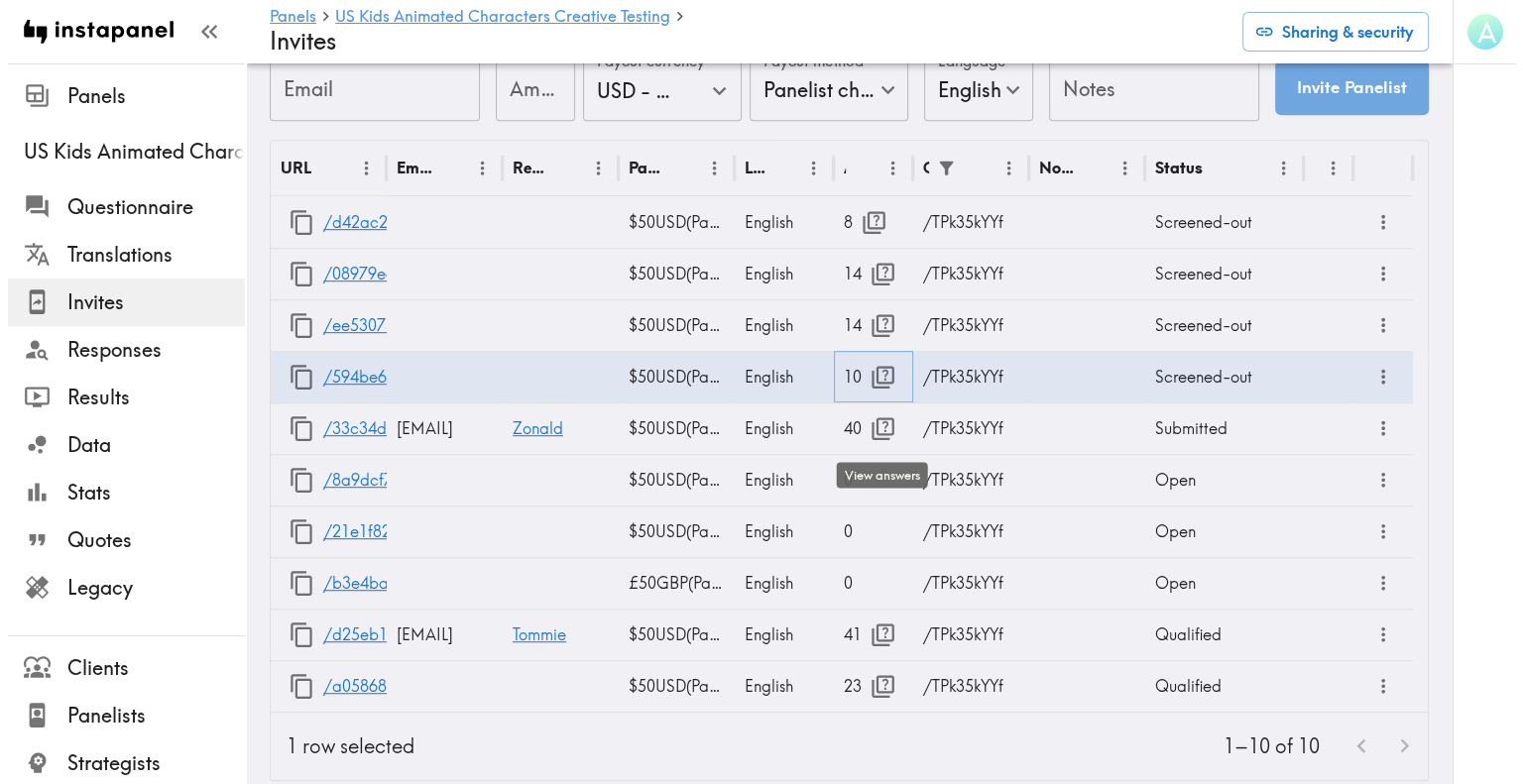 scroll, scrollTop: 1158, scrollLeft: 0, axis: vertical 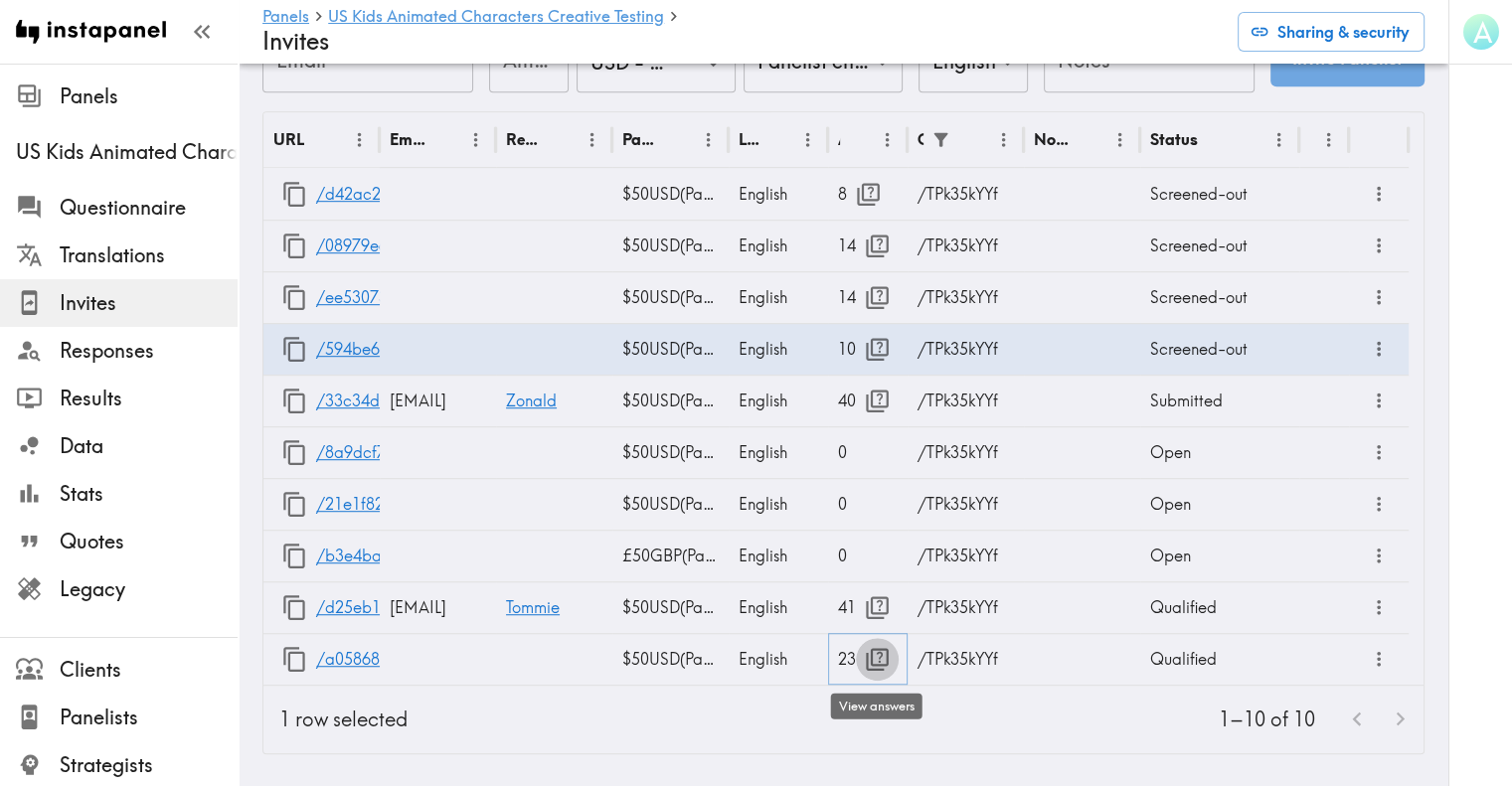 click 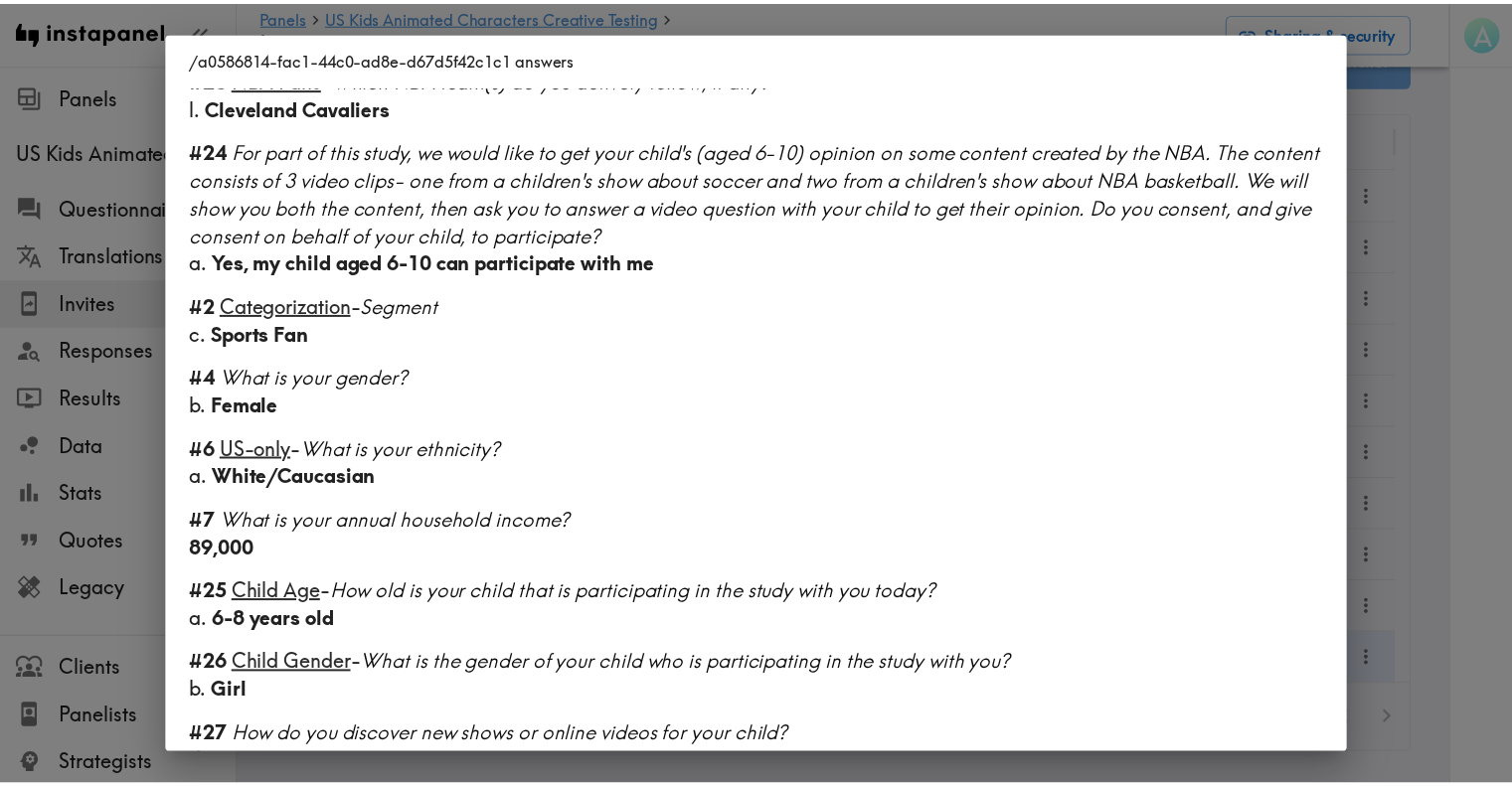scroll, scrollTop: 1943, scrollLeft: 0, axis: vertical 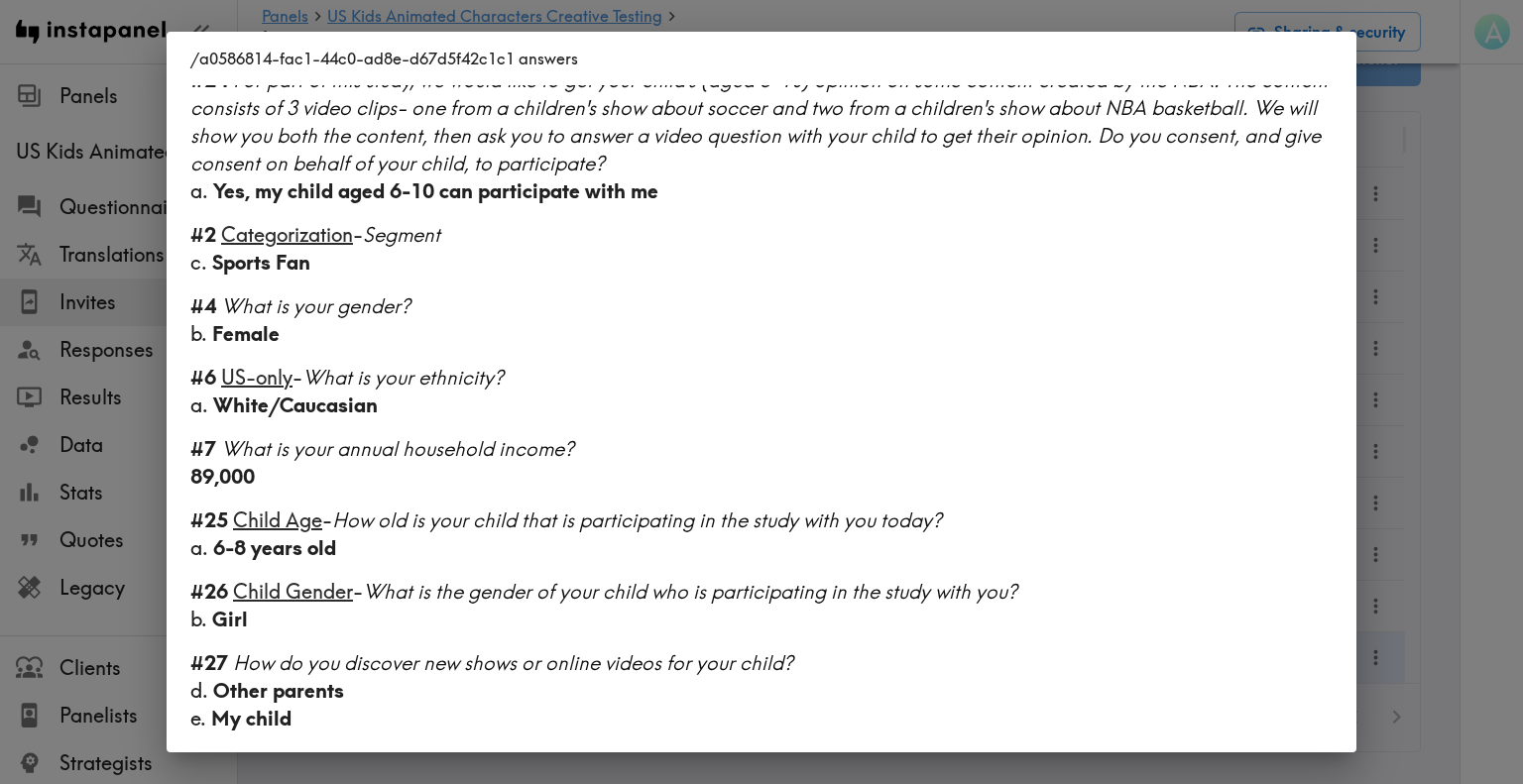 click on "answers Segment ○ 6-8 years old NBA Fan Child Uninterested in Sports #1 There is a new instapanel! 0:09 (viewing time) #3 What is your age? [AGE] #5 Country & postcode/zip - (Location) [POSTAL_CODE], US To navigate the map with touch gestures double-tap and hold your finger on the map, then drag the map. ← Move left → Move right ↑ Move up ↓ Move down + Zoom in - Zoom out Home Jump left by 75% End Jump right by 75% Page Up Jump up by 75% Page Down Jump down by 75% To activate drag with keyboard, press Alt + Enter. Once in keyboard drag state, use the arrow keys to move the marker. To complete the drag, press the Enter key. To cancel, press Escape. Keyboard shortcuts Map Data Map Data ©2025 Google, INEGI Map data ©2025 Google, INEGI 500 km Click to toggle between metric and imperial units Terms Report a map error #8 How many children do you have? c. 2 #9 How old is your child? If you have multiple children, please select multiple age ranges. d. g. #10" at bounding box center [762, 392] 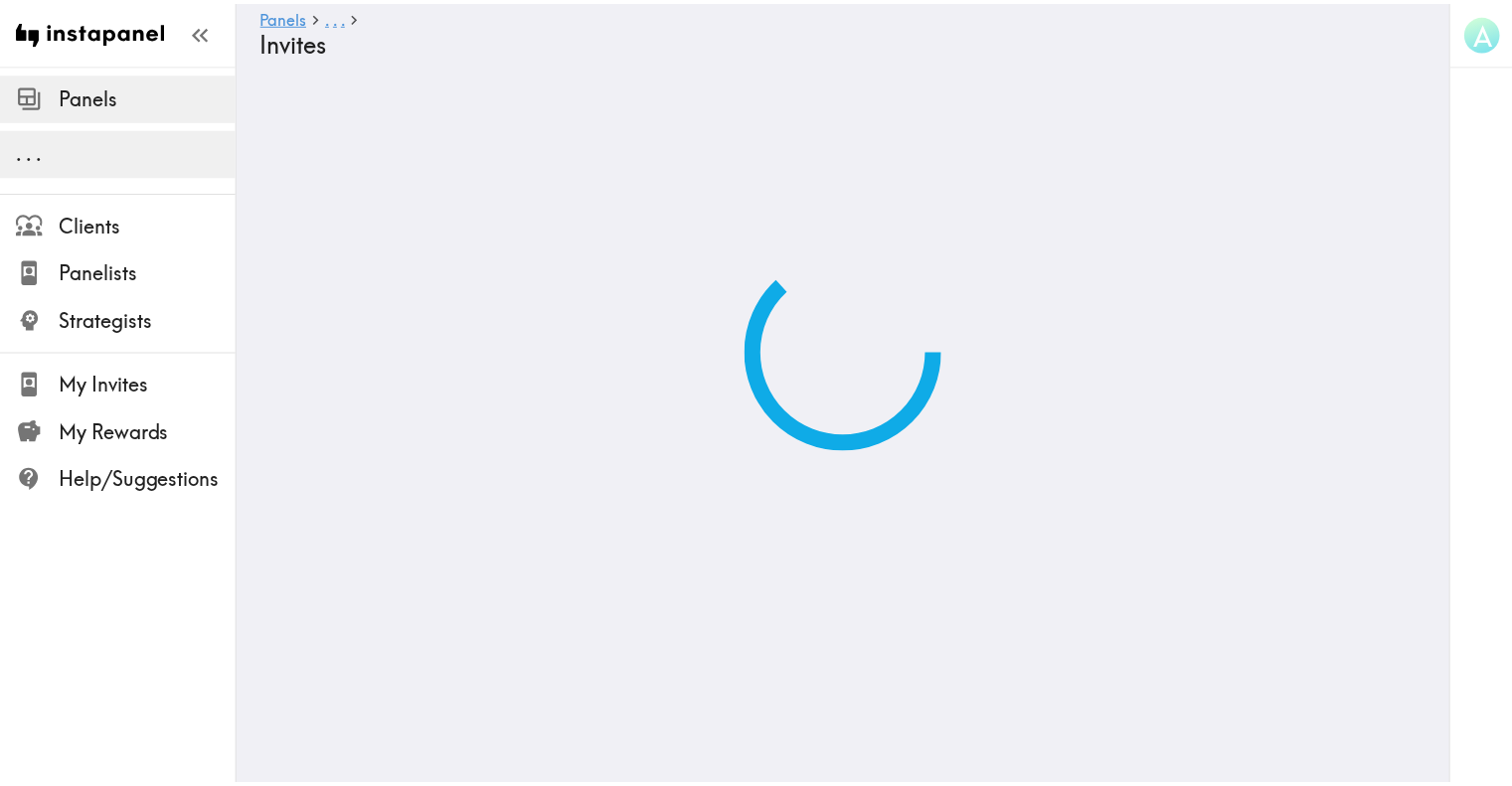 scroll, scrollTop: 0, scrollLeft: 0, axis: both 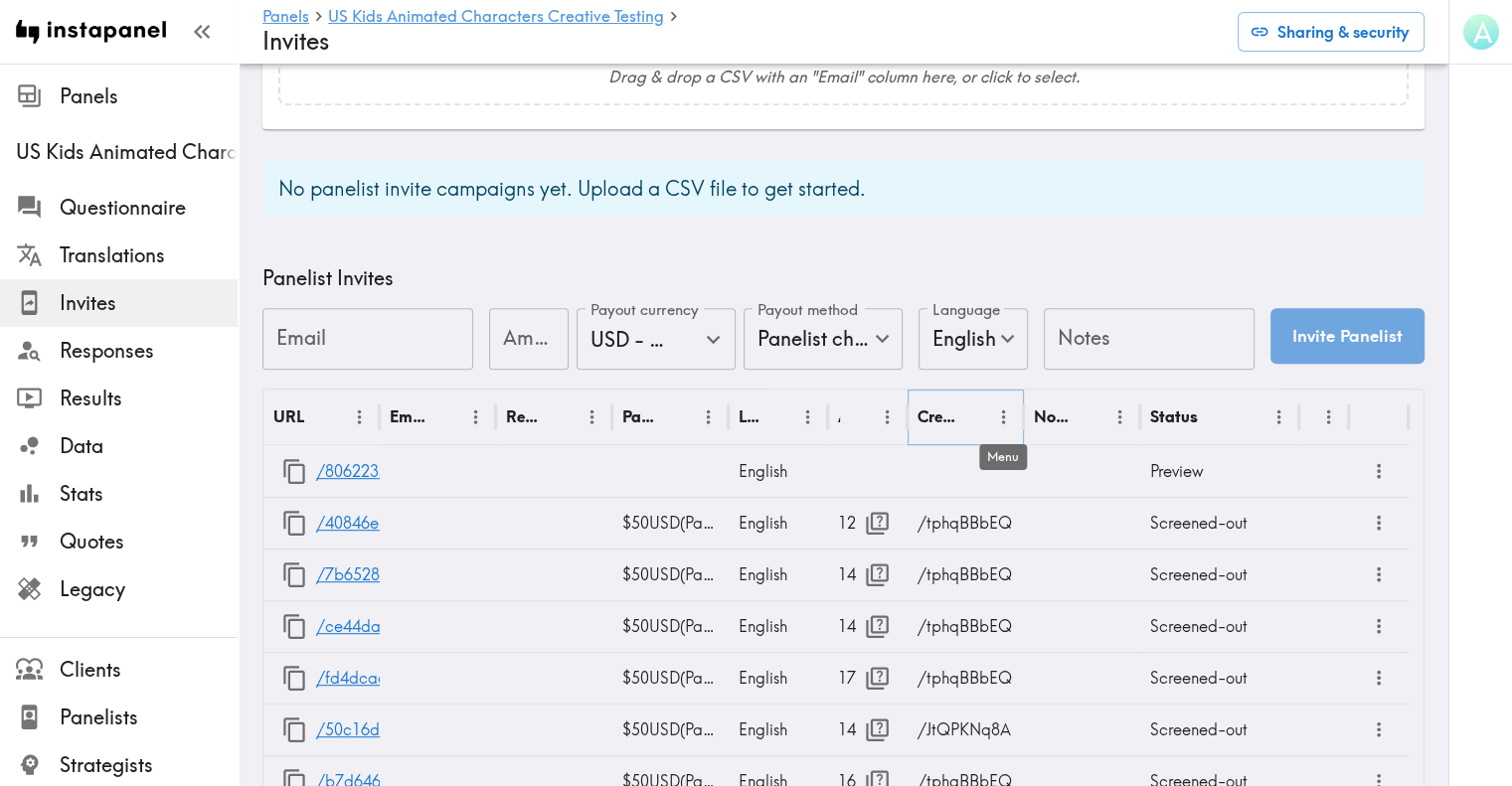 click 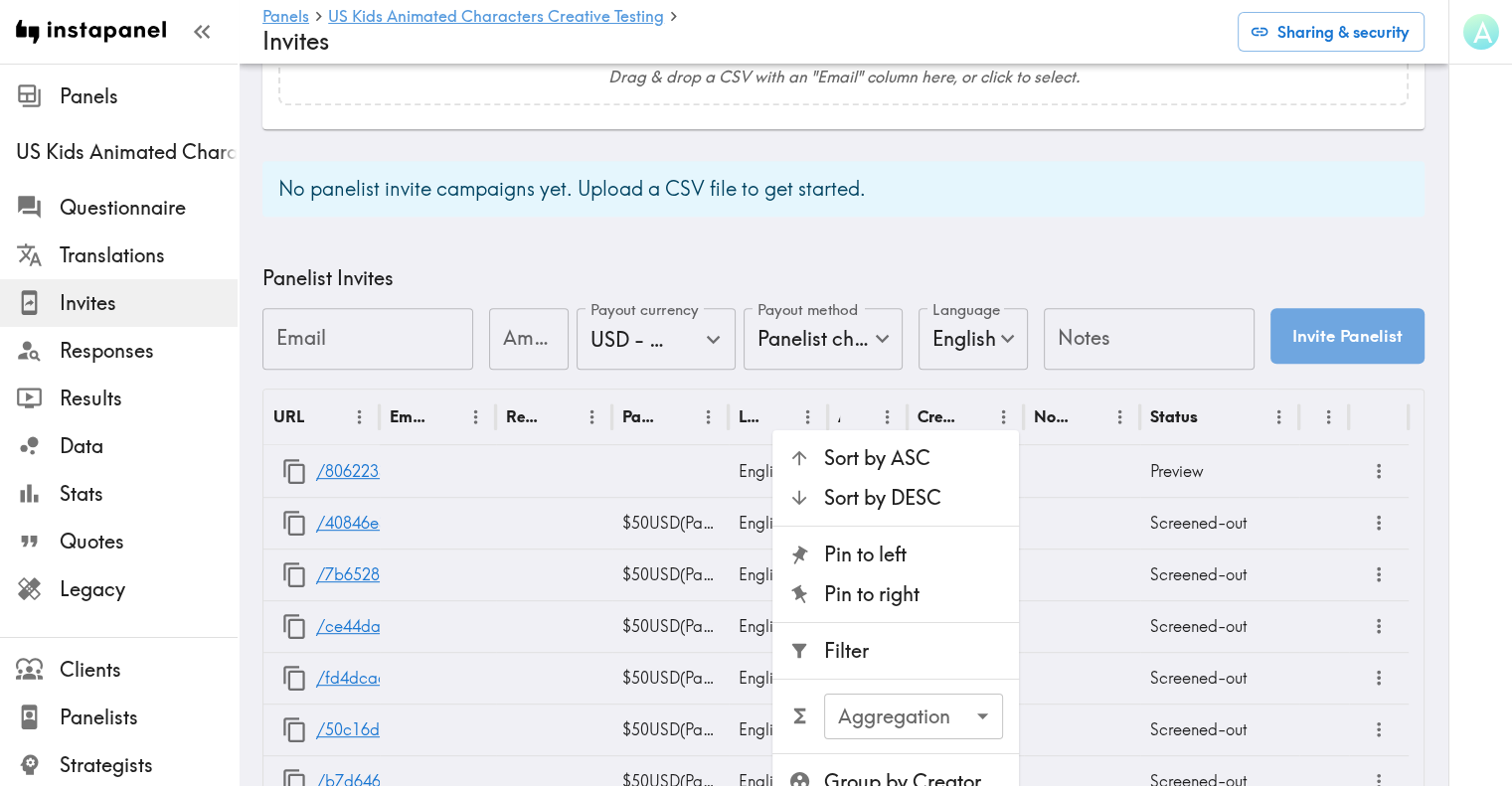 click on "Filter" at bounding box center [914, 651] 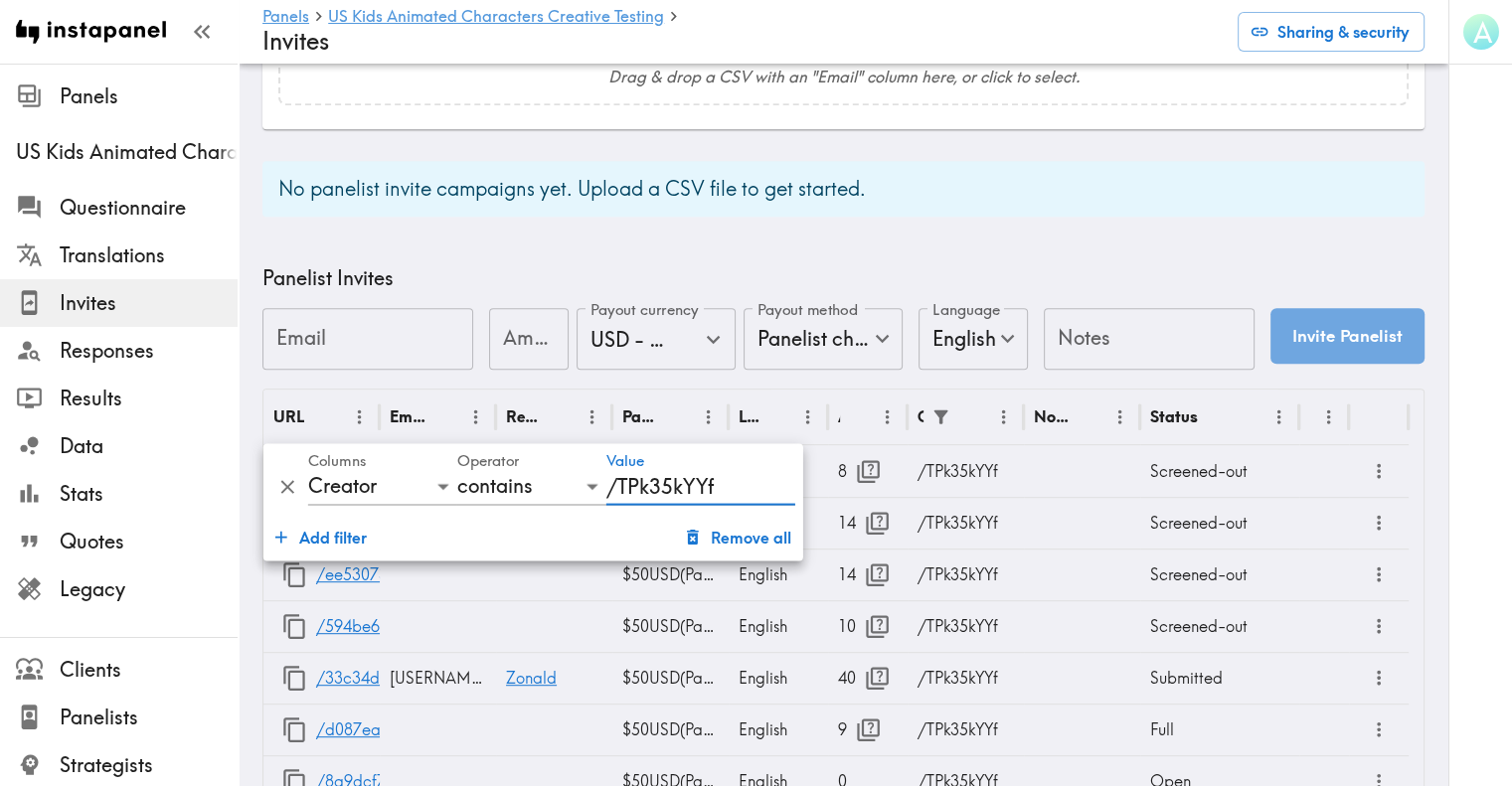 type on "/TPk35kYYf" 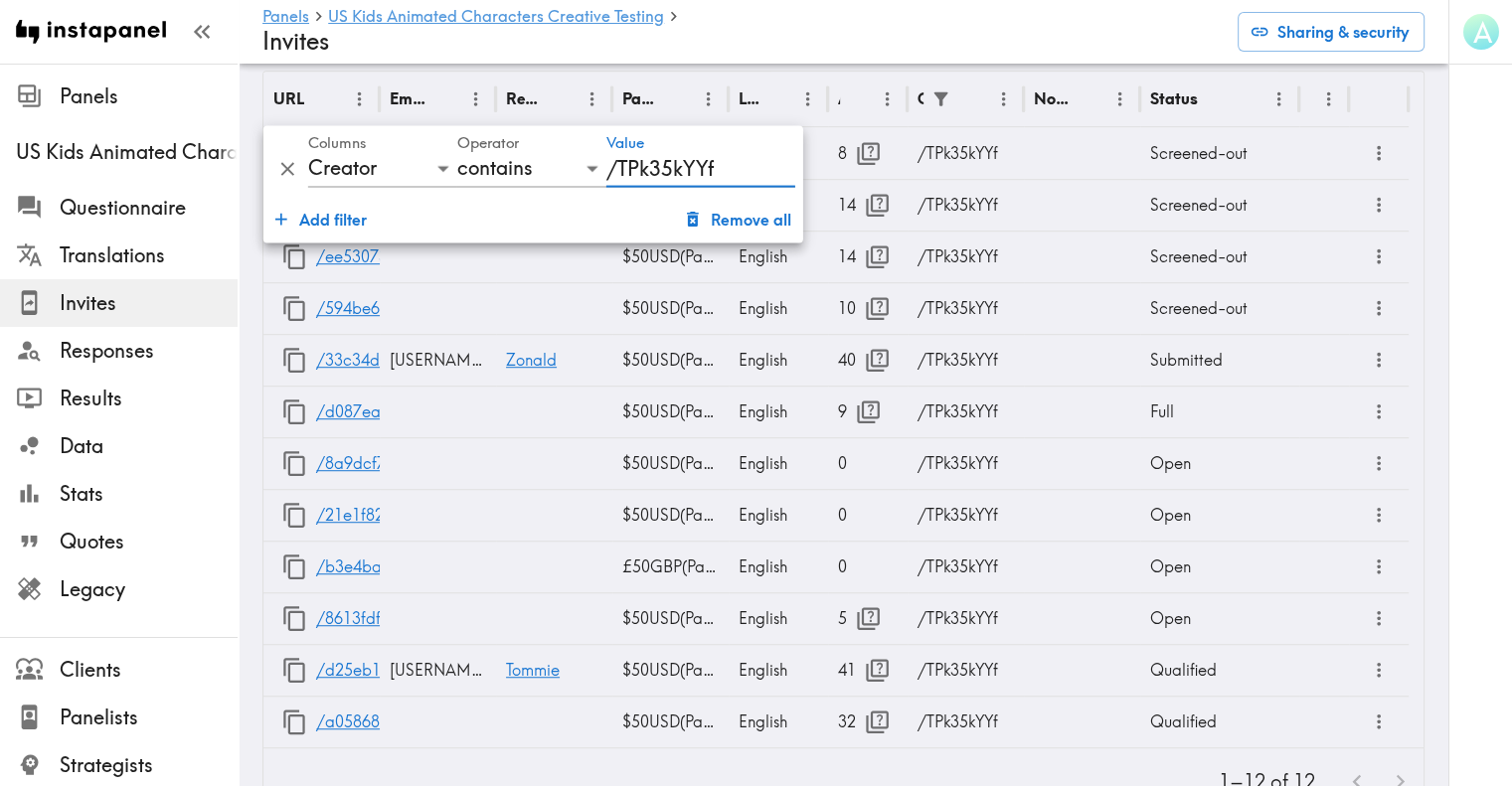 scroll, scrollTop: 1264, scrollLeft: 0, axis: vertical 